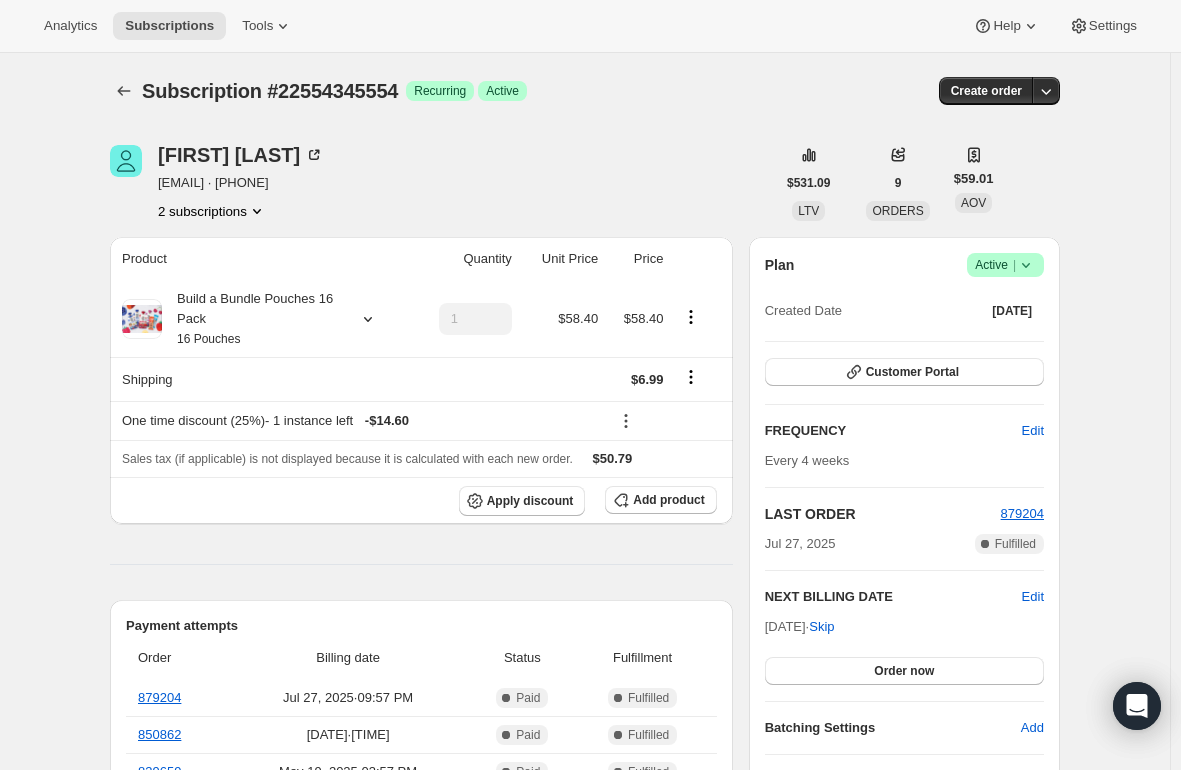 scroll, scrollTop: 0, scrollLeft: 0, axis: both 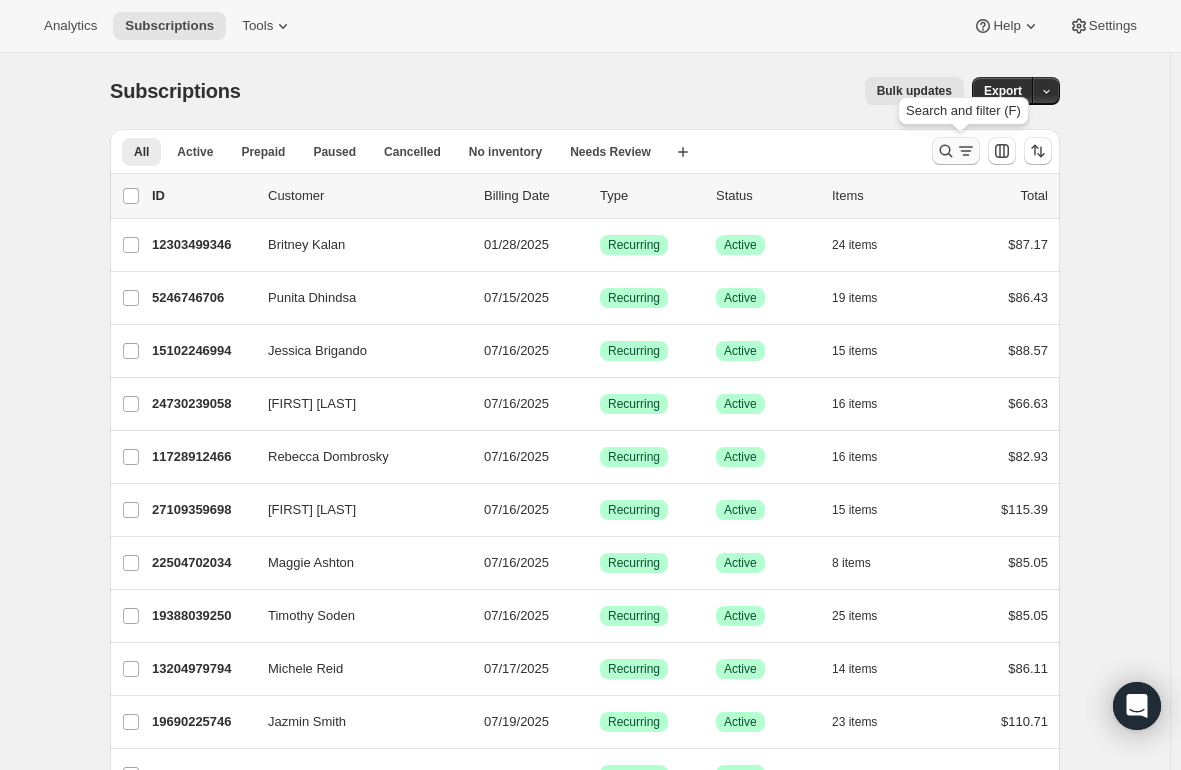 click 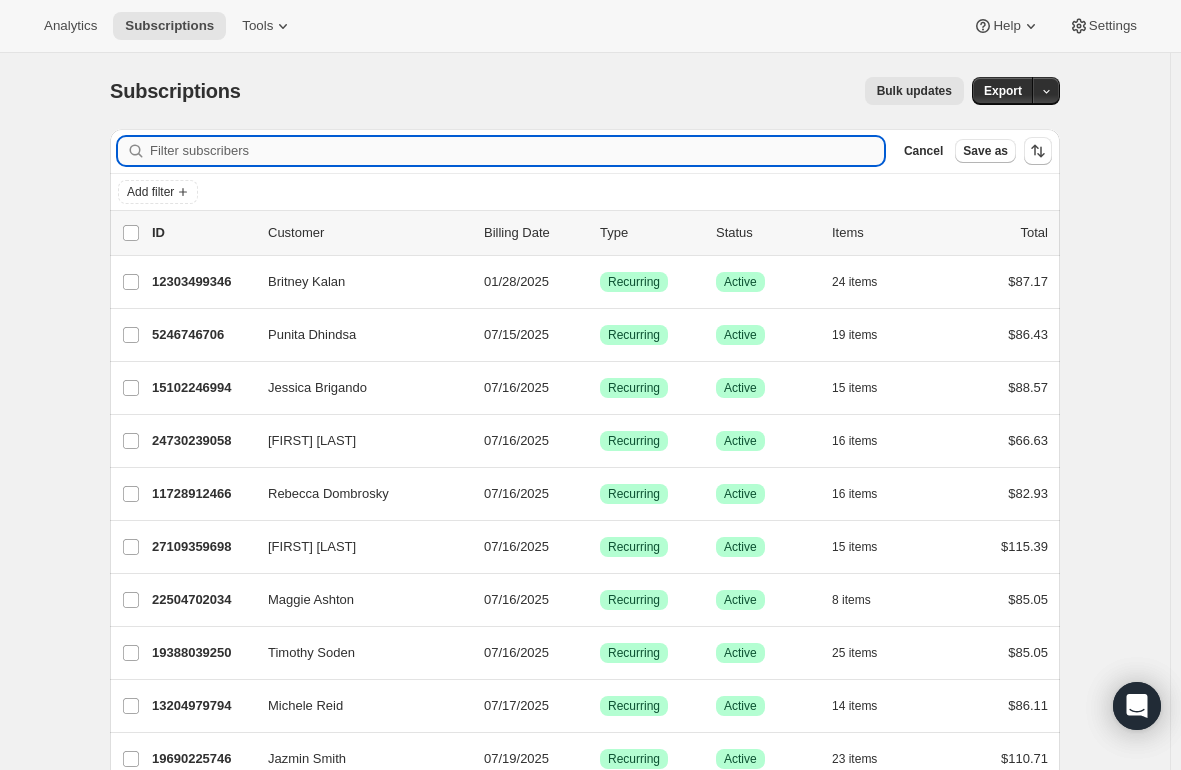 click on "Filter subscribers" at bounding box center [517, 151] 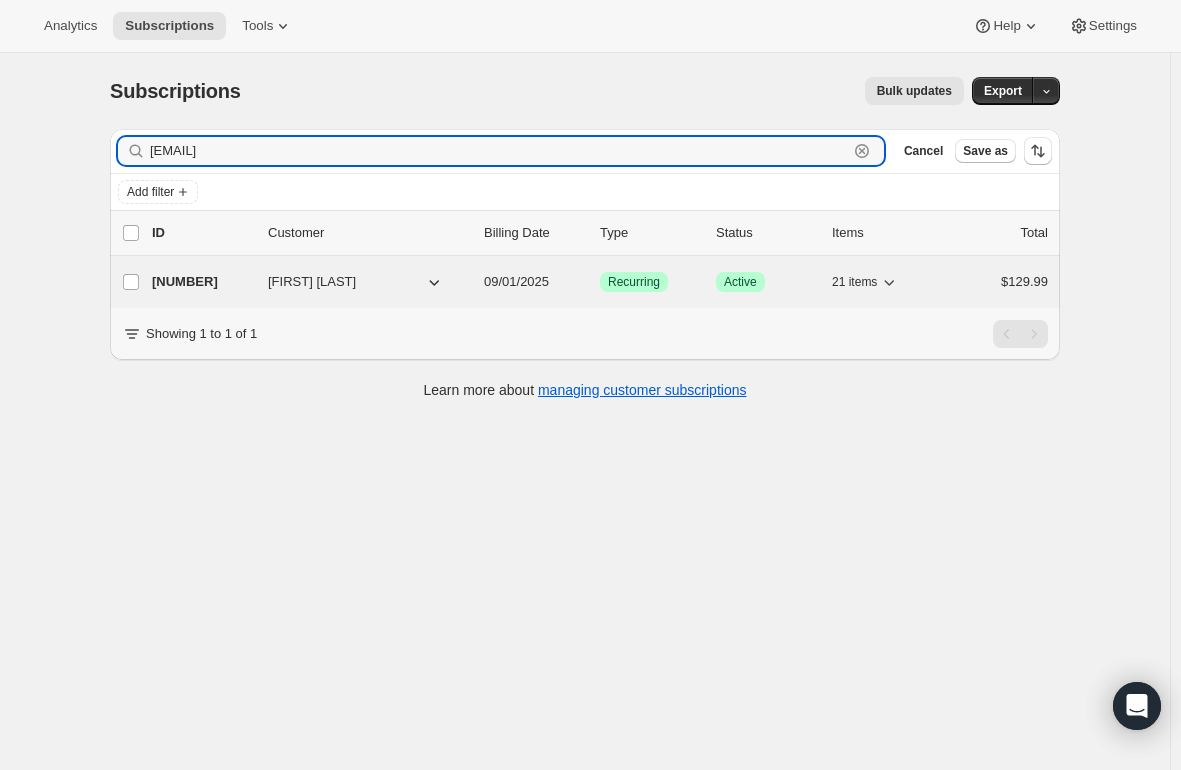 type on "diane.foronda@gmail.com" 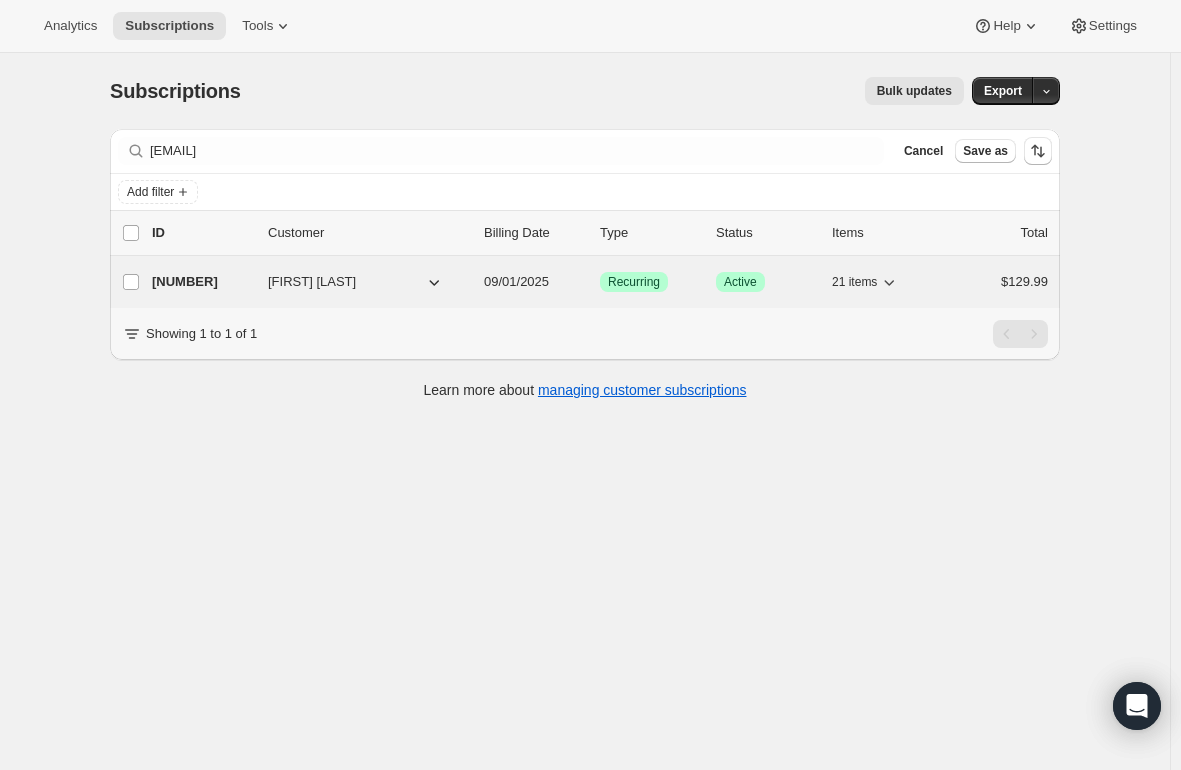 click on "27291844690" at bounding box center [202, 282] 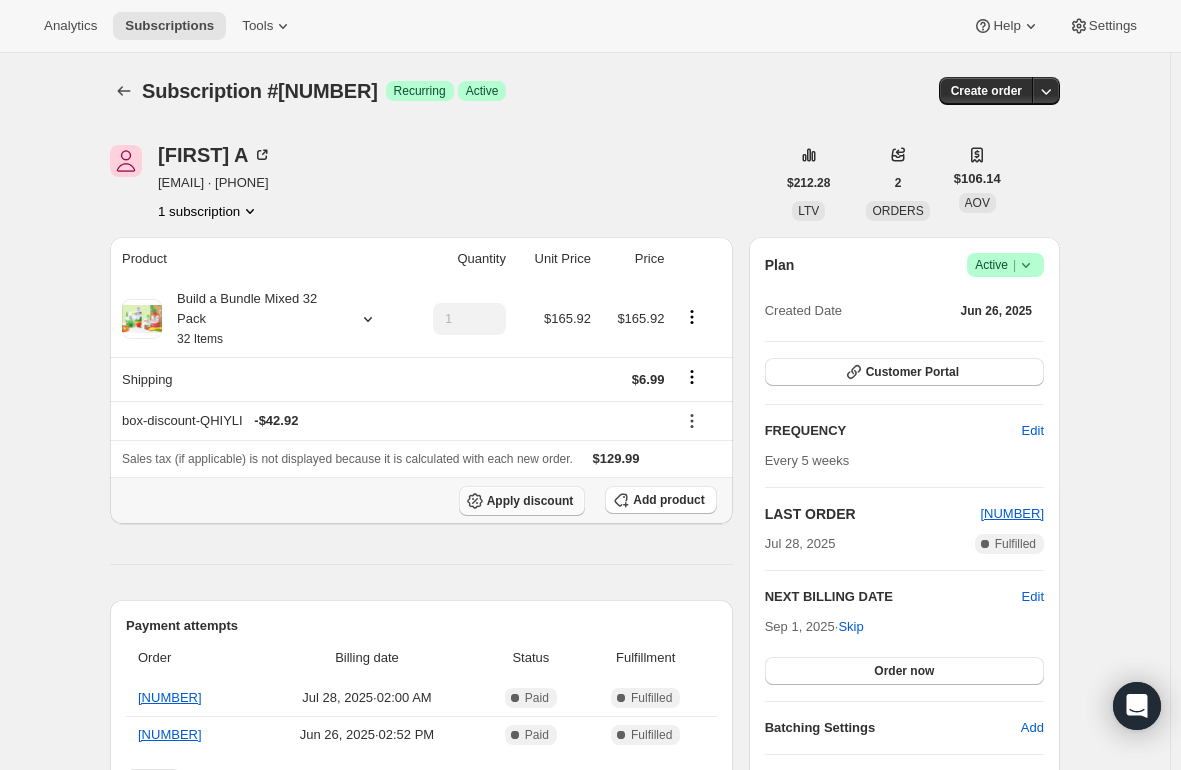 click on "Apply discount" at bounding box center (530, 501) 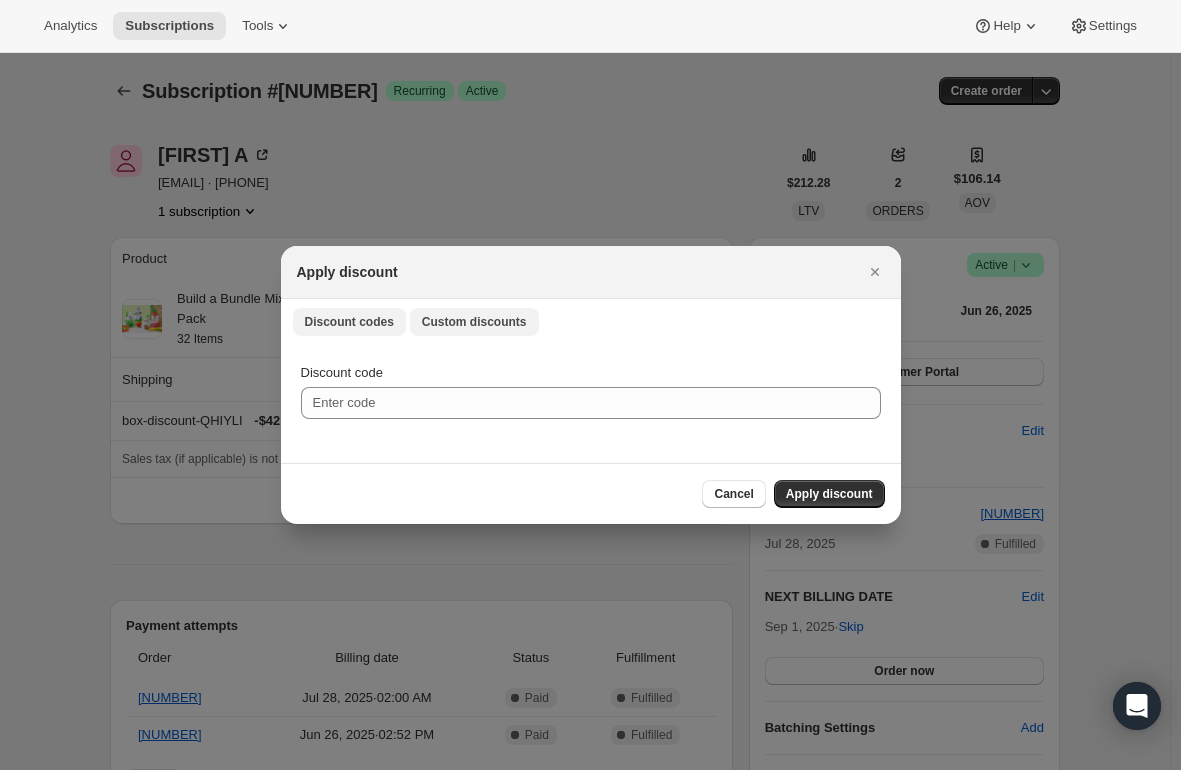 click on "Custom discounts" at bounding box center [474, 322] 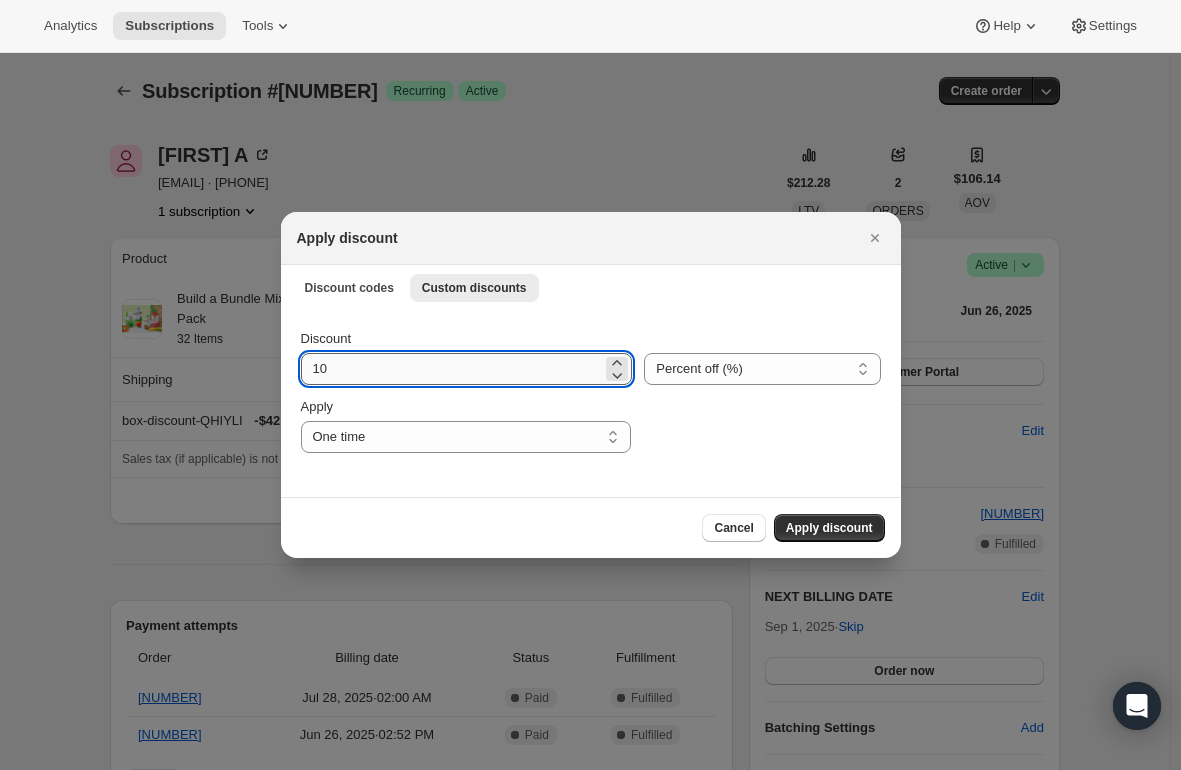 click on "10" at bounding box center [452, 369] 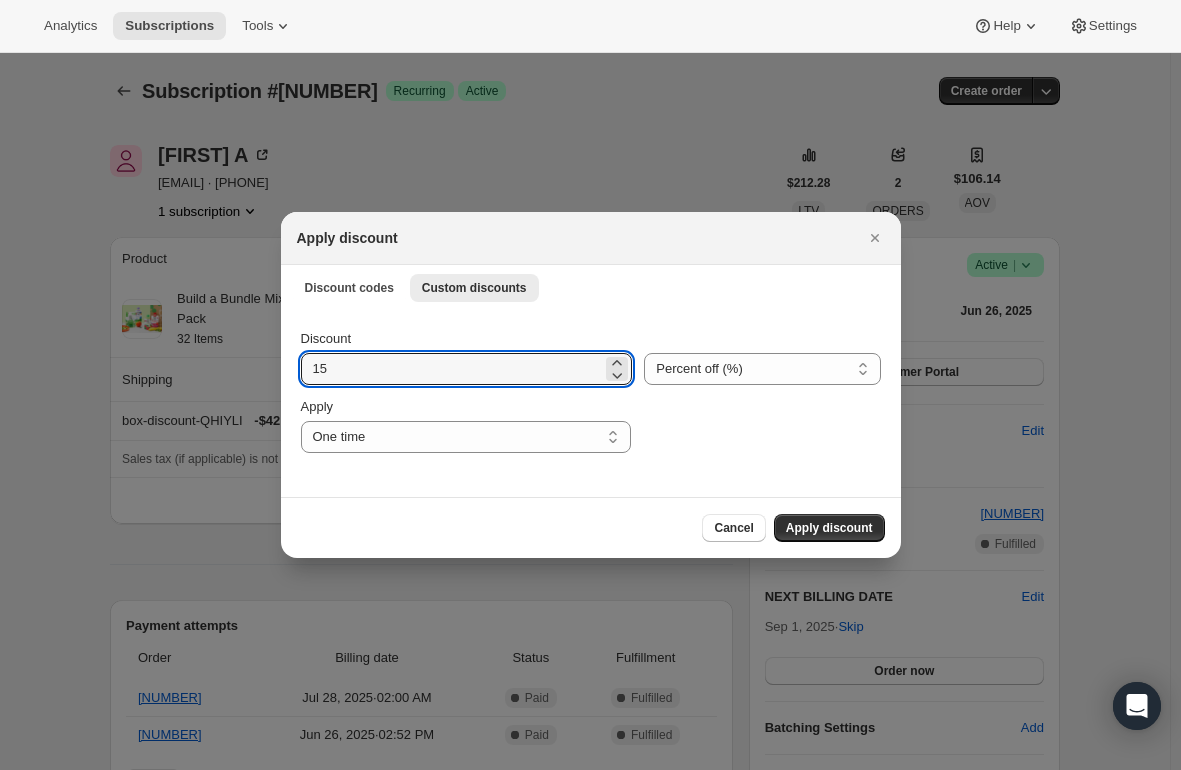 type on "15" 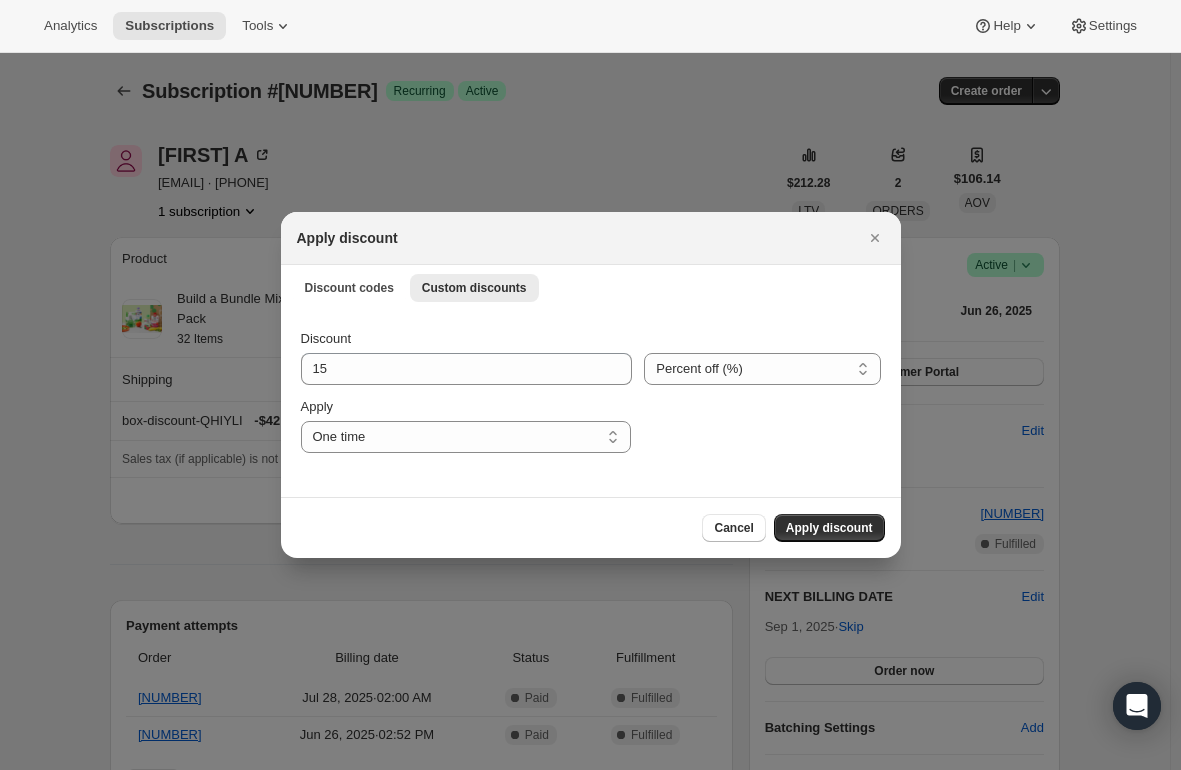 click on "Cancel Apply discount" at bounding box center [591, 528] 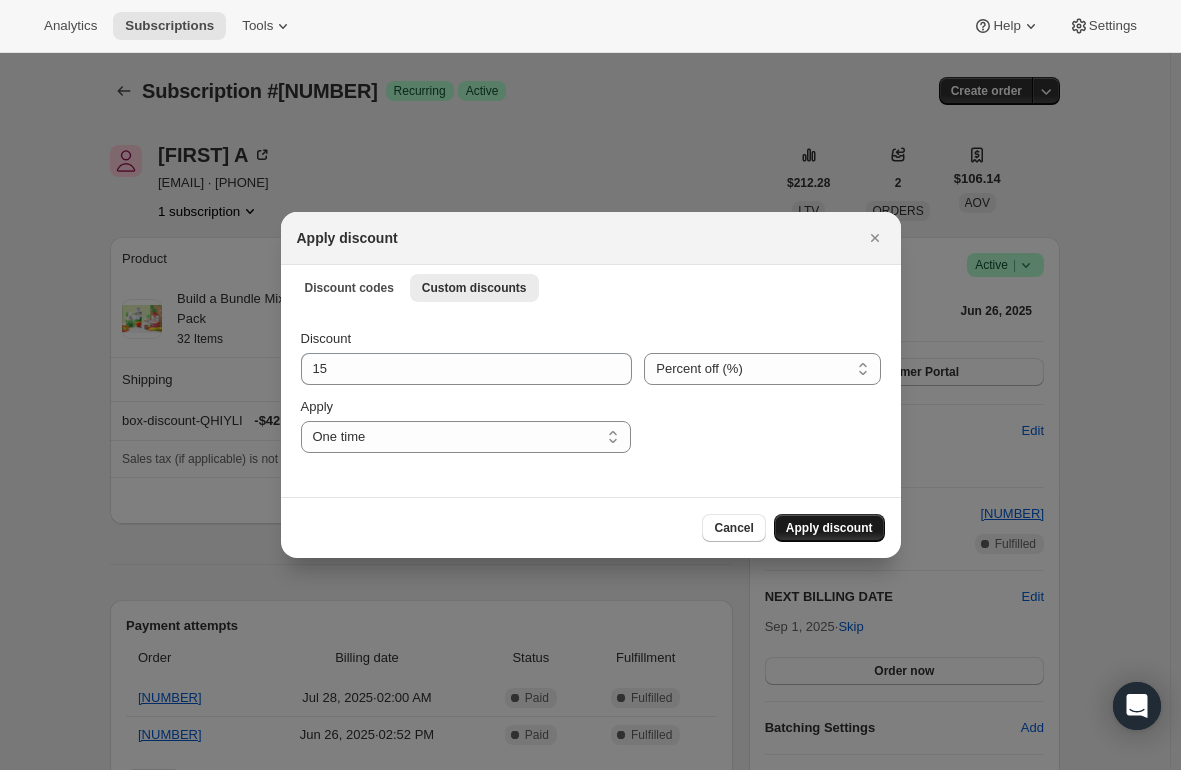 click on "Apply discount" at bounding box center [829, 528] 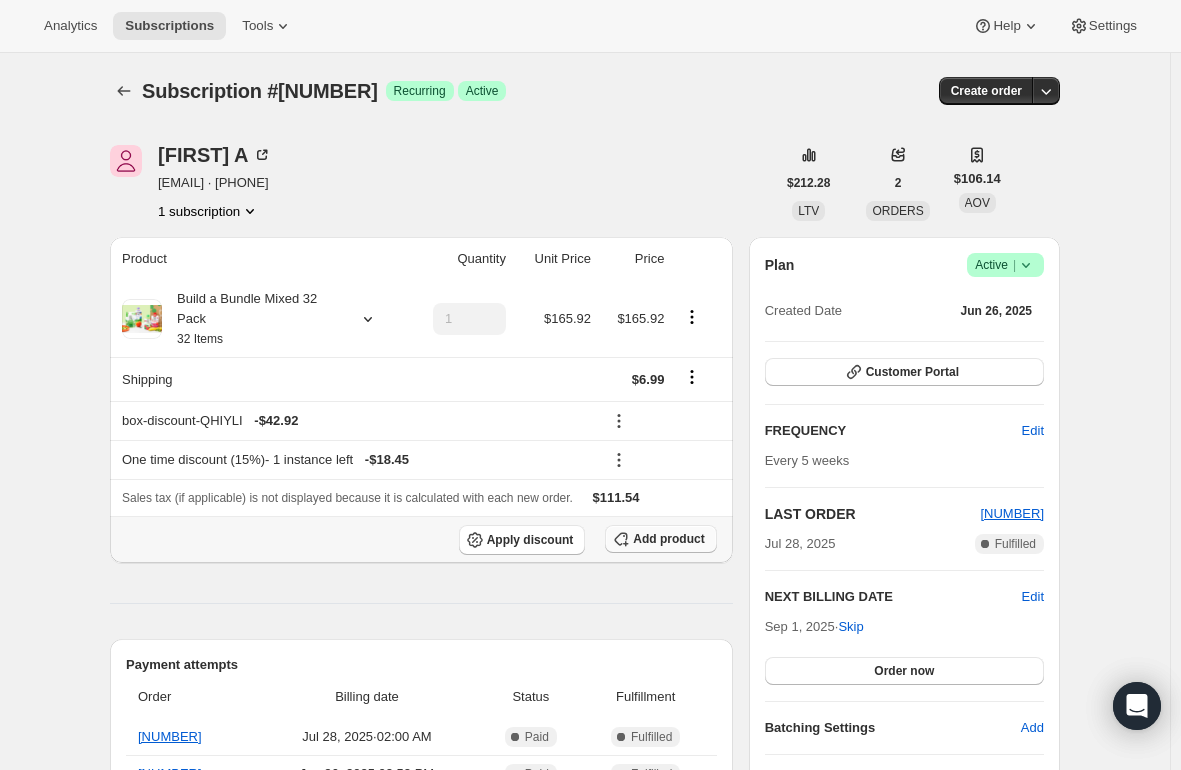 click on "Add product" at bounding box center (668, 539) 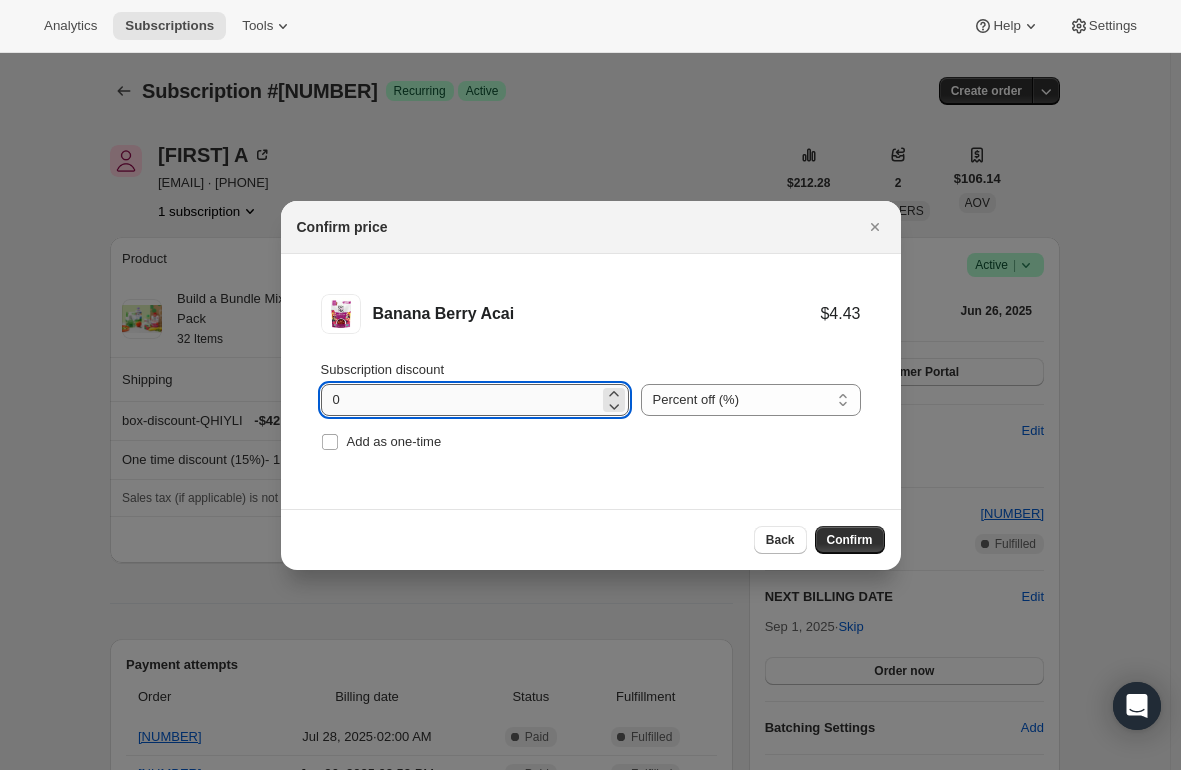 click on "0" at bounding box center (460, 400) 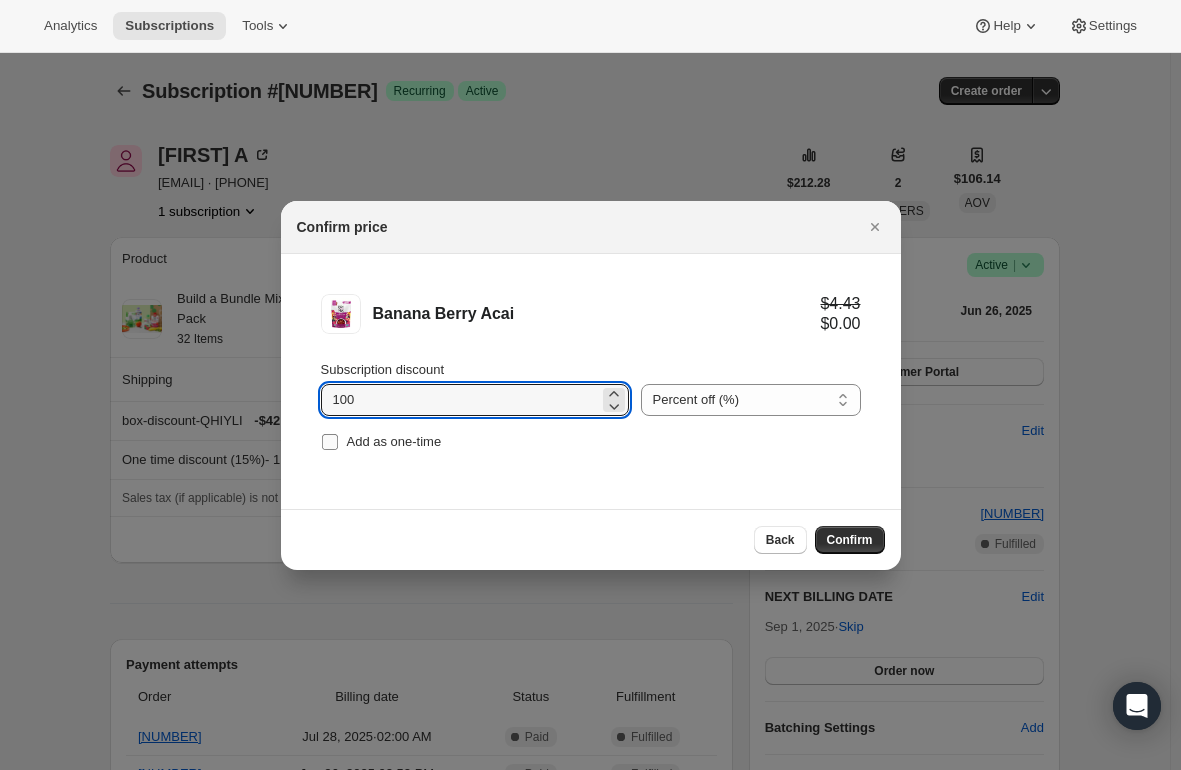 type on "100" 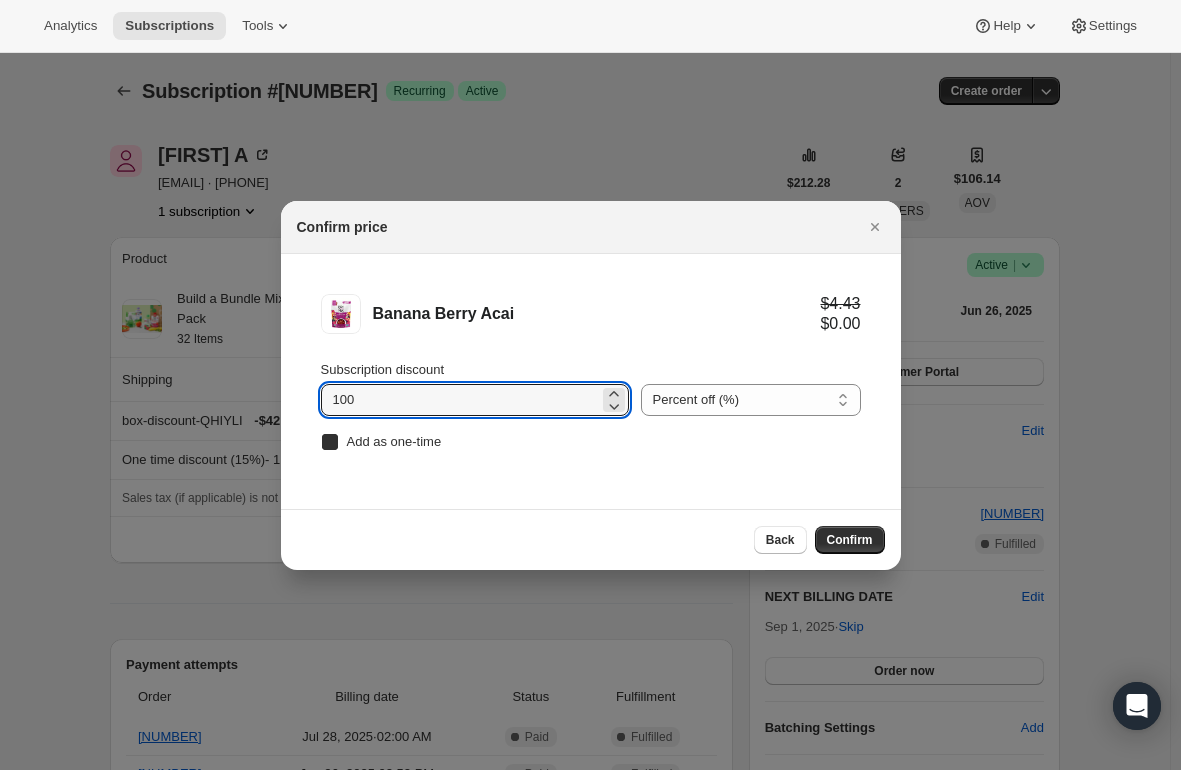 checkbox on "true" 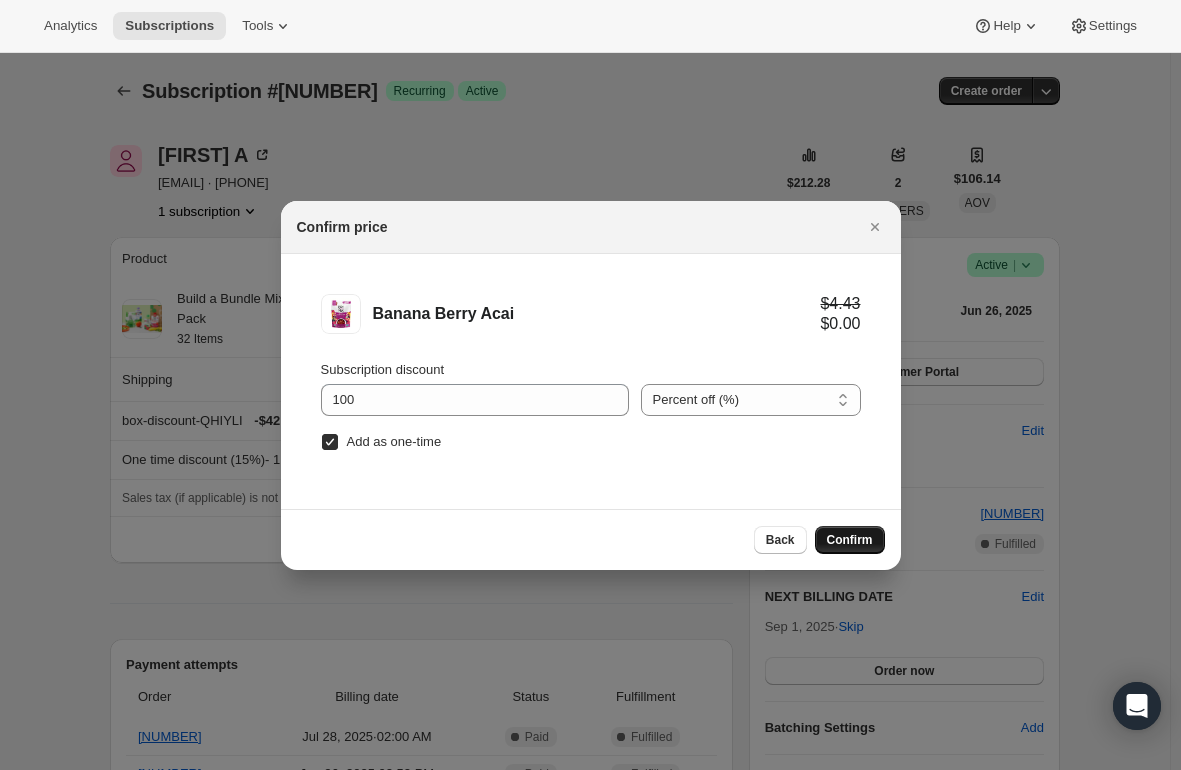 click on "Confirm" at bounding box center (850, 540) 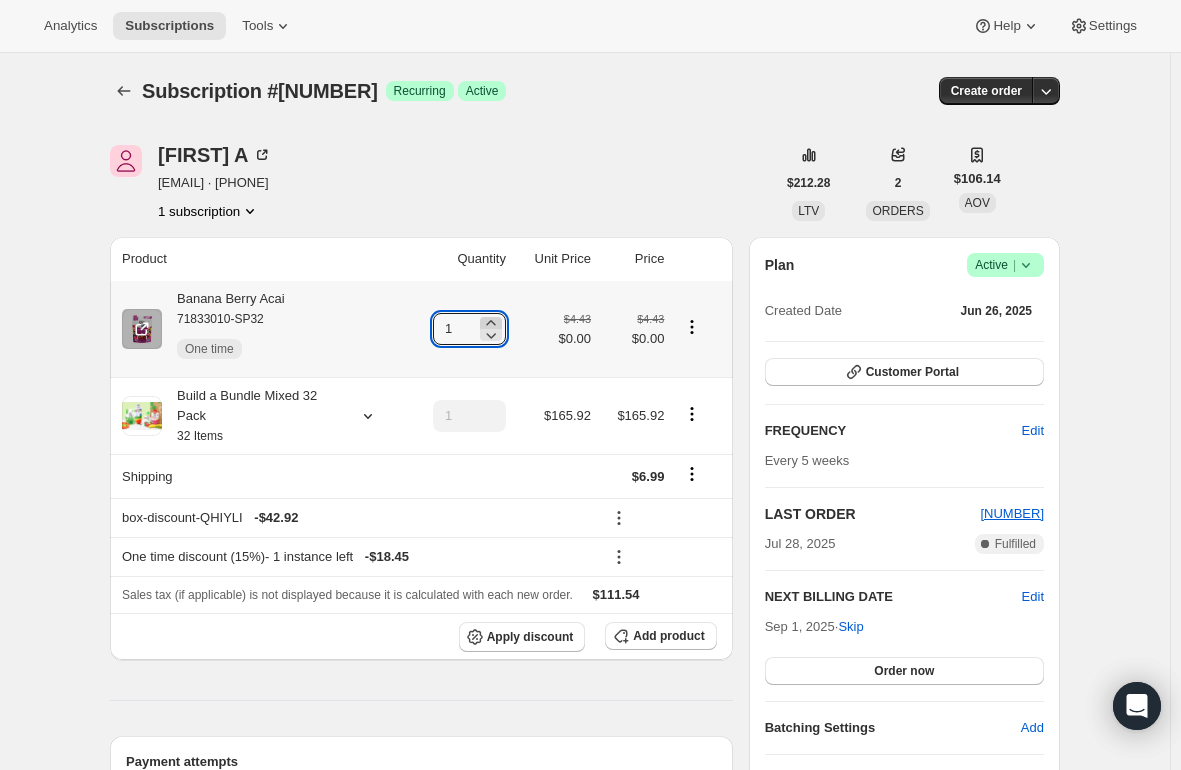 click 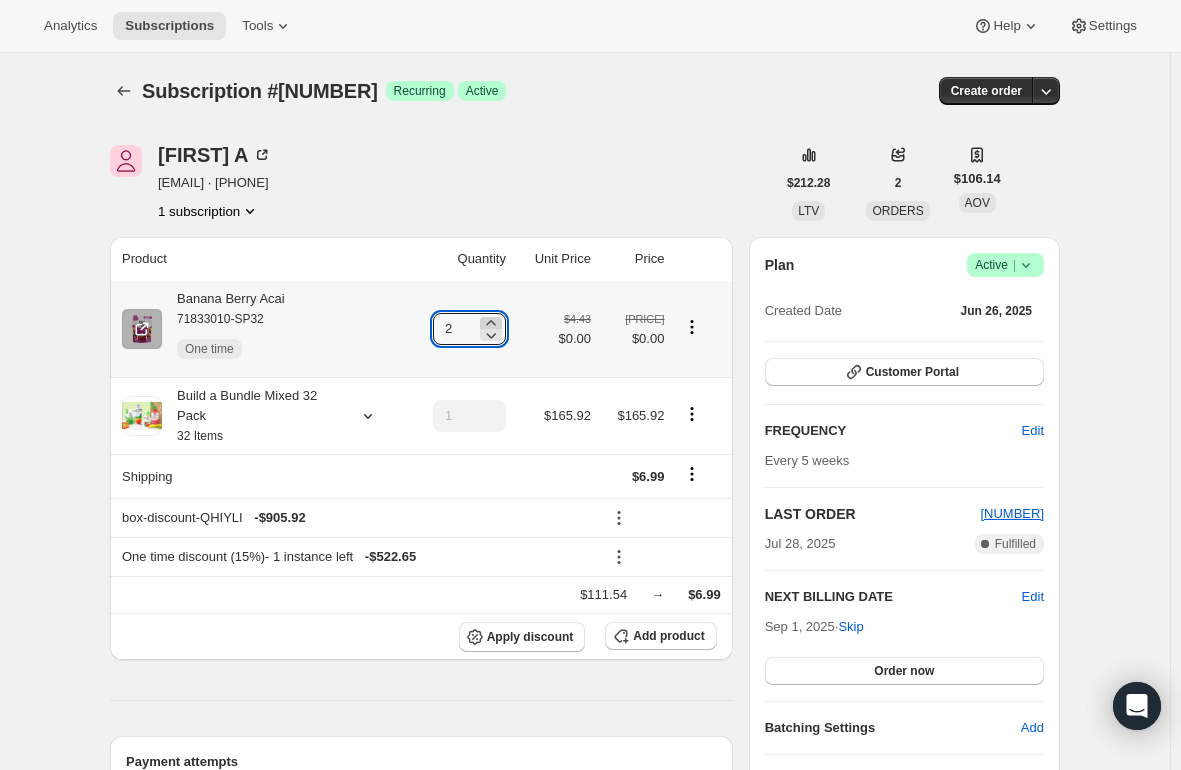 click 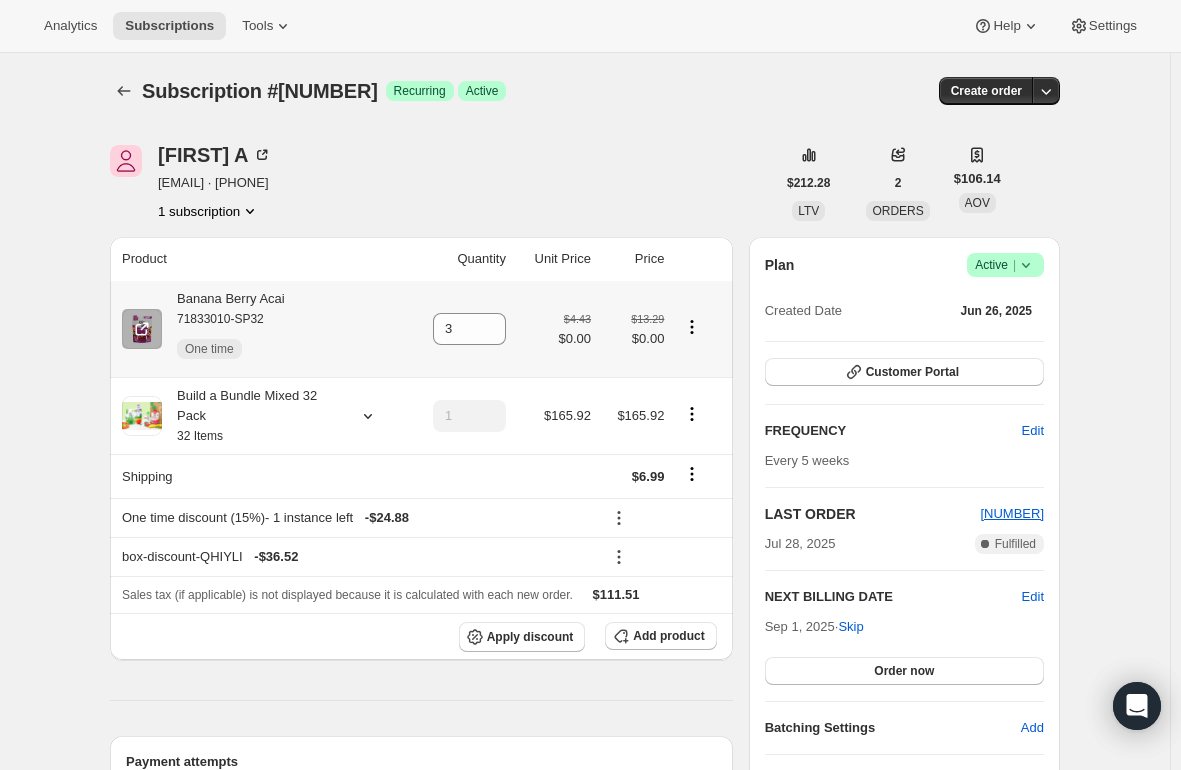 click on "Banana Berry Acai 71833010-SP32 One time" at bounding box center [223, 329] 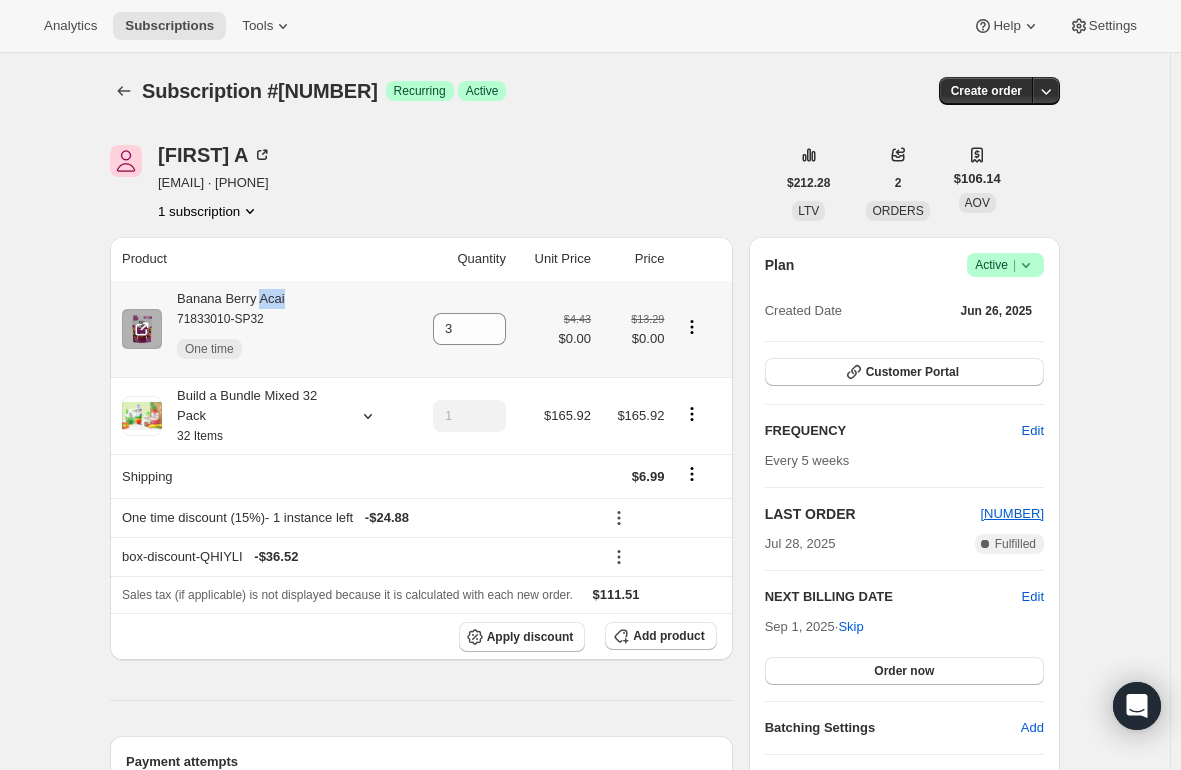 click on "Banana Berry Acai 71833010-SP32 One time" at bounding box center [223, 329] 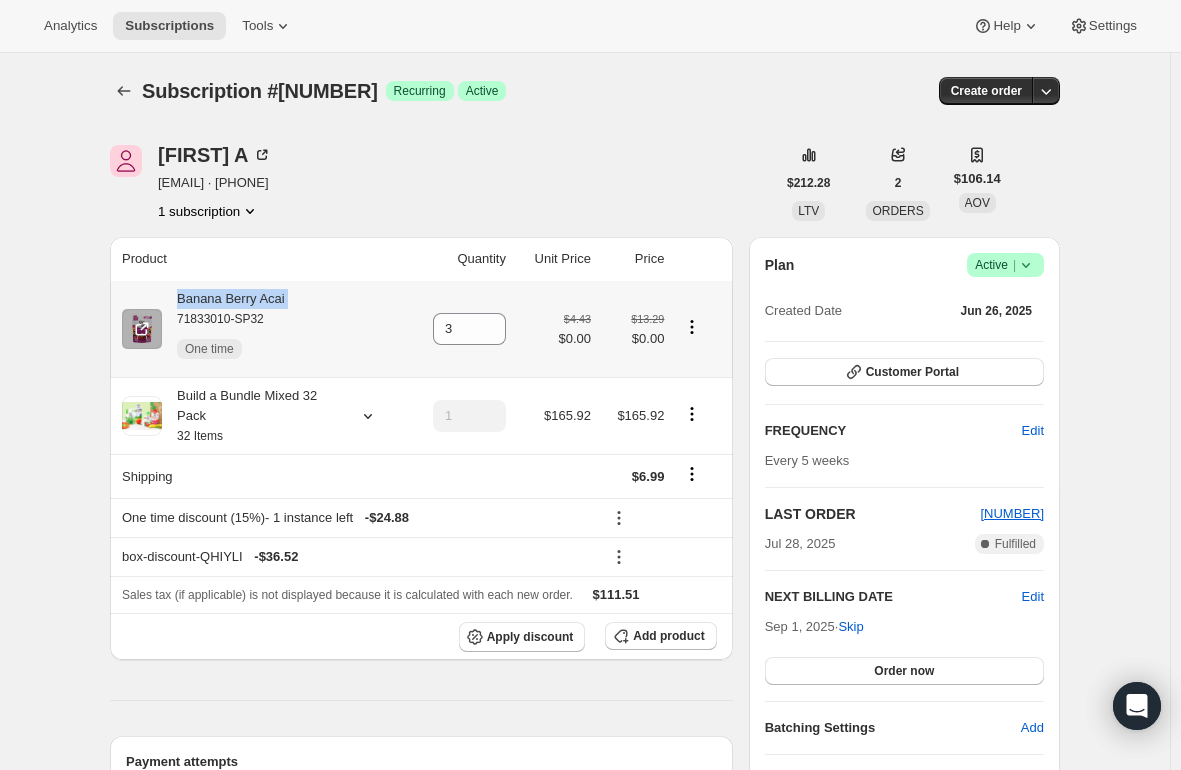 click on "Banana Berry Acai 71833010-SP32 One time" at bounding box center [223, 329] 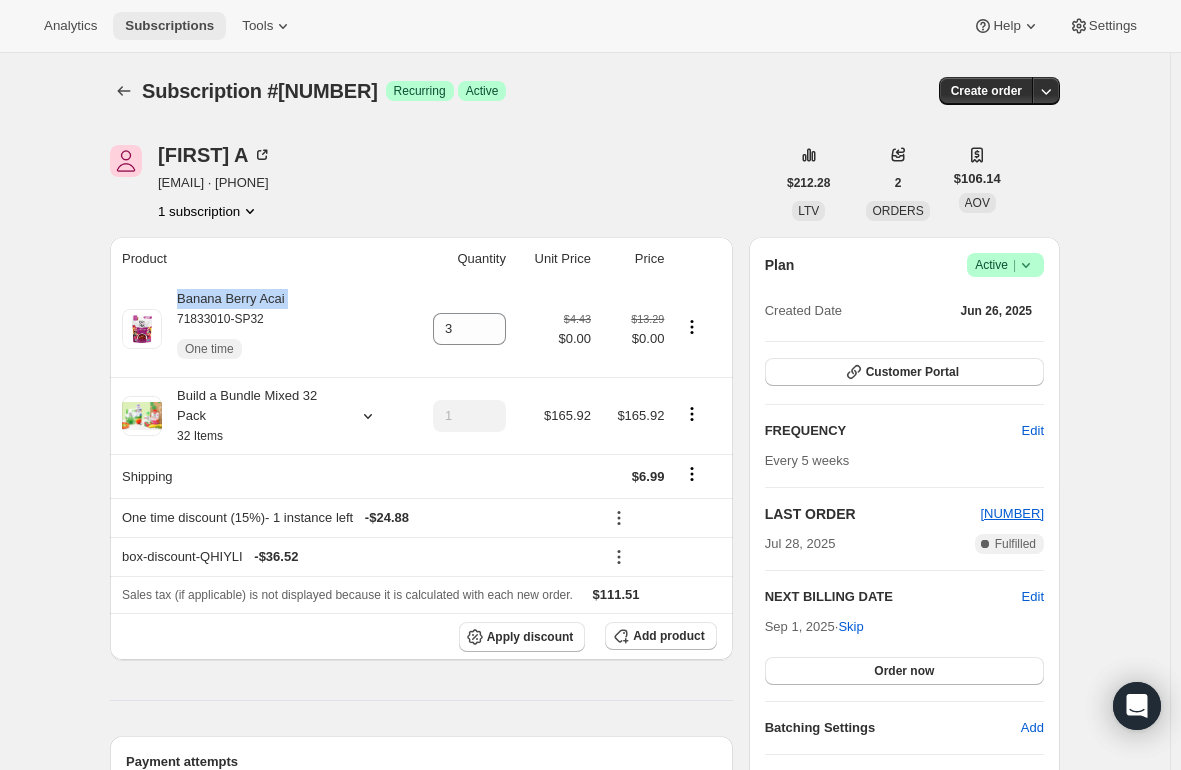 click on "Subscriptions" at bounding box center (169, 26) 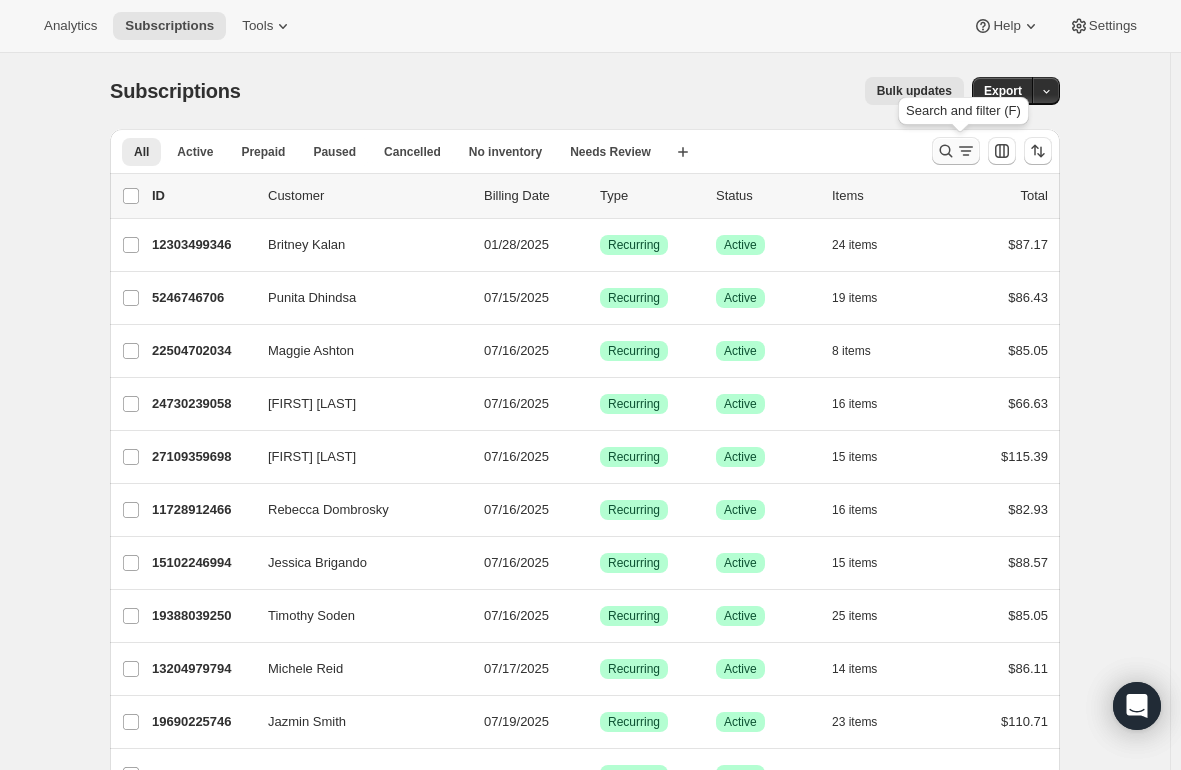 click 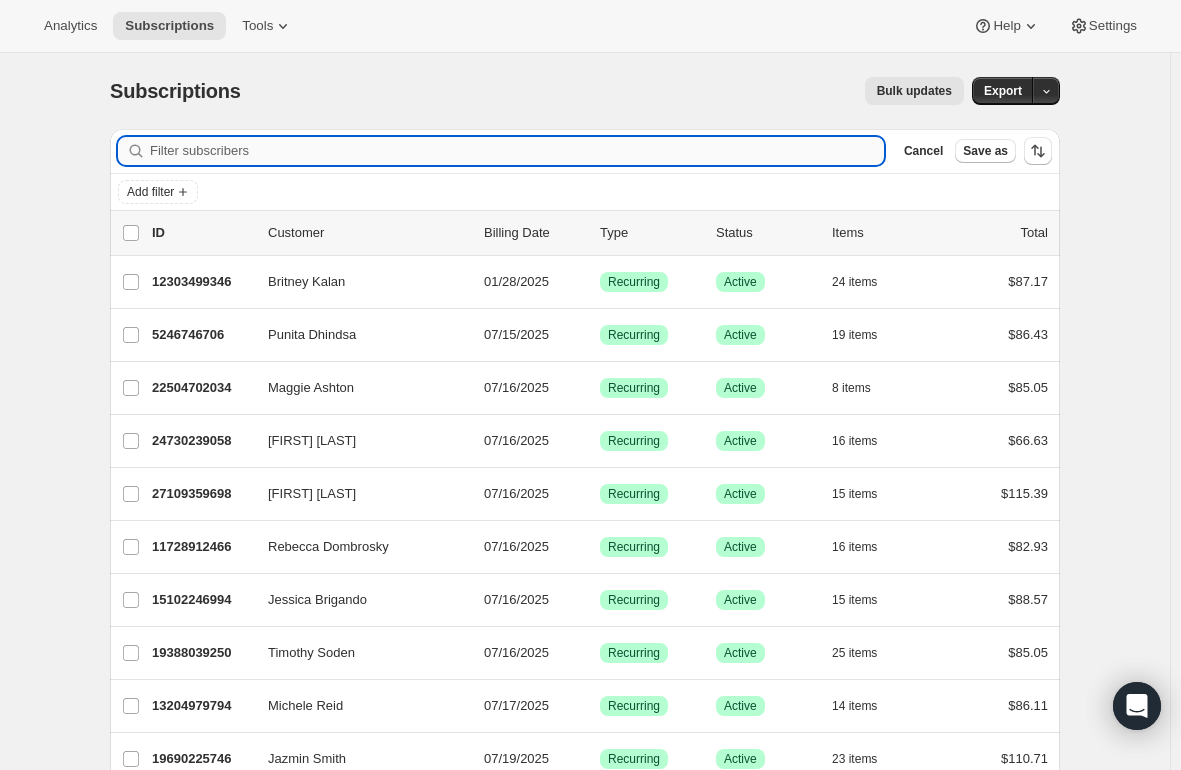 click on "Filter subscribers" at bounding box center [517, 151] 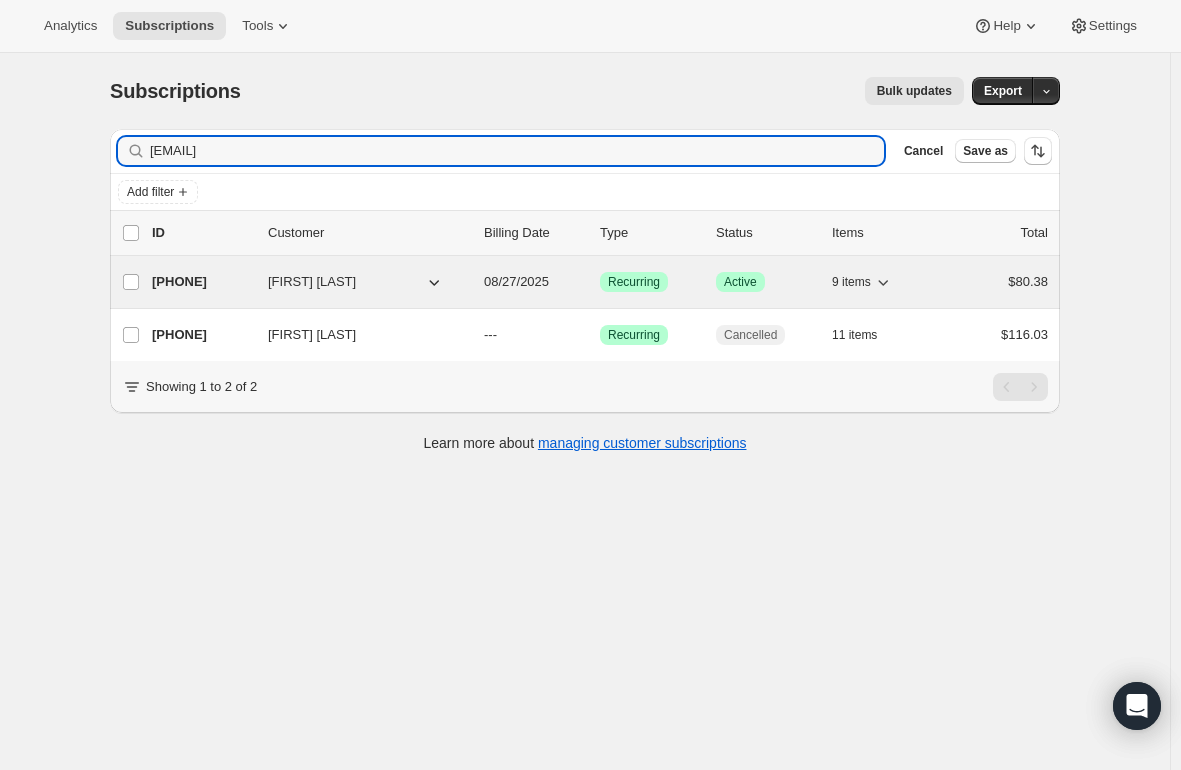 type on "estesep@gmail.com" 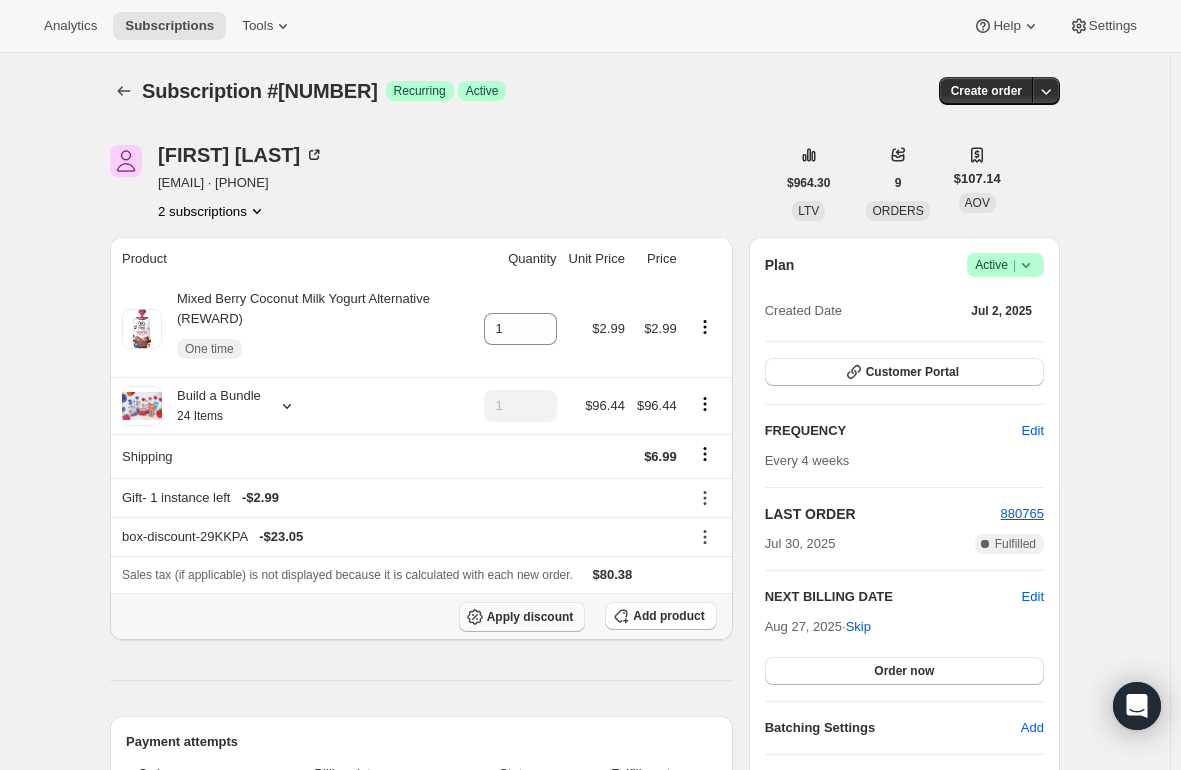 click on "Apply discount" at bounding box center (530, 617) 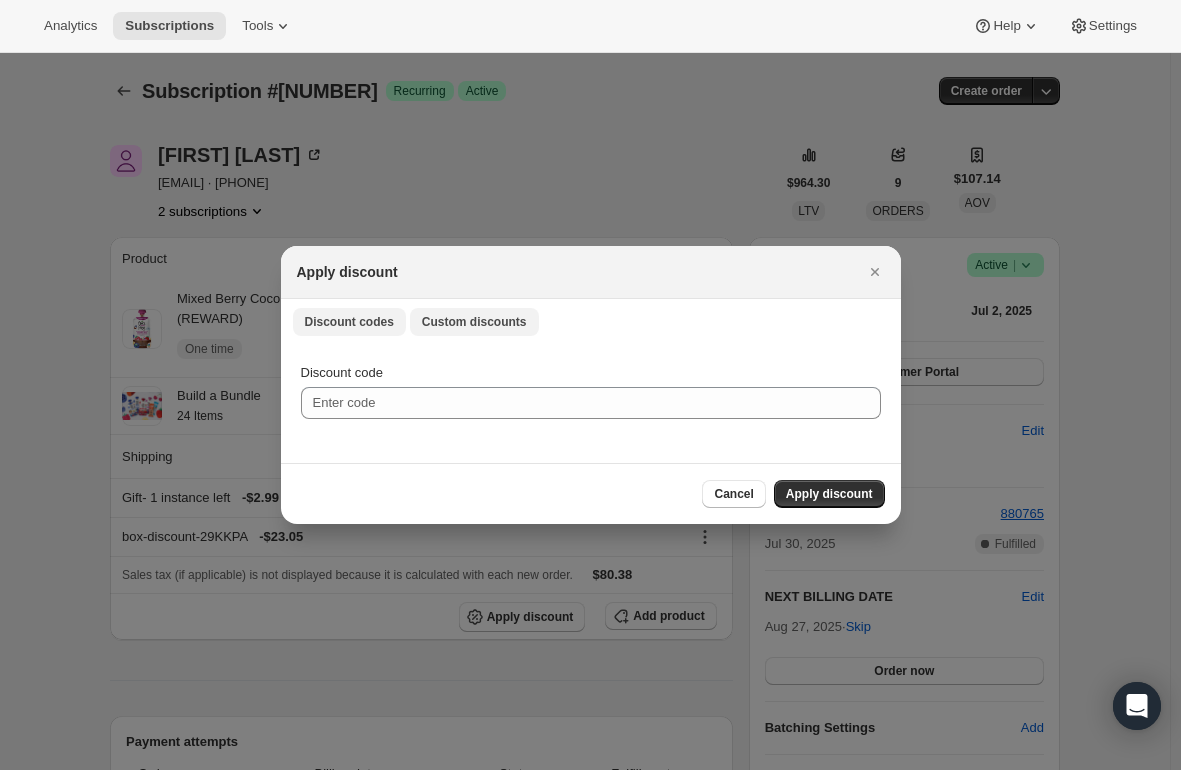 click on "Custom discounts" at bounding box center (474, 322) 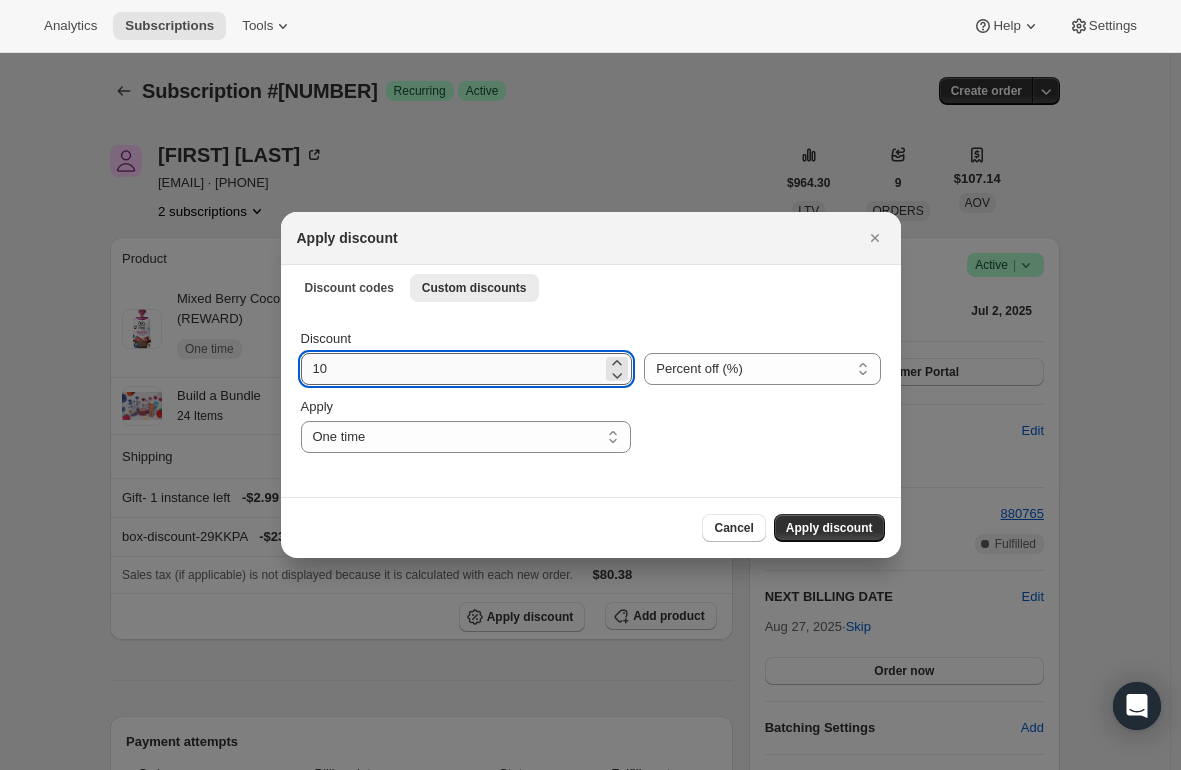 click on "10" at bounding box center (452, 369) 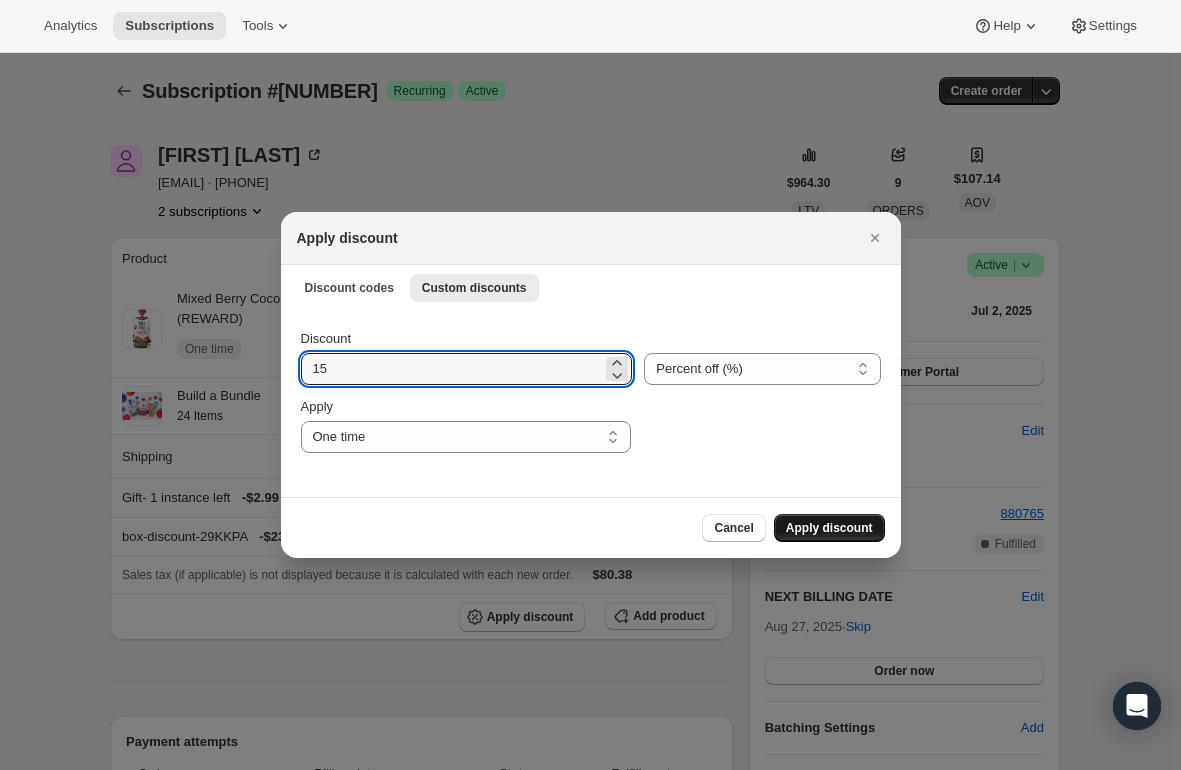 type on "15" 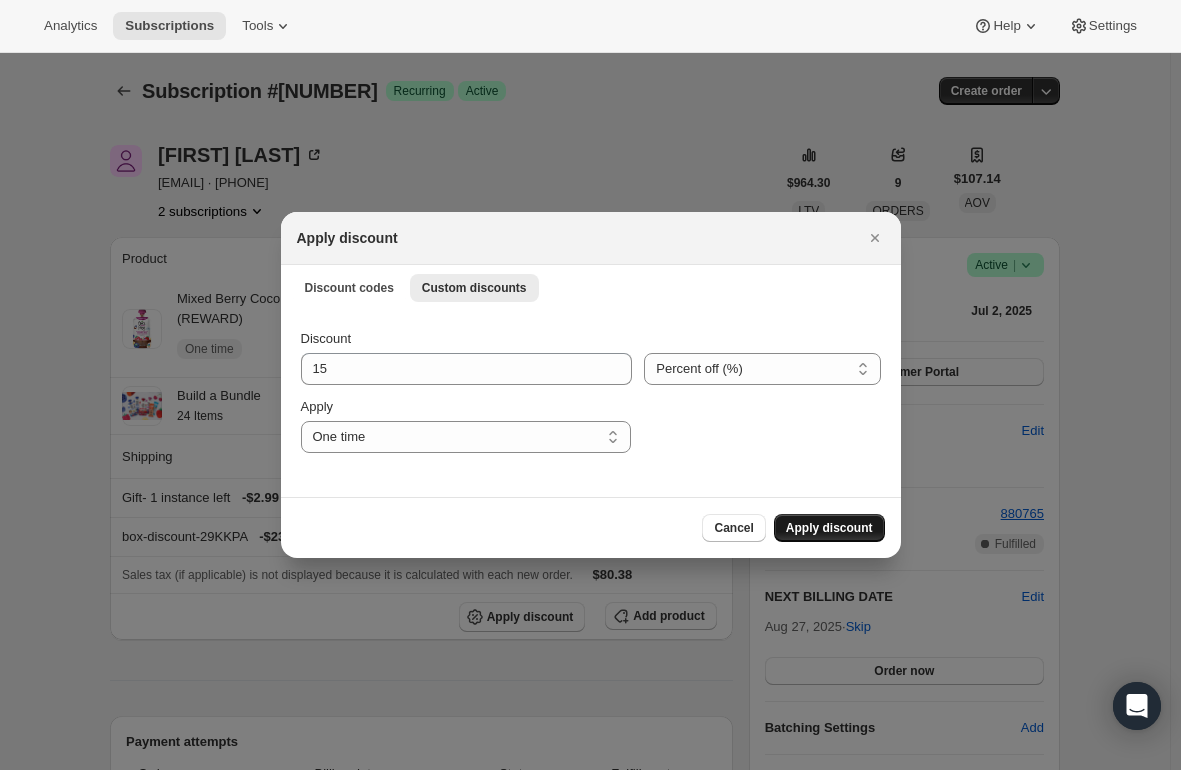 click on "Apply discount" at bounding box center (829, 528) 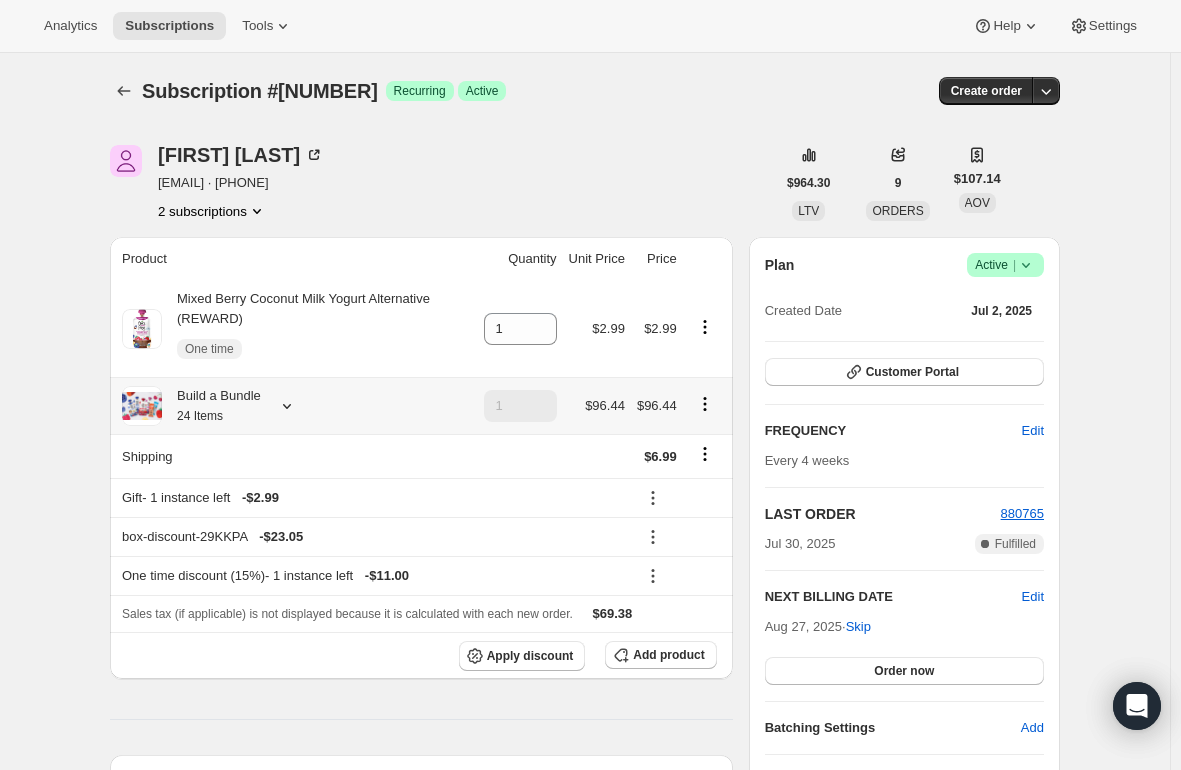click on "24 Items" at bounding box center [200, 416] 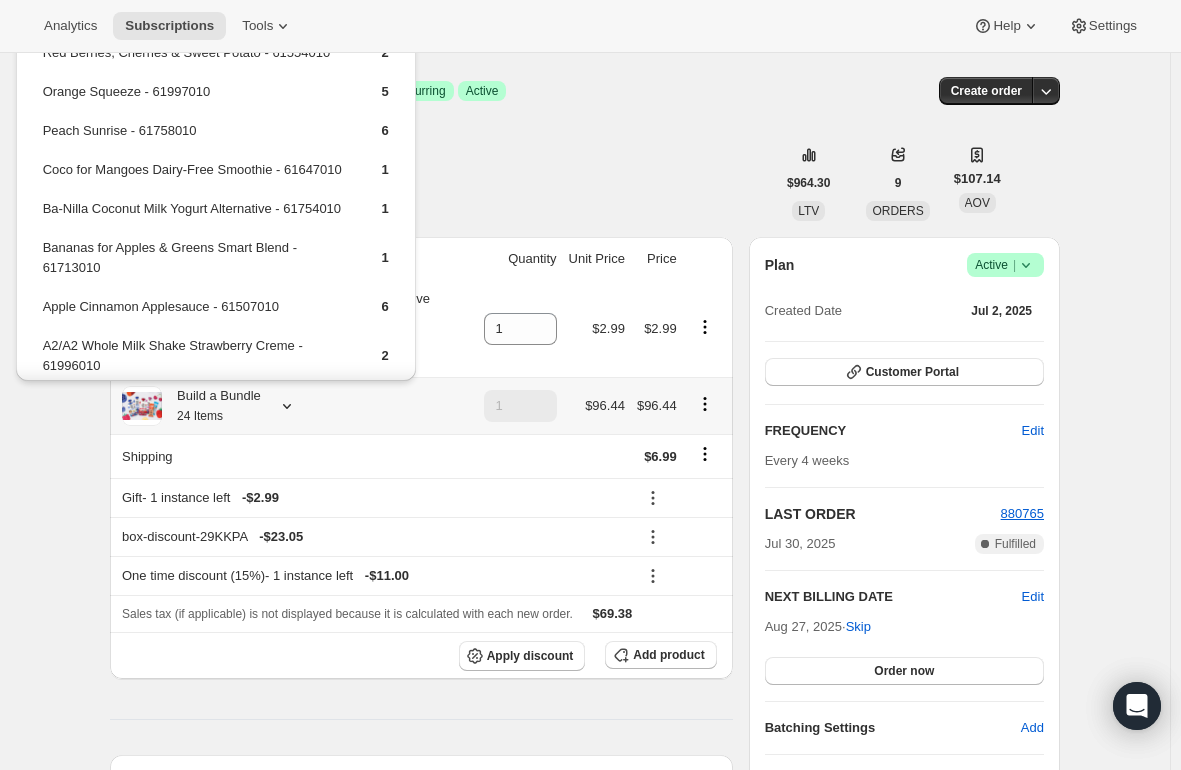 click on "Peach Sunrise - 61758010" at bounding box center (195, 138) 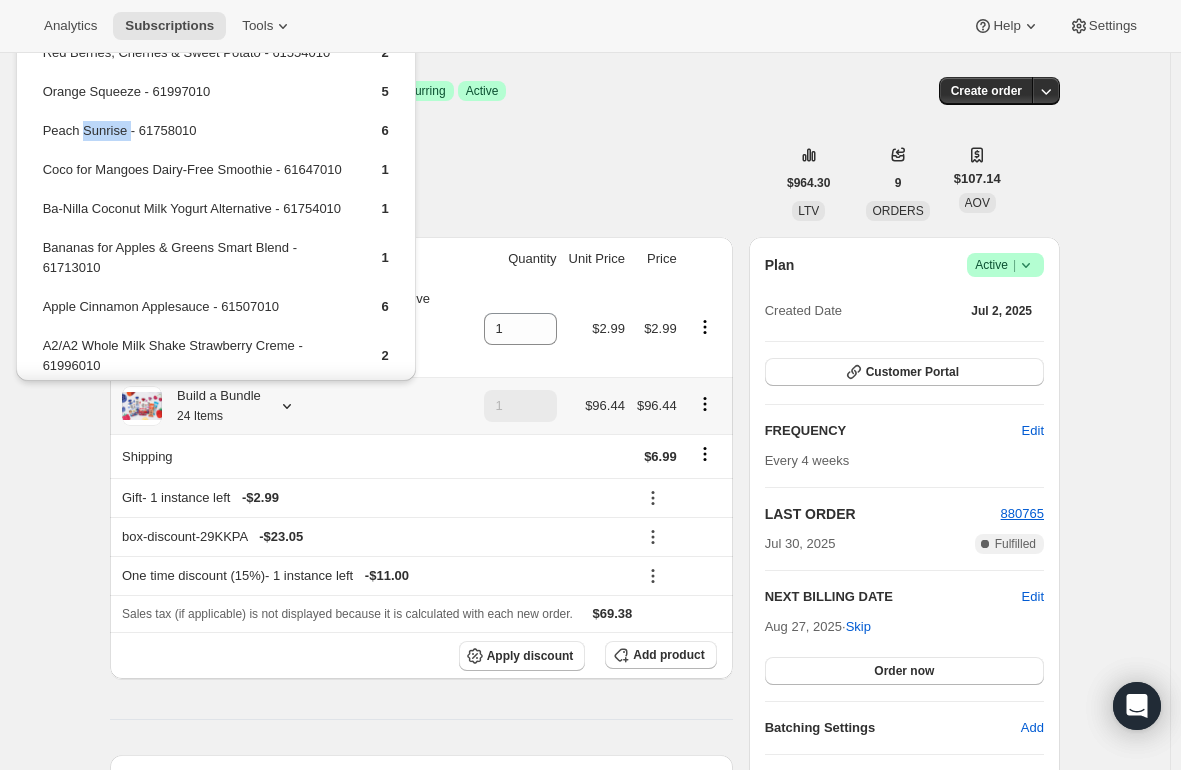 click on "Peach Sunrise - 61758010" at bounding box center [195, 138] 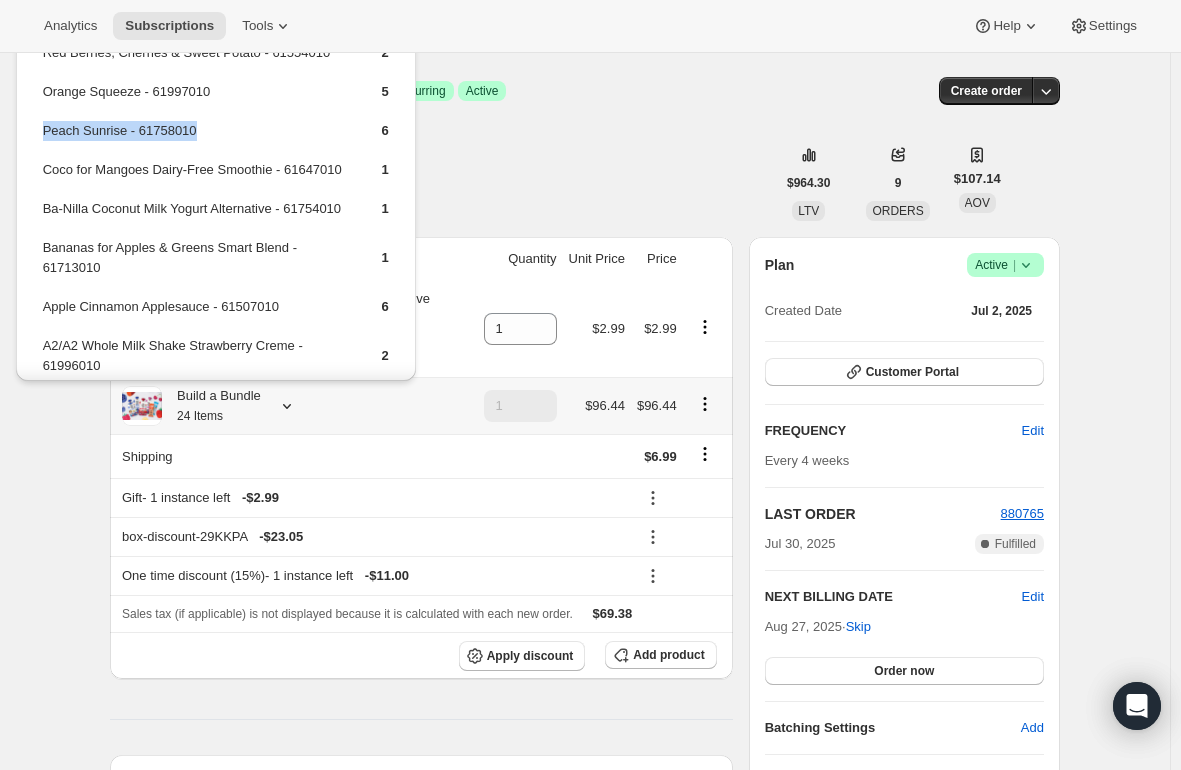 click on "Peach Sunrise - 61758010" at bounding box center (195, 138) 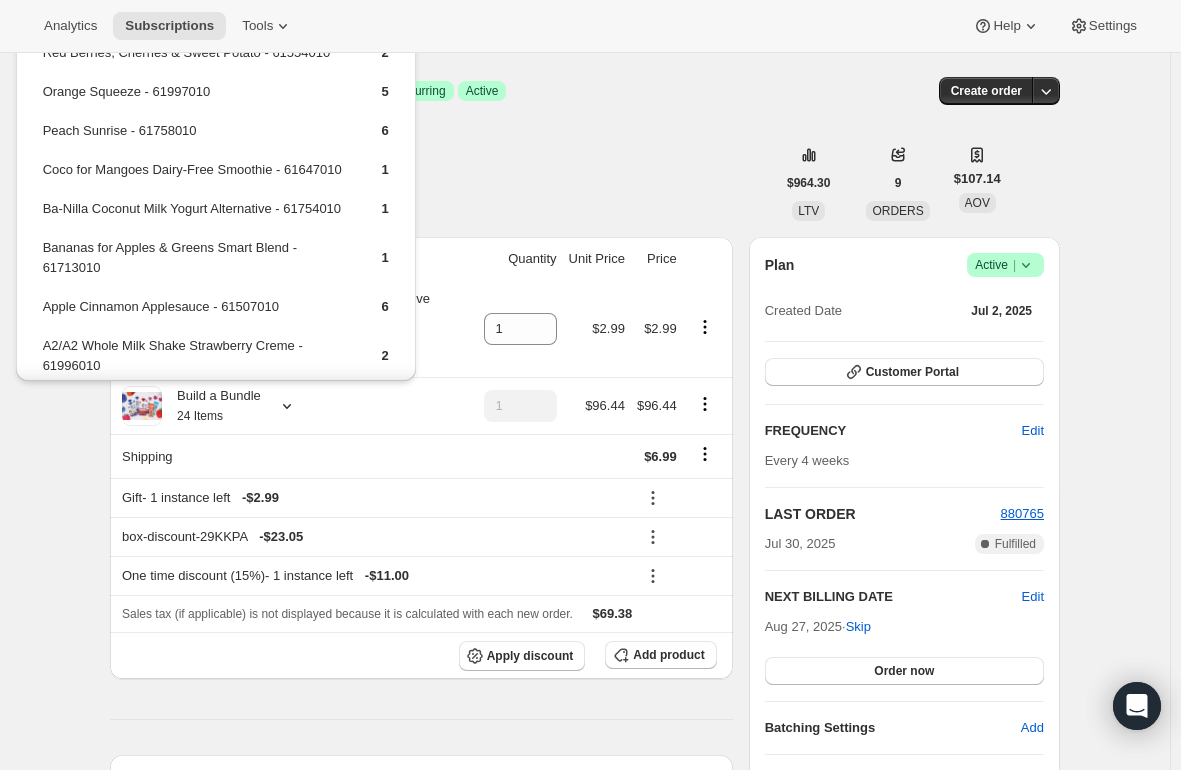 click on "Product Quantity Unit Price Price Mixed Berry Coconut Milk Yogurt Alternative (REWARD) One time 1 $2.99 $2.99 Build a Bundle 24 Items 1 $96.44 $96.44 Shipping $6.99 Gift  - 1 instance left   - $2.99 box-discount-29KKPA   - $23.05 One time discount (15%)  - 1 instance left   - $11.00 Sales tax (if applicable) is not displayed because it is calculated with each new order.   $69.38 Apply discount Add product Payment attempts Order Billing date Status Fulfillment 880765 Jul 30, 2025  ·  03:05 AM  Complete Paid  Complete Fulfilled 865998 Jul 2, 2025  ·  07:28 AM  Complete Paid  Complete Fulfilled Timeline Aug 5, 2025 Valarie Blythe added 15% discount via Admin, which will apply to the next order.  05:23 PM Aug 4, 2025 1 Mixed Berry Coconut Milk Yogurt Alternative (REWARD) added to subscription via Awtomic Moments.  11:22 AM Claimed reward for moment Free Cocoyo Mixed Berry Pouch with 3rd Subscription Box. 11:22 AM Jul 30, 2025 Klaviyo notification sent via Awtomic Moments. 03:11 AM 03:11 AM View order ." at bounding box center [421, 1216] 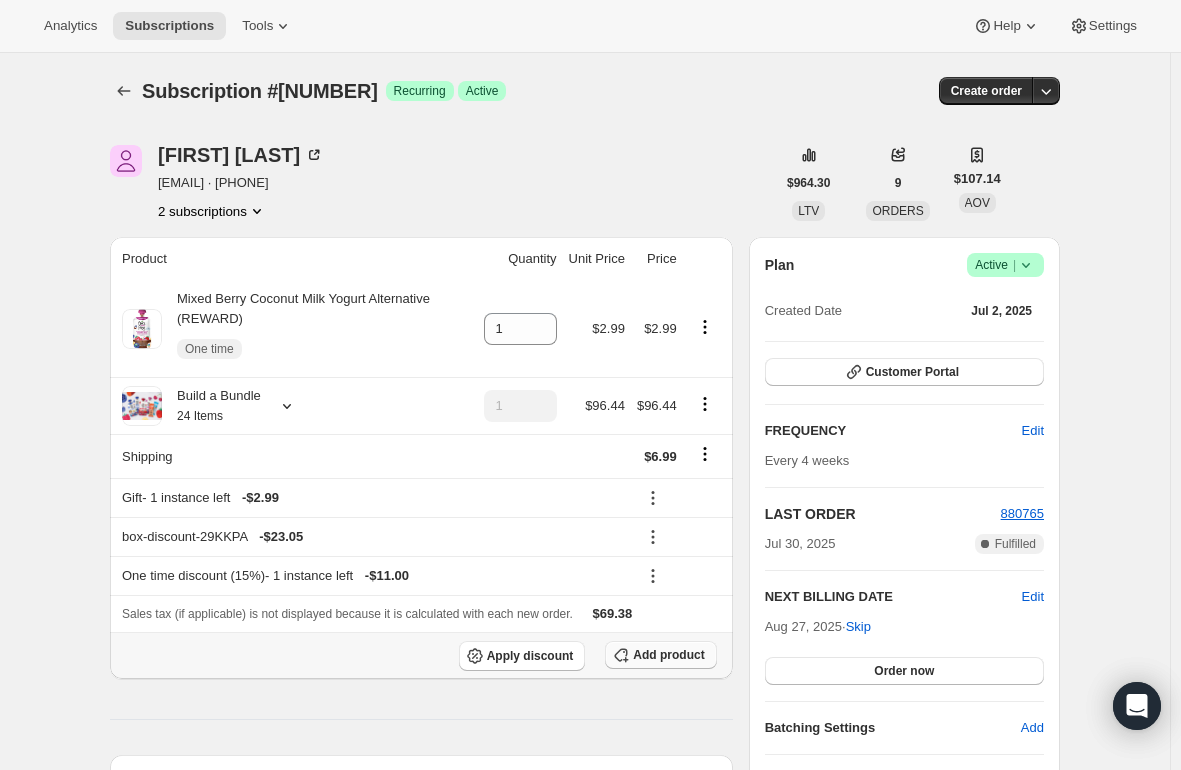 click on "Add product" at bounding box center (660, 655) 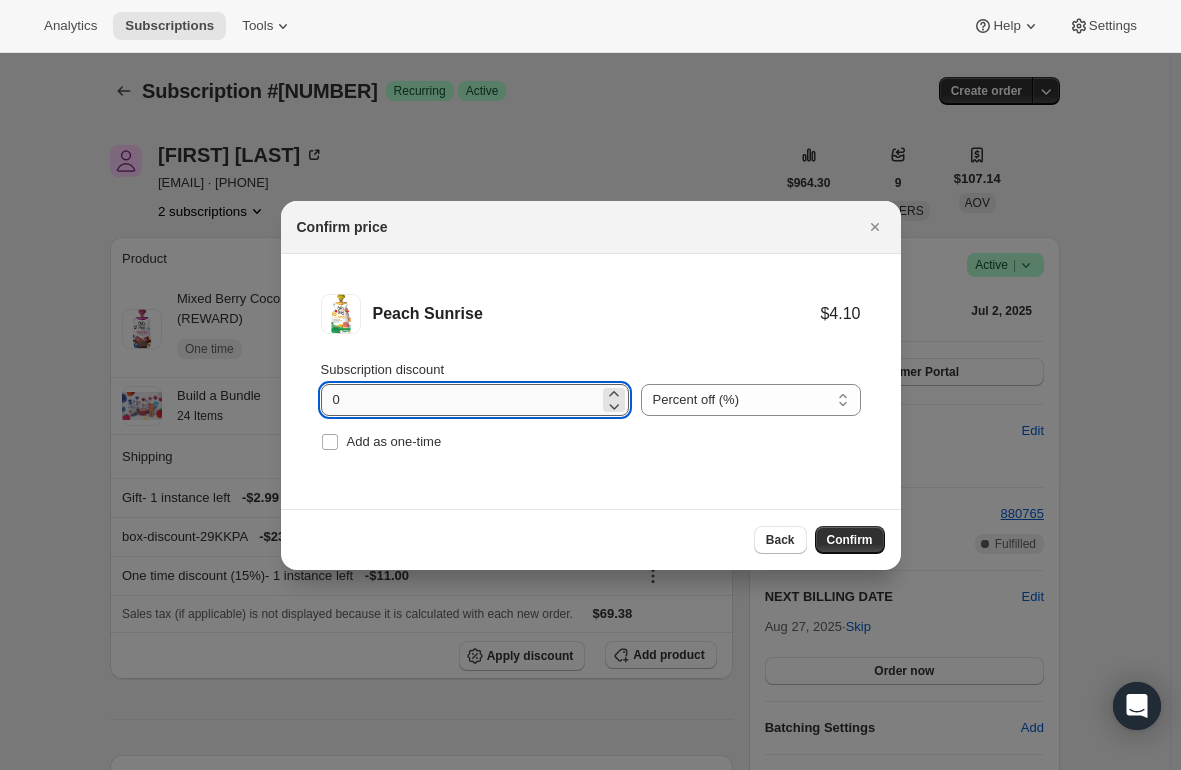 click on "0" at bounding box center (460, 400) 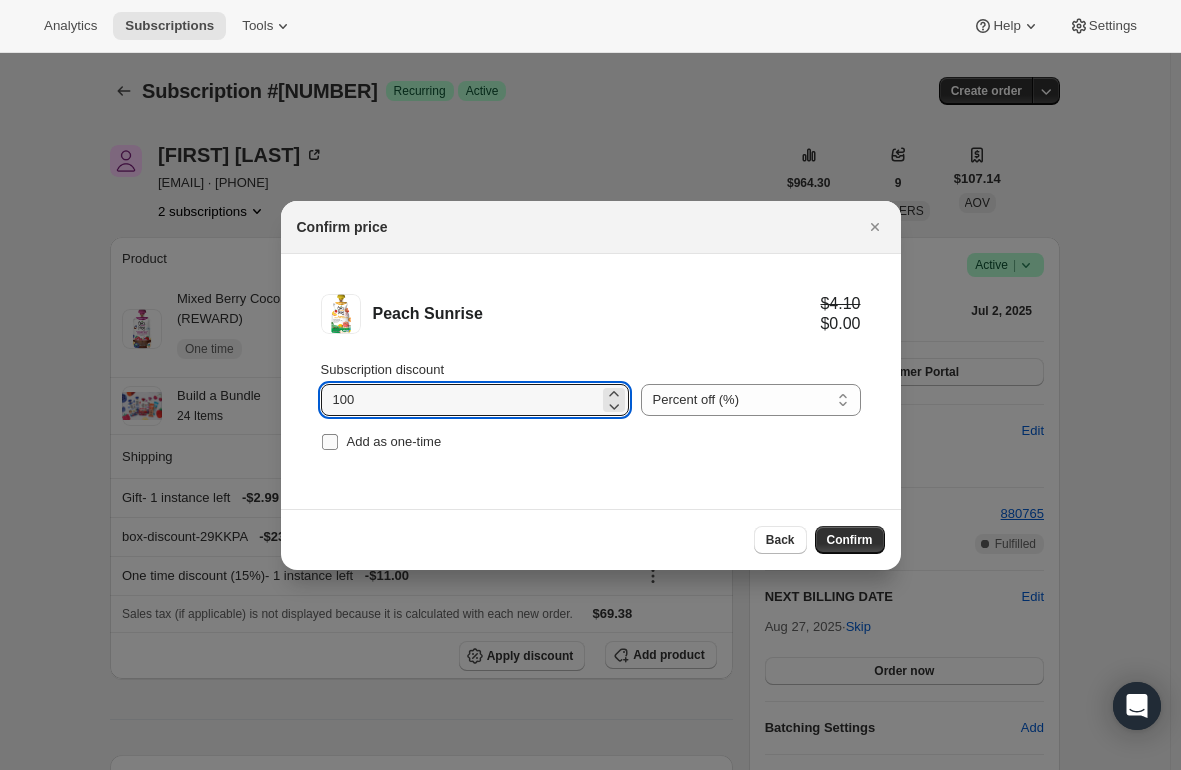 type on "100" 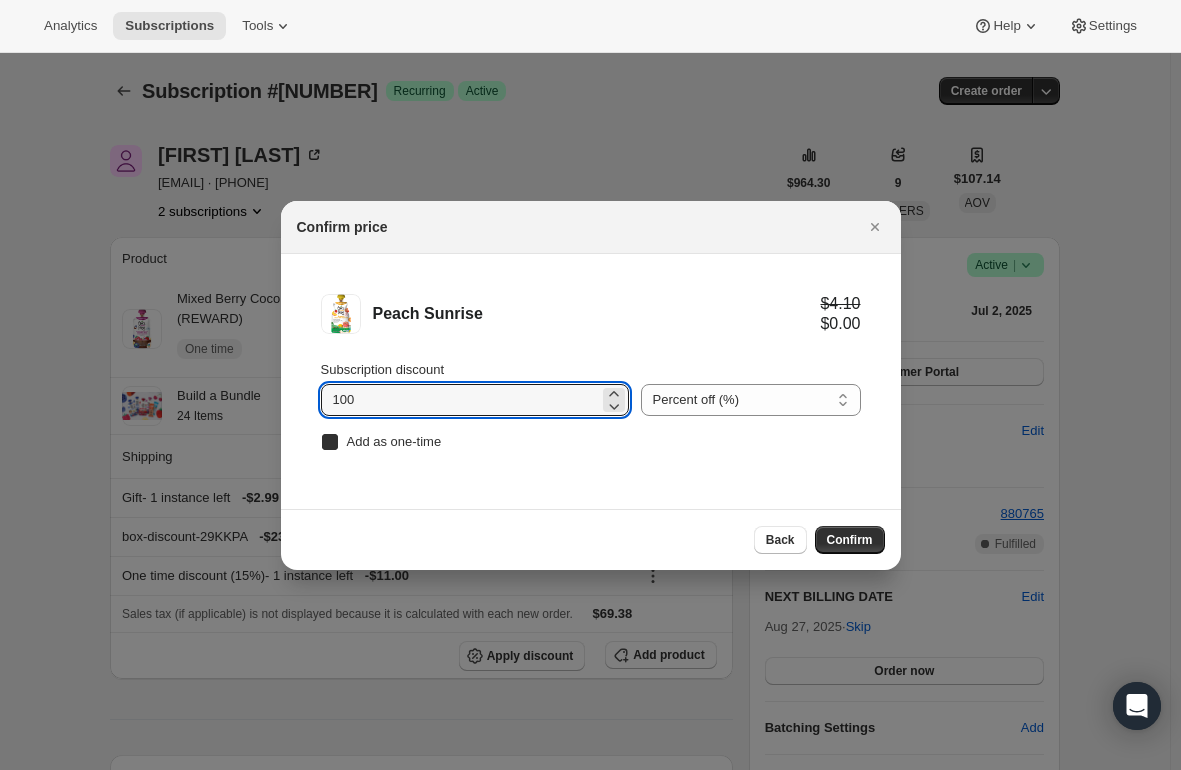 checkbox on "true" 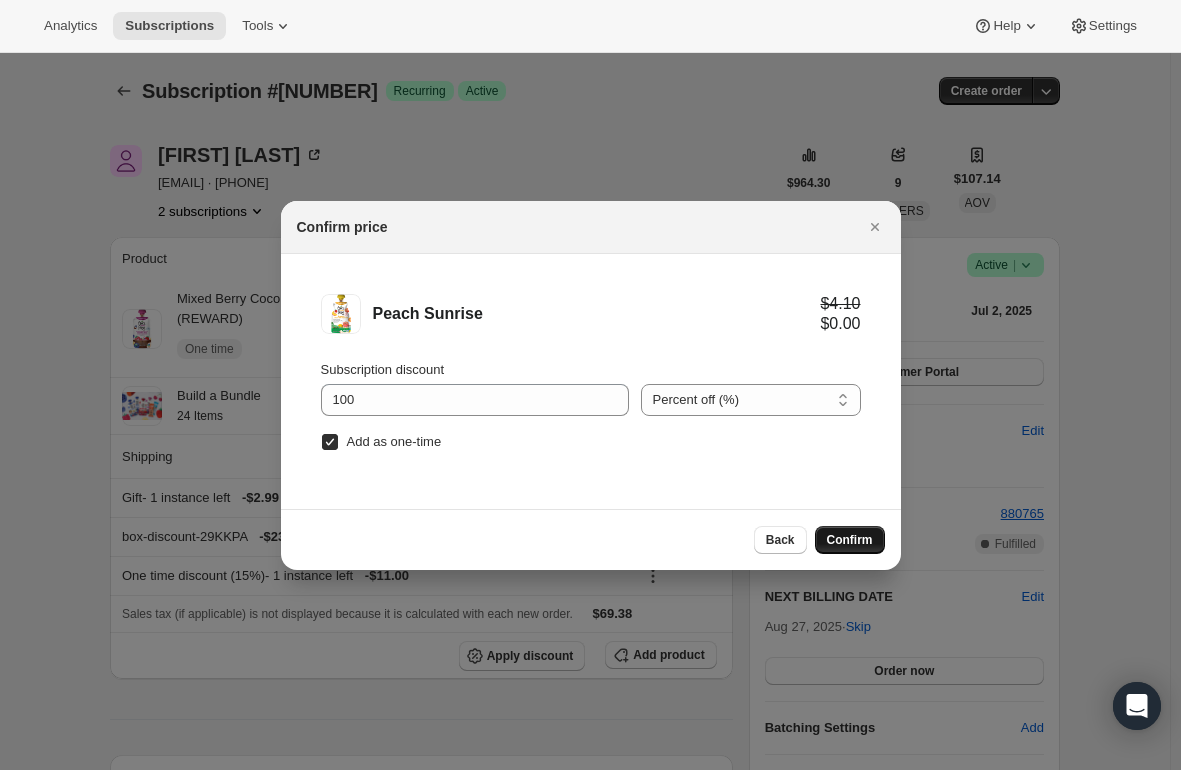 click on "Confirm" at bounding box center (850, 540) 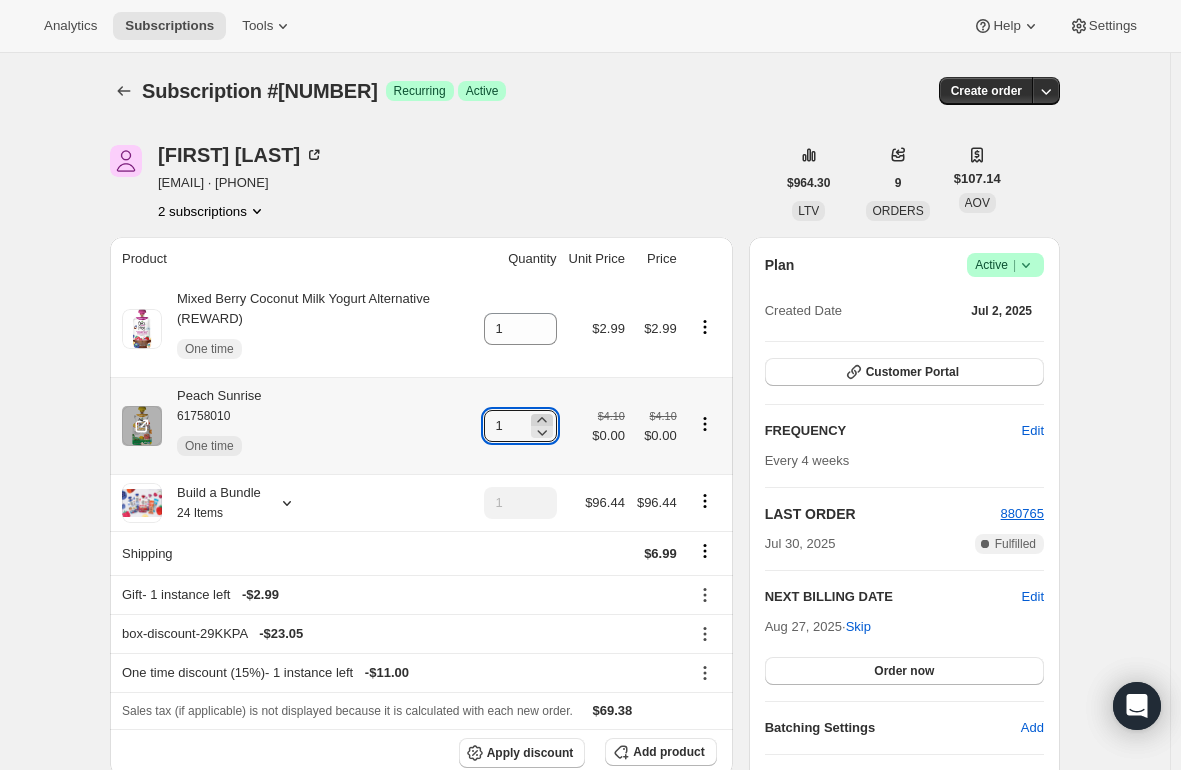 click 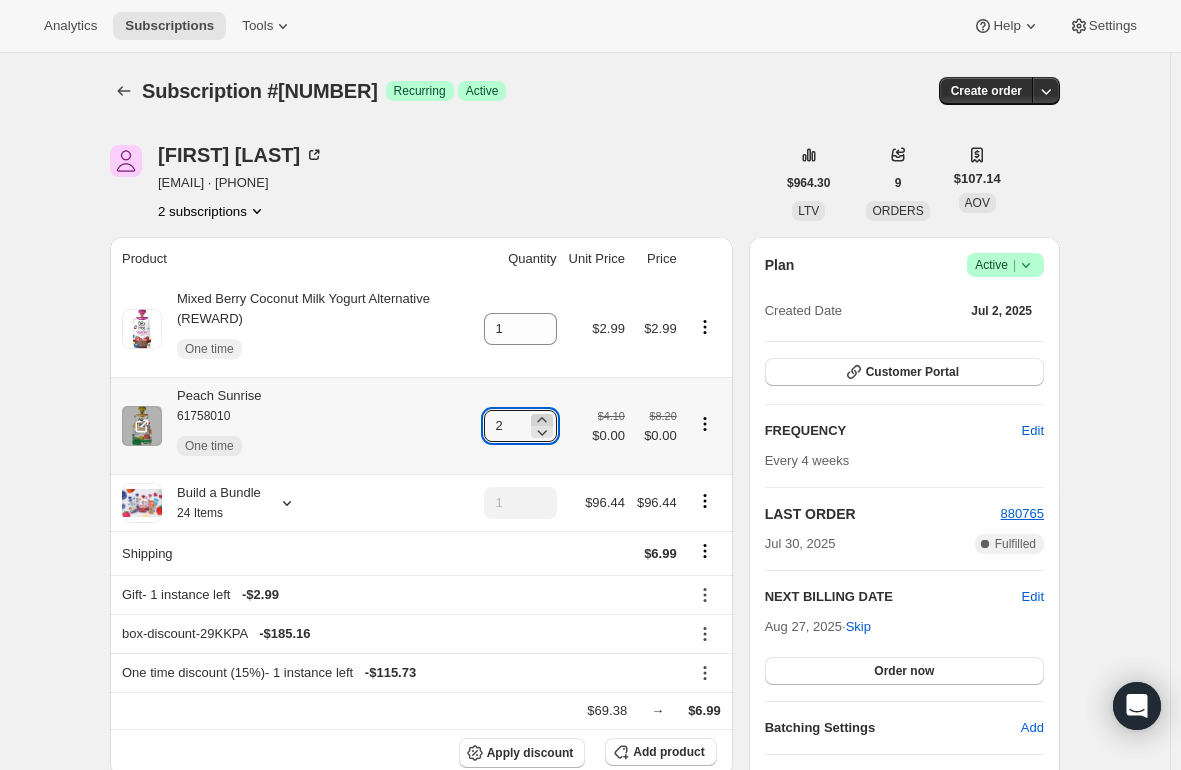 click 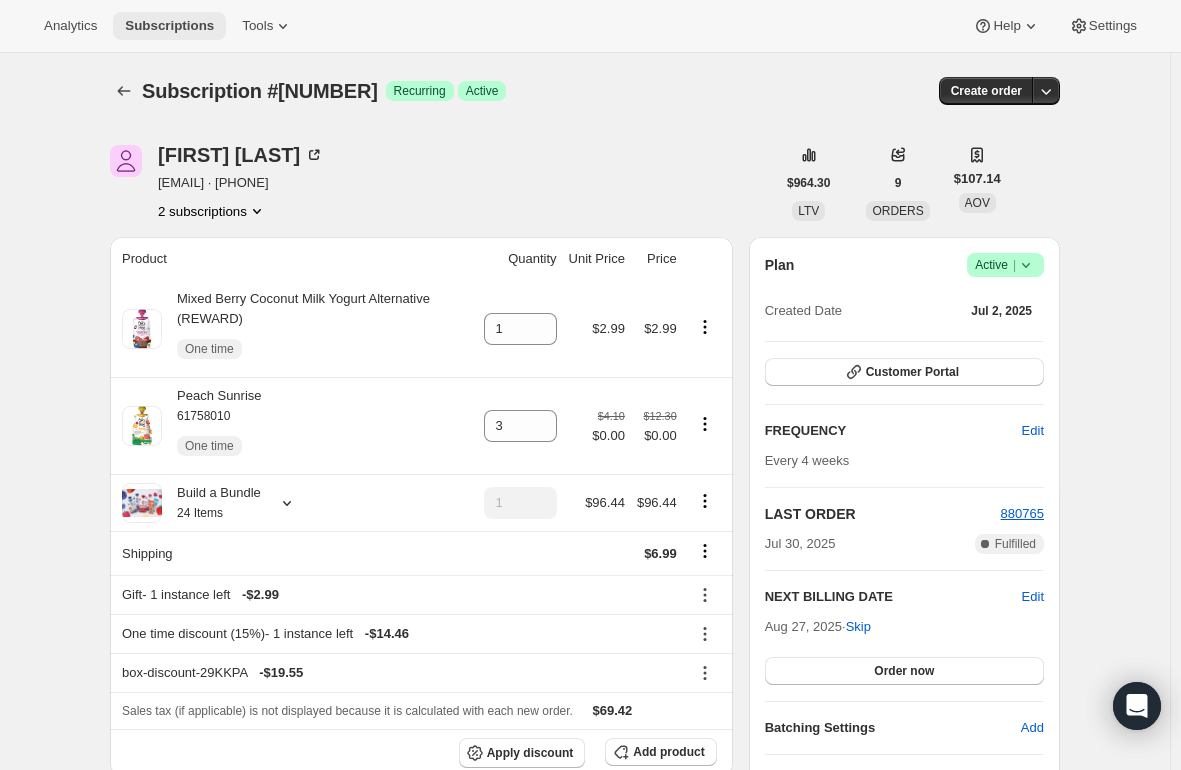 click on "Subscriptions" at bounding box center [169, 26] 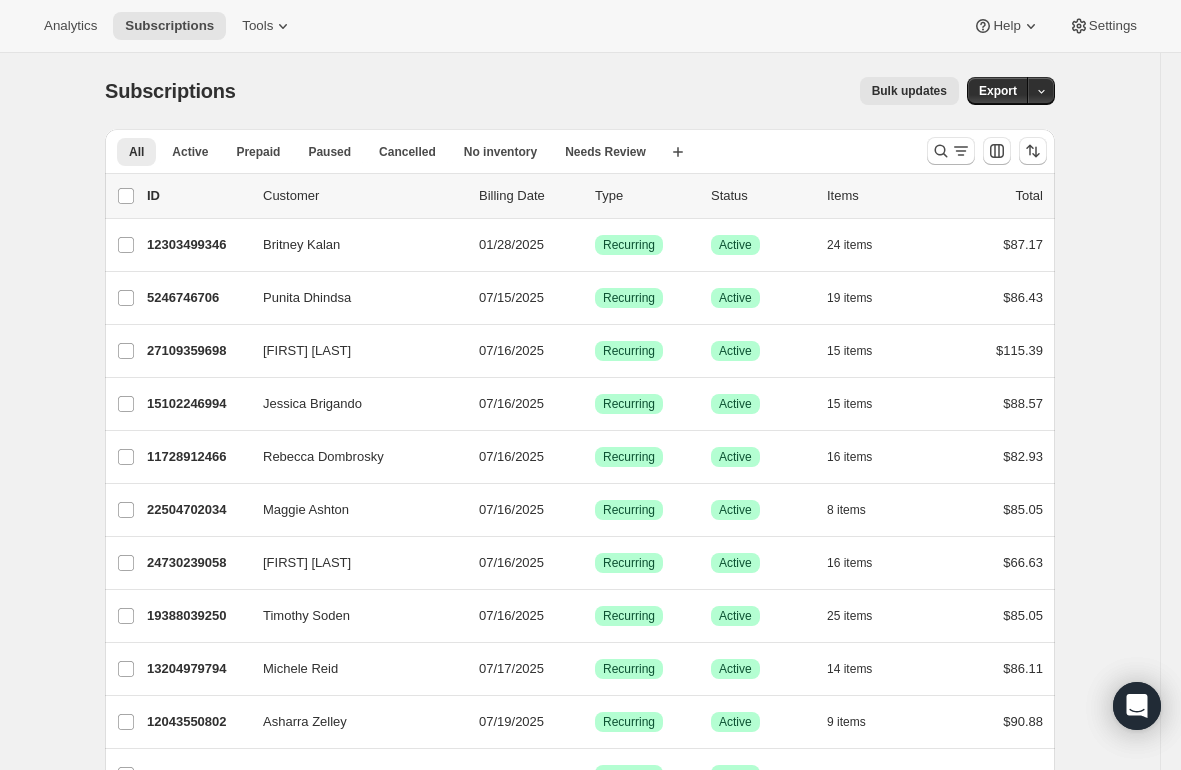 scroll, scrollTop: 0, scrollLeft: 0, axis: both 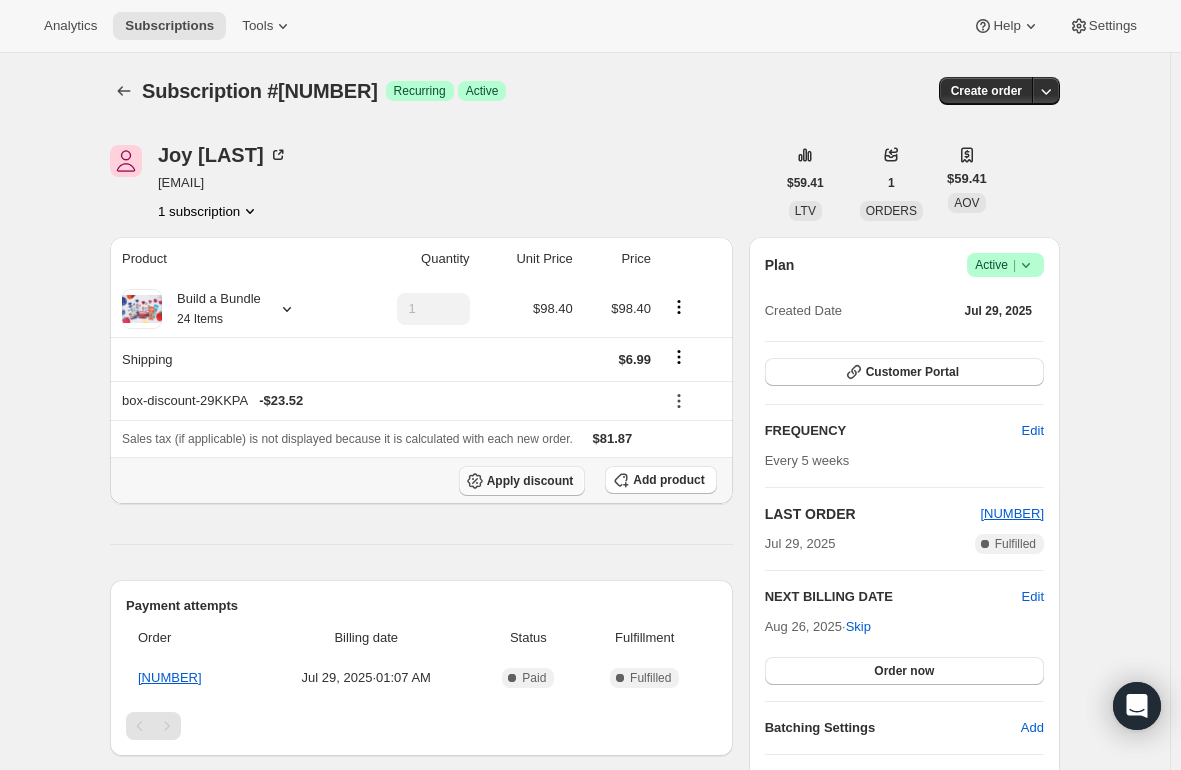 click on "Apply discount" at bounding box center [530, 481] 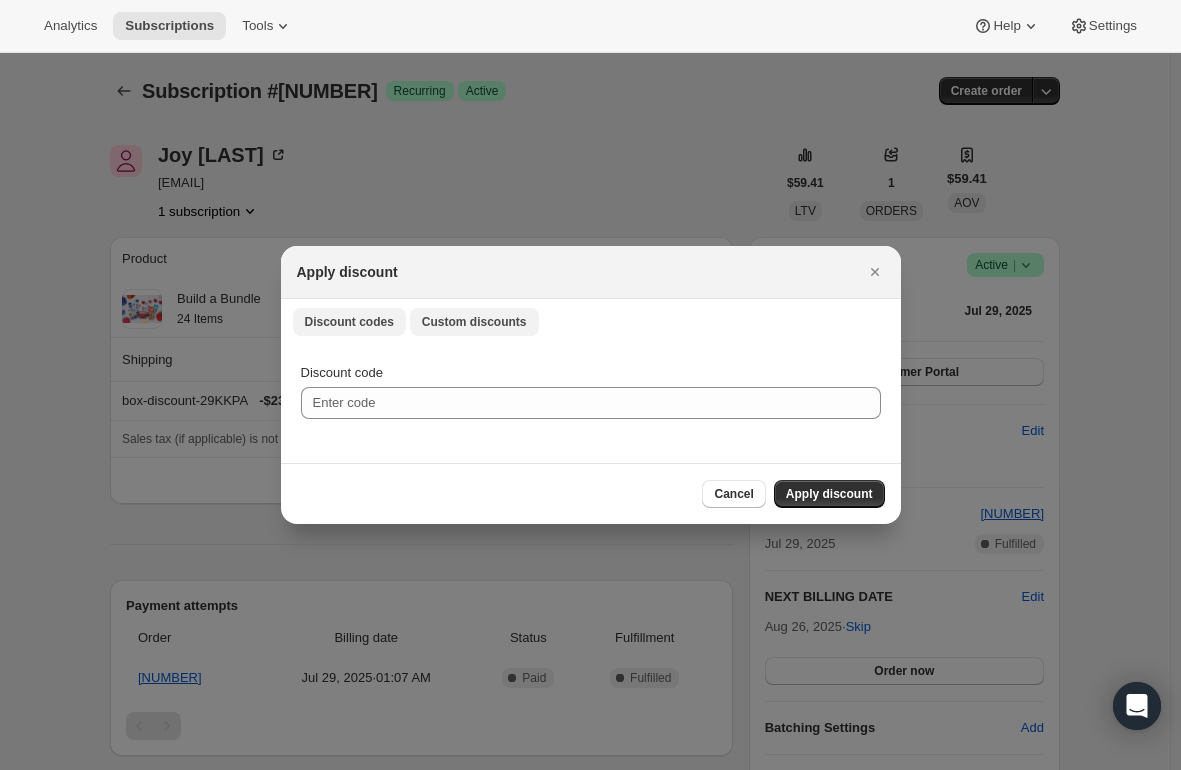 click on "Custom discounts" at bounding box center [474, 322] 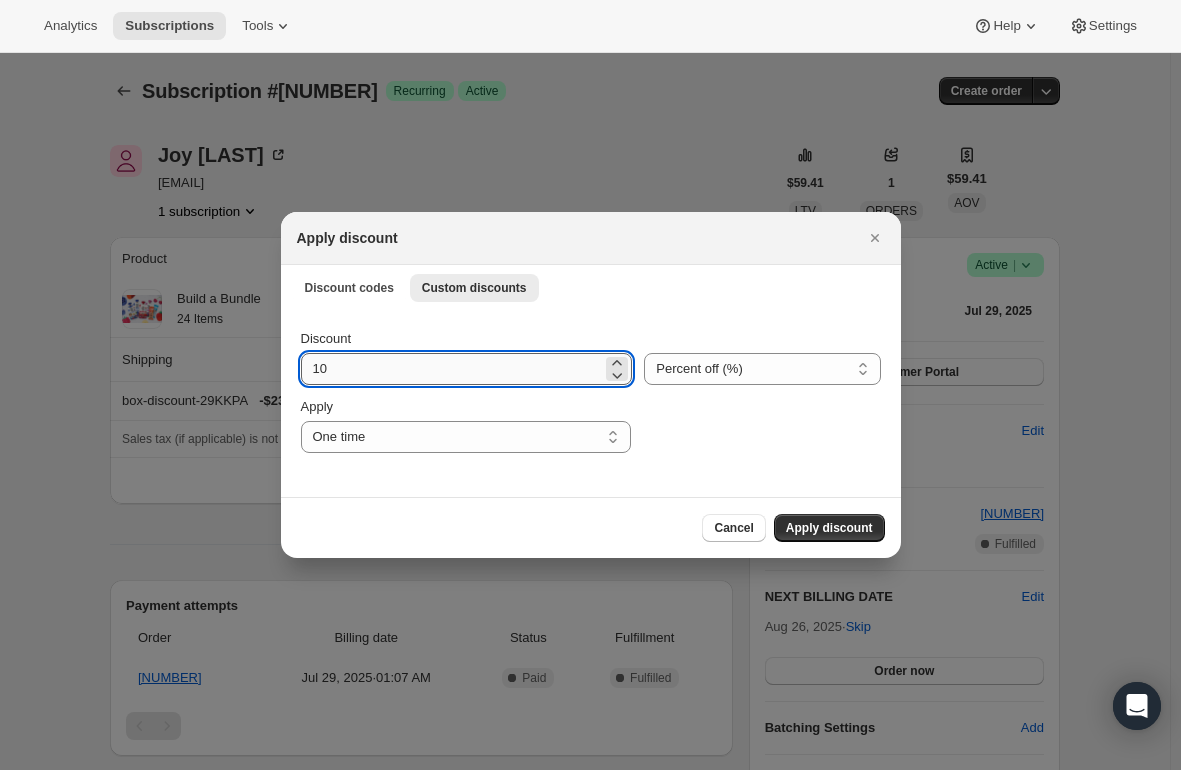 click on "10" at bounding box center (452, 369) 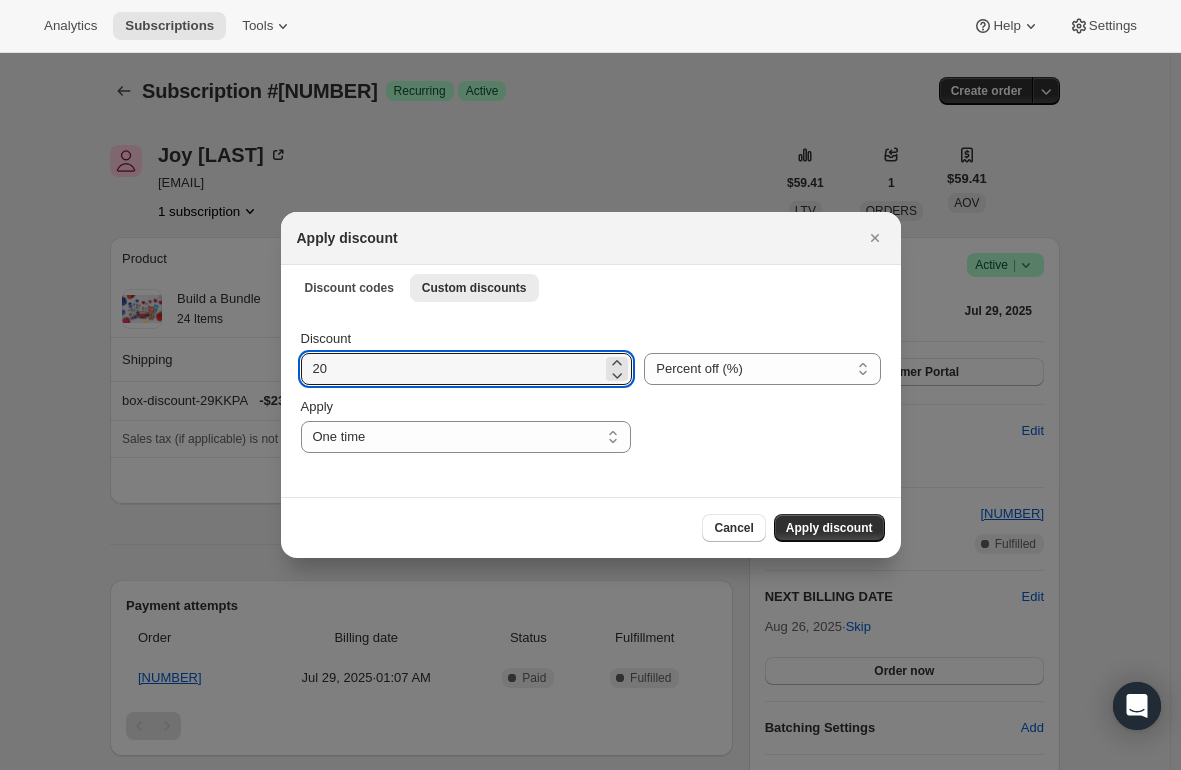 type on "20" 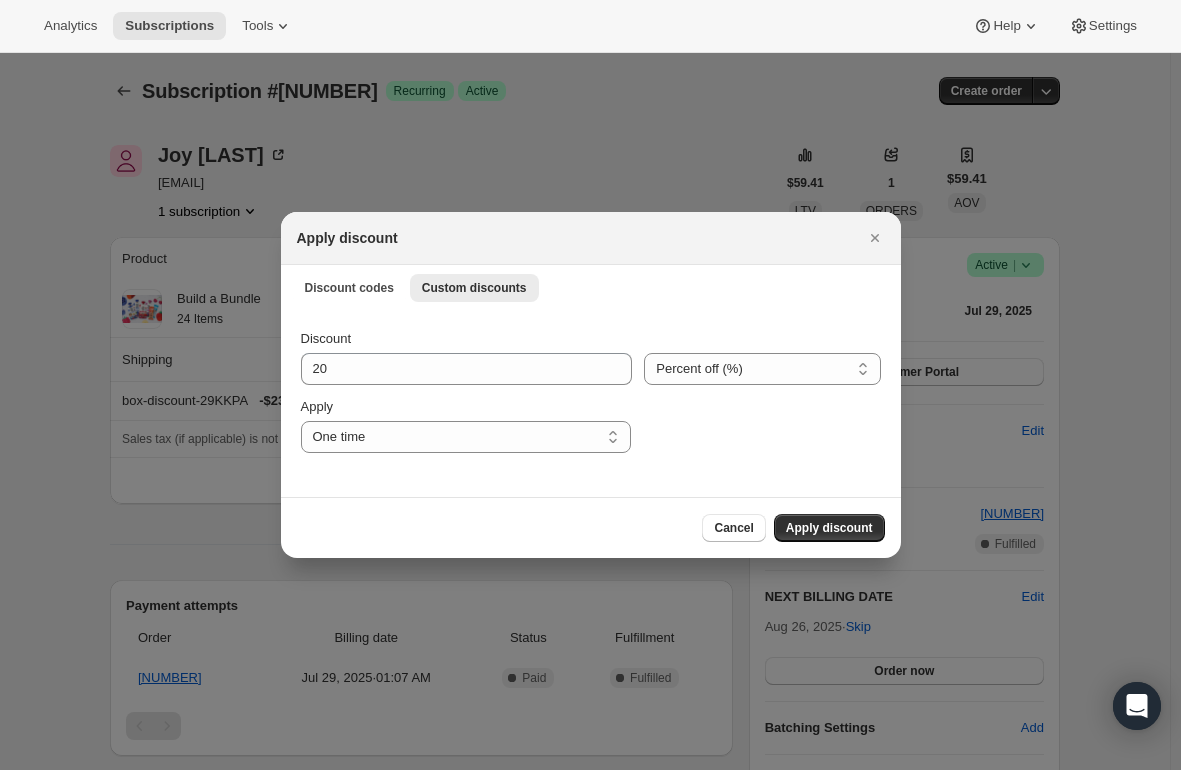 click on "Cancel Apply discount" at bounding box center [591, 528] 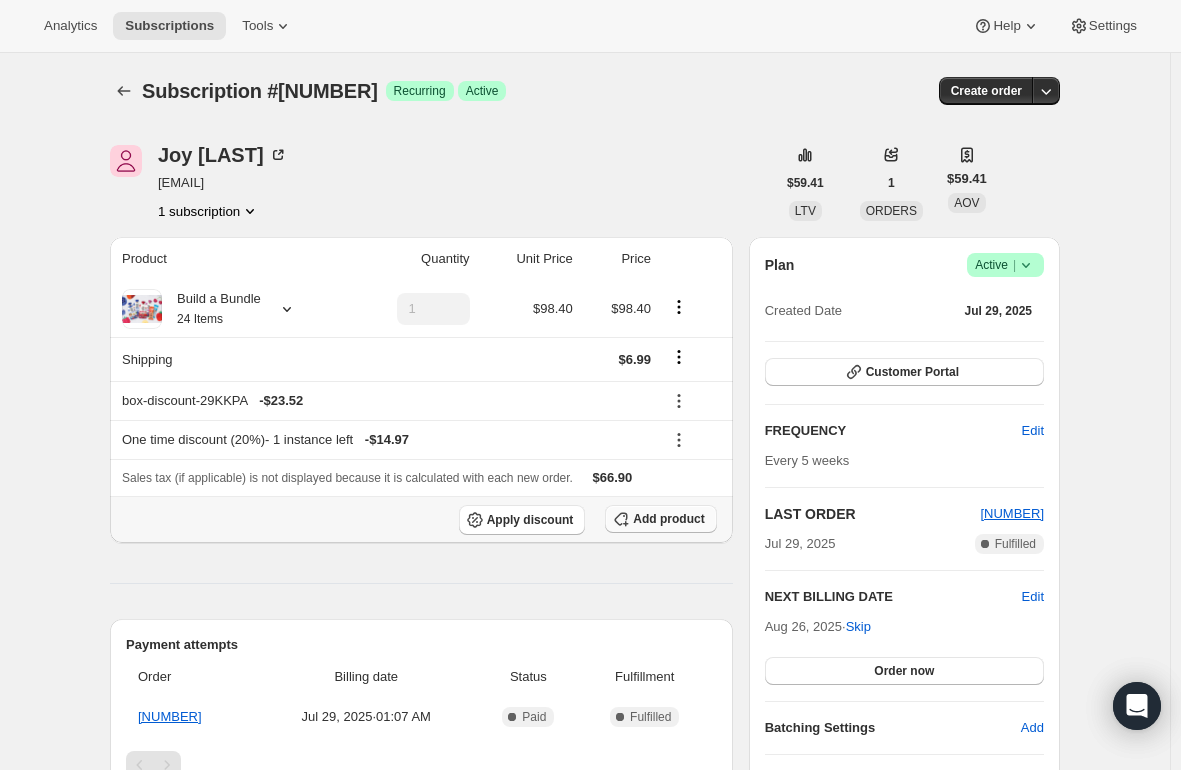 click on "Add product" at bounding box center [668, 519] 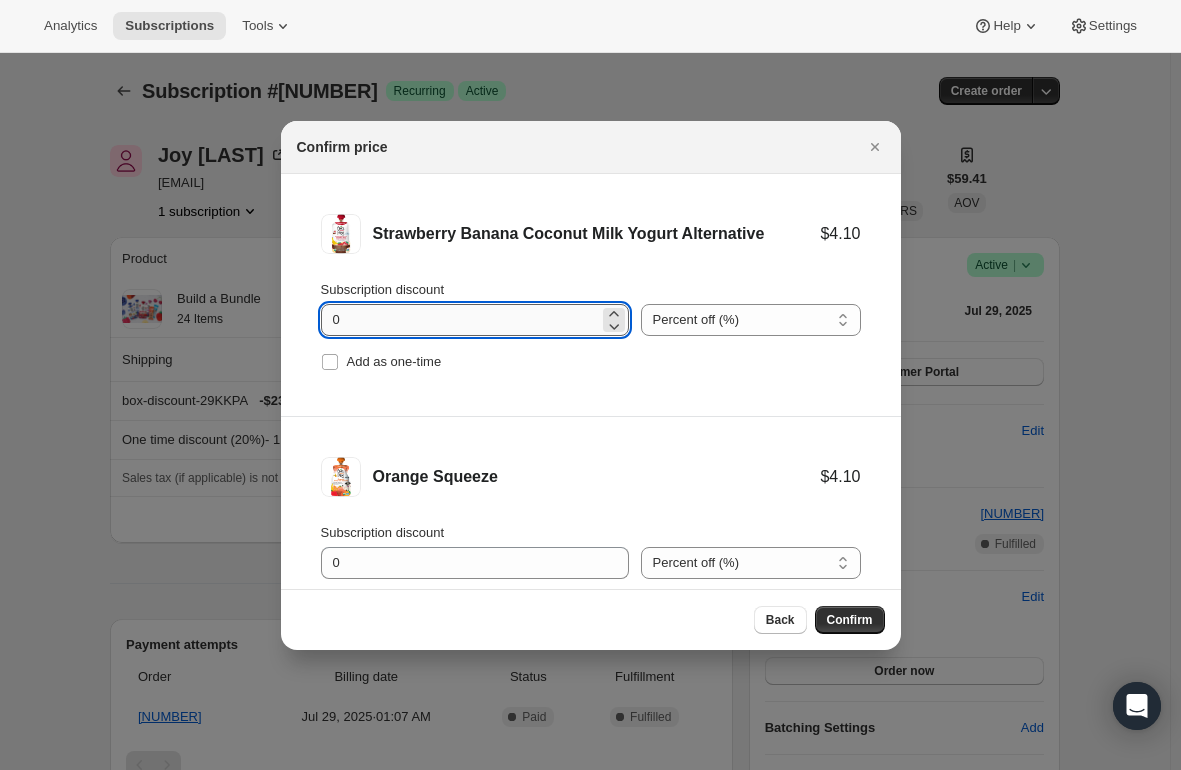 click on "0" at bounding box center [460, 320] 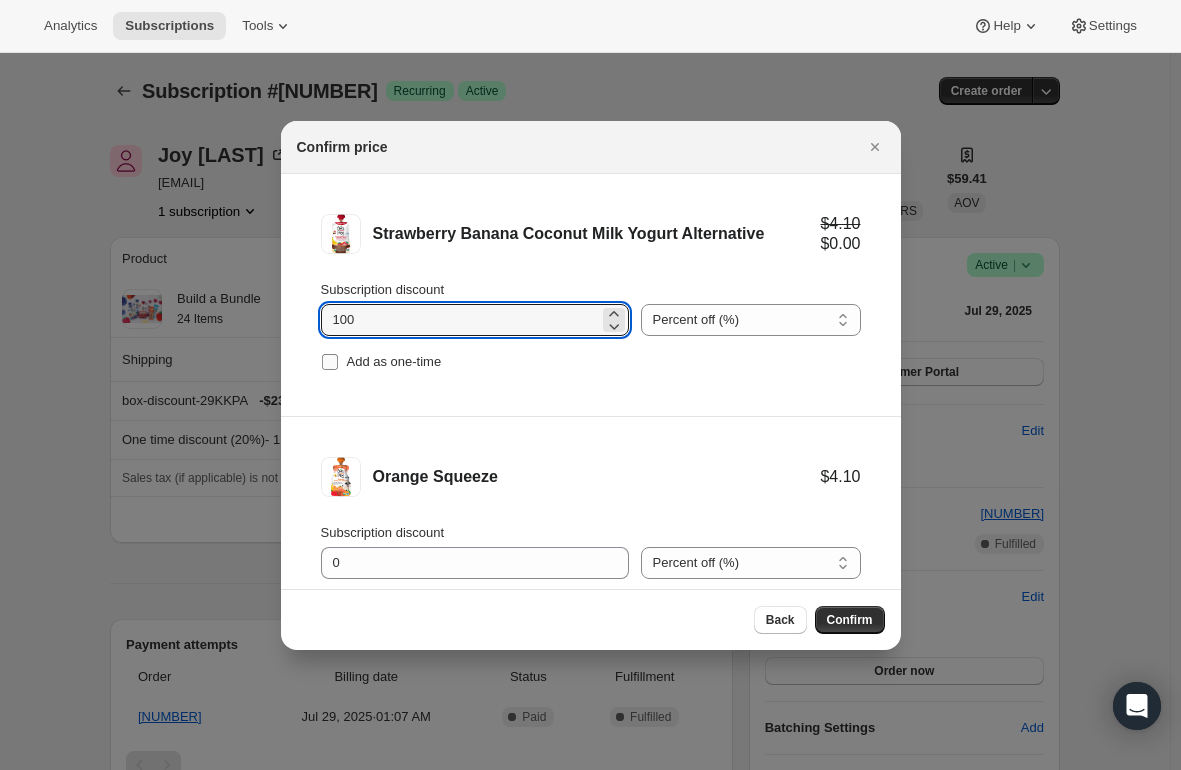 type on "100" 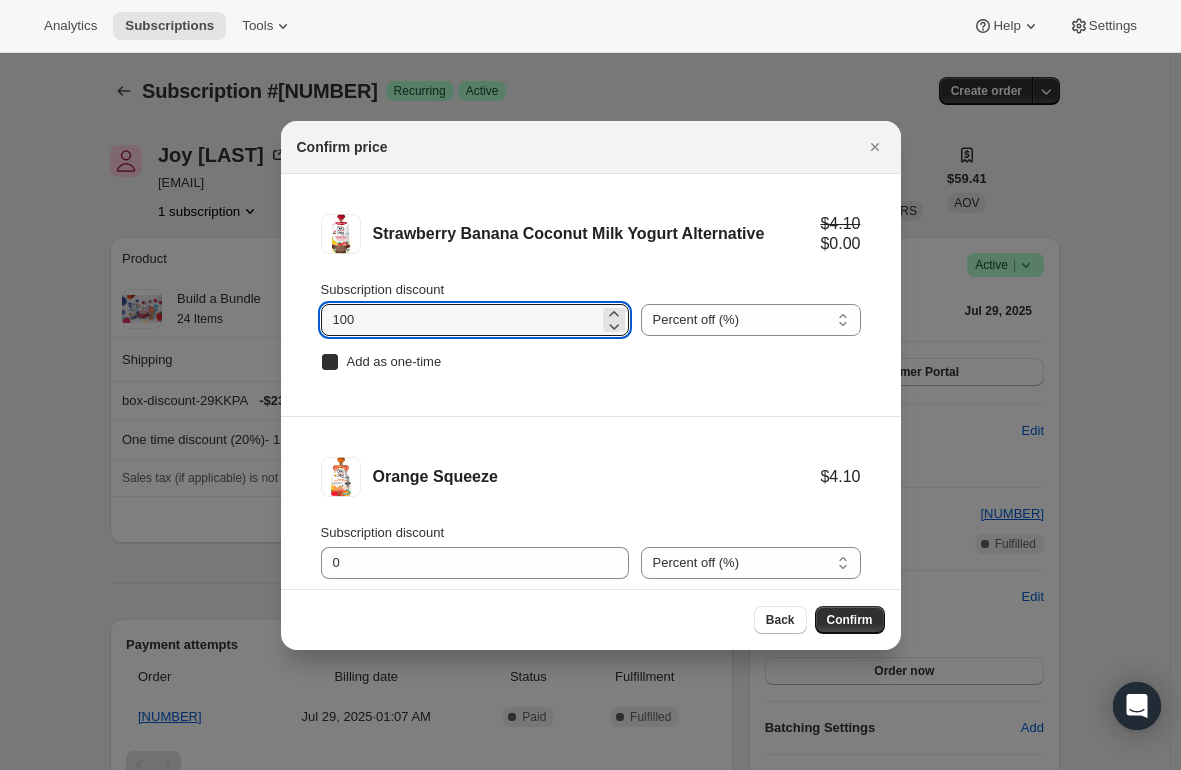checkbox on "true" 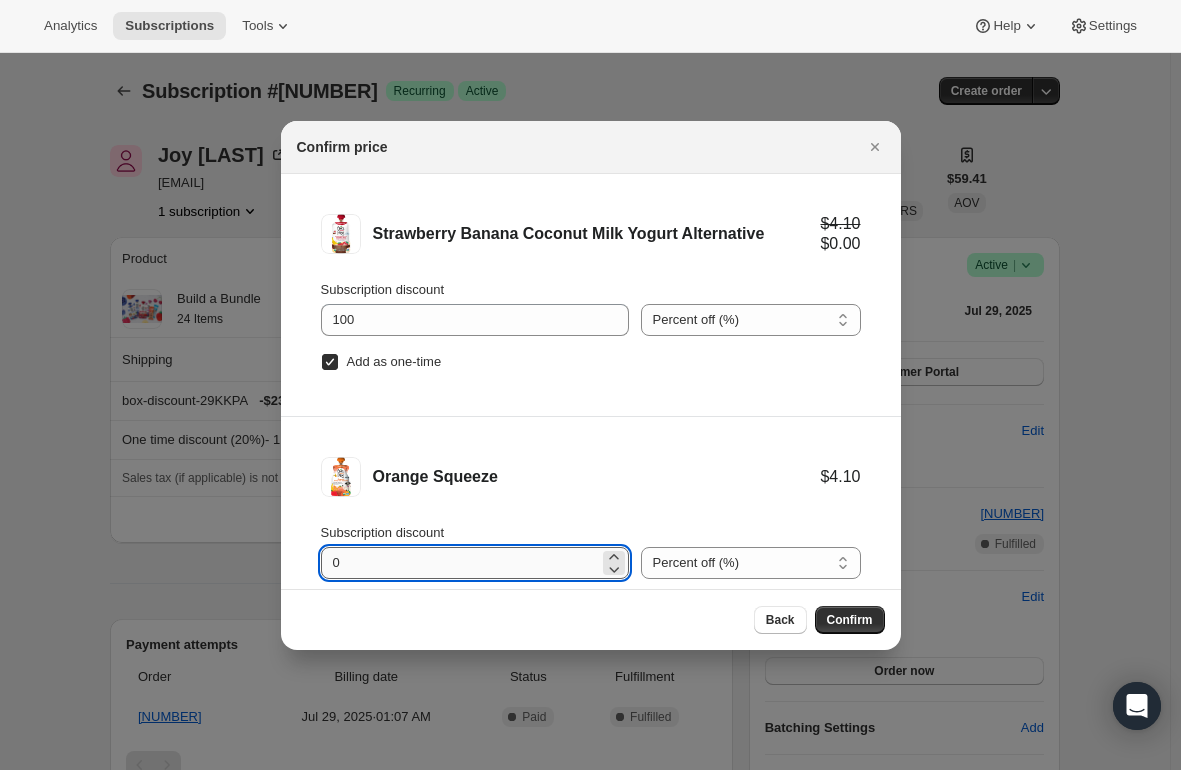 click on "0" at bounding box center [460, 563] 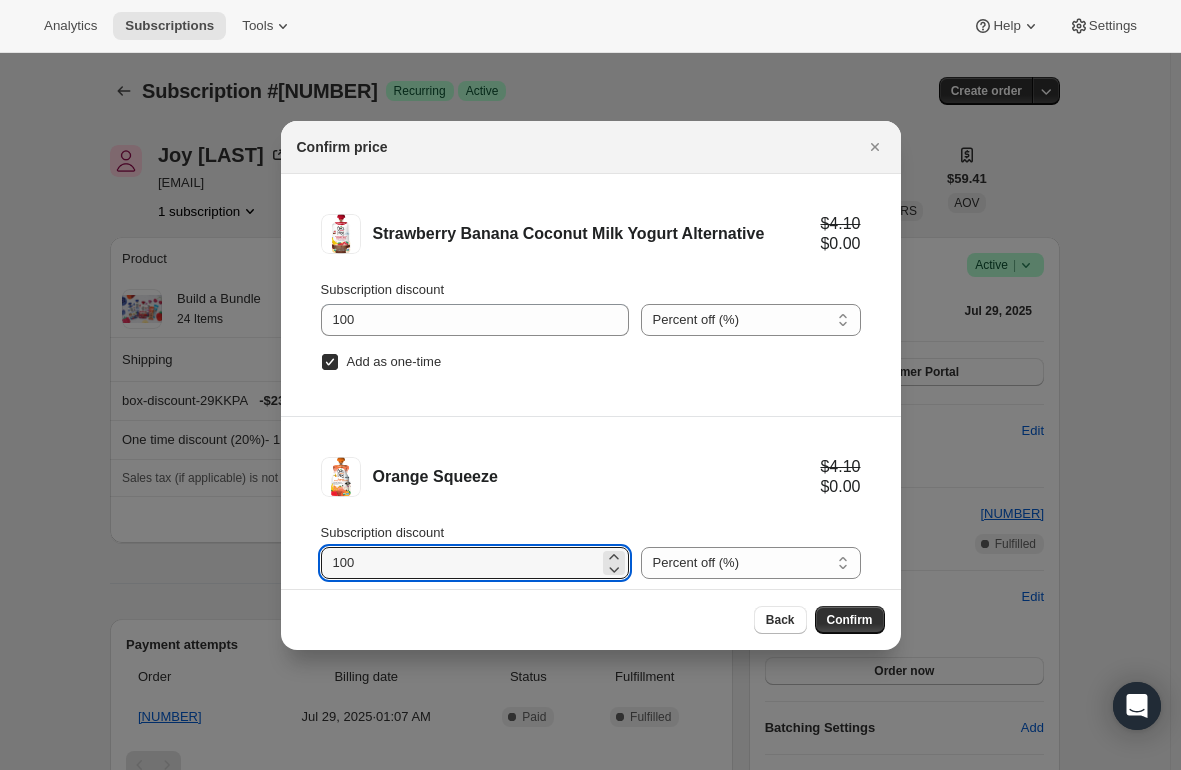 type on "100" 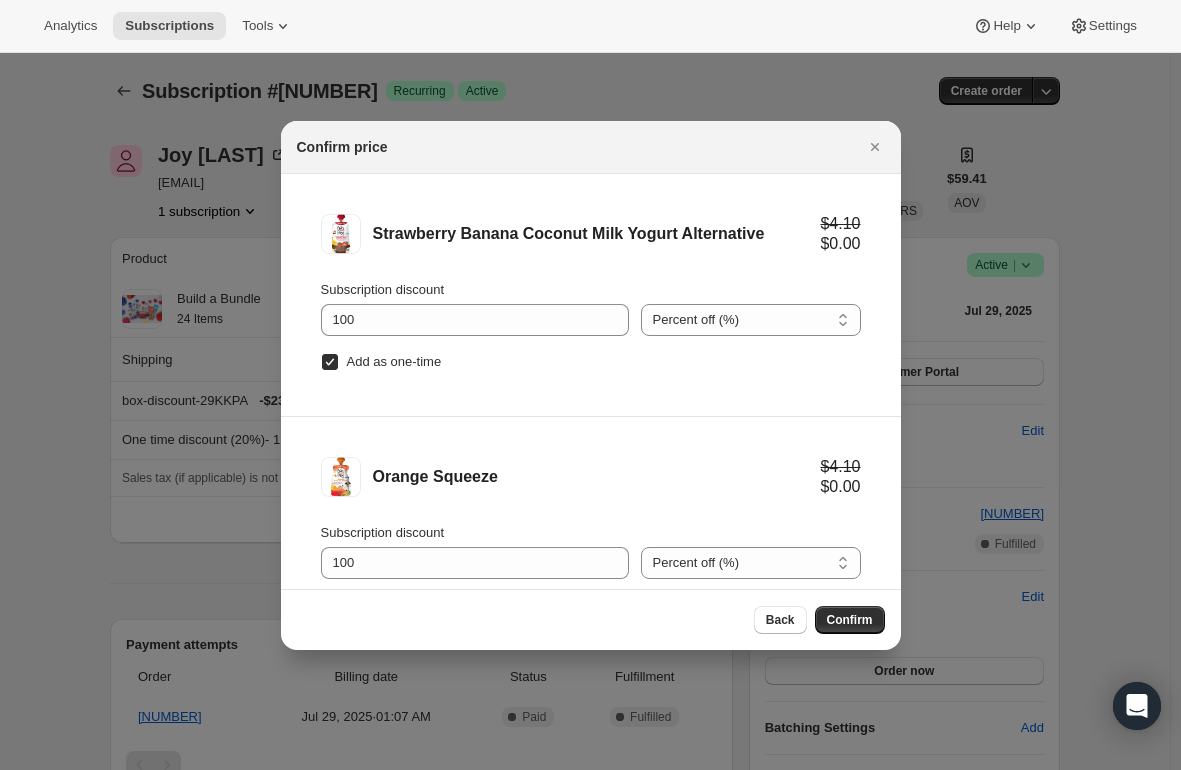 scroll, scrollTop: 83, scrollLeft: 0, axis: vertical 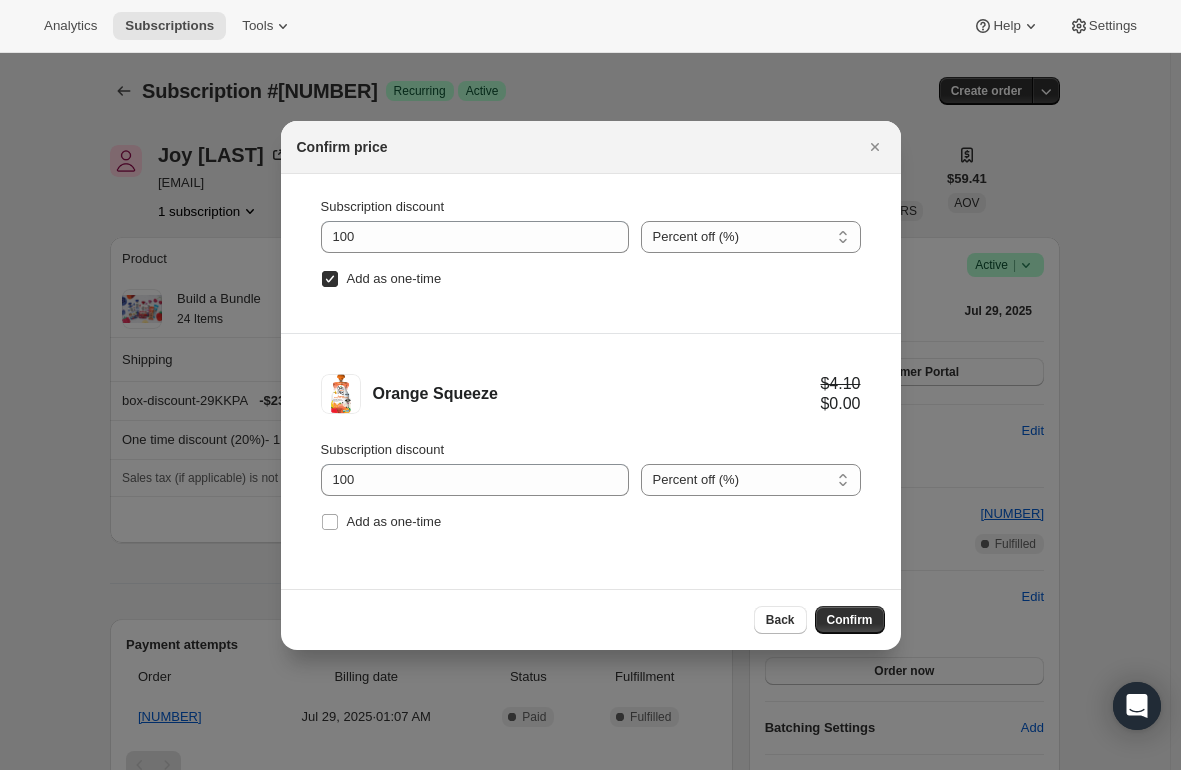 drag, startPoint x: 334, startPoint y: 527, endPoint x: 355, endPoint y: 537, distance: 23.259407 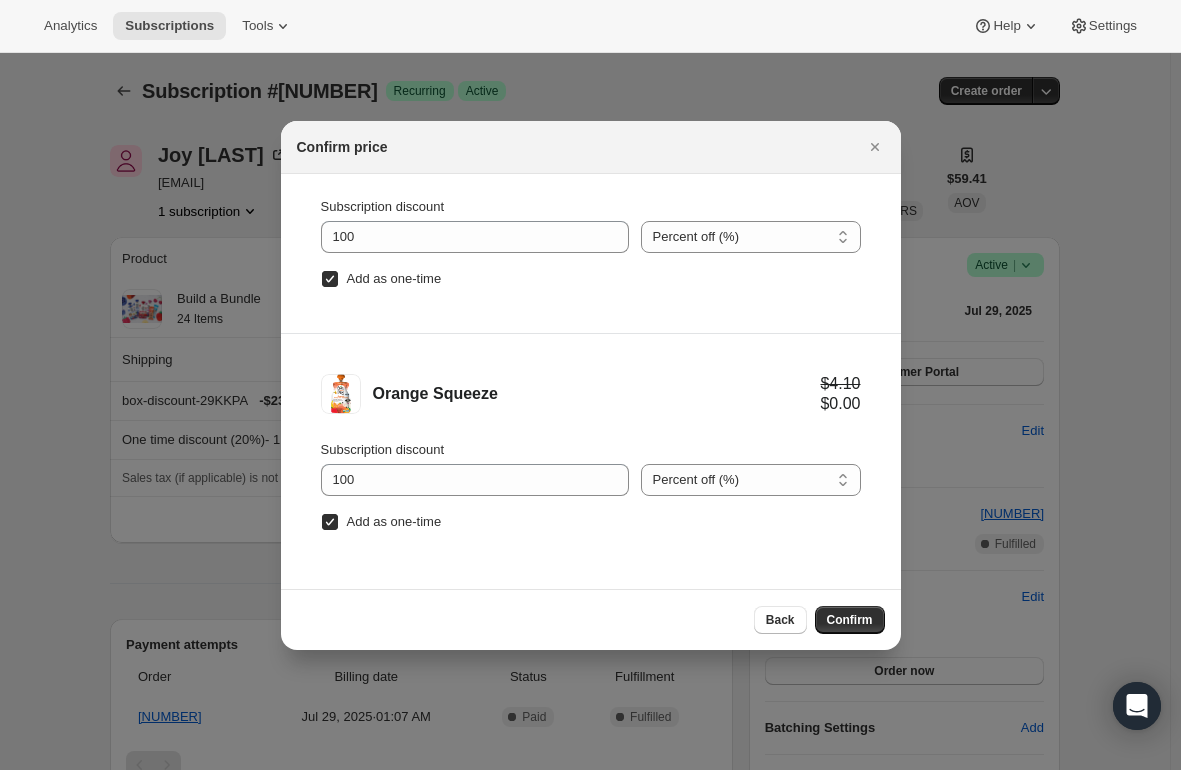 click on "Back Confirm" at bounding box center (591, 620) 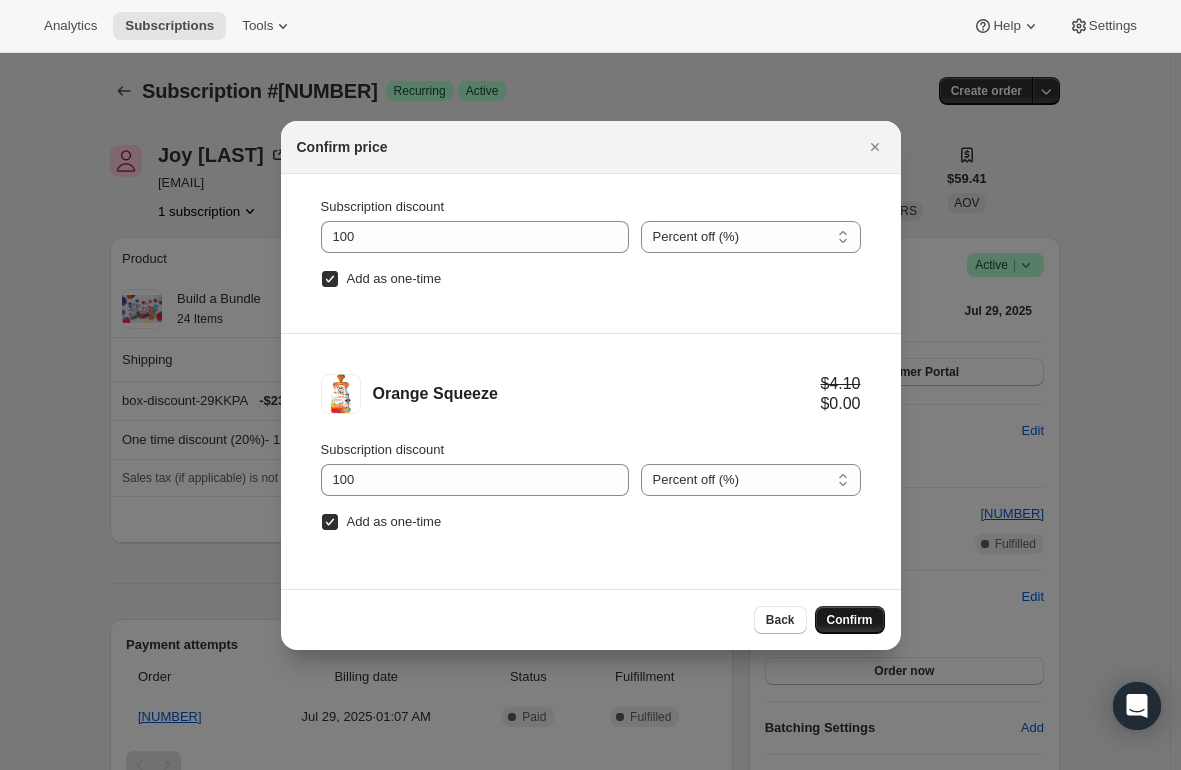 click on "Confirm" at bounding box center [850, 620] 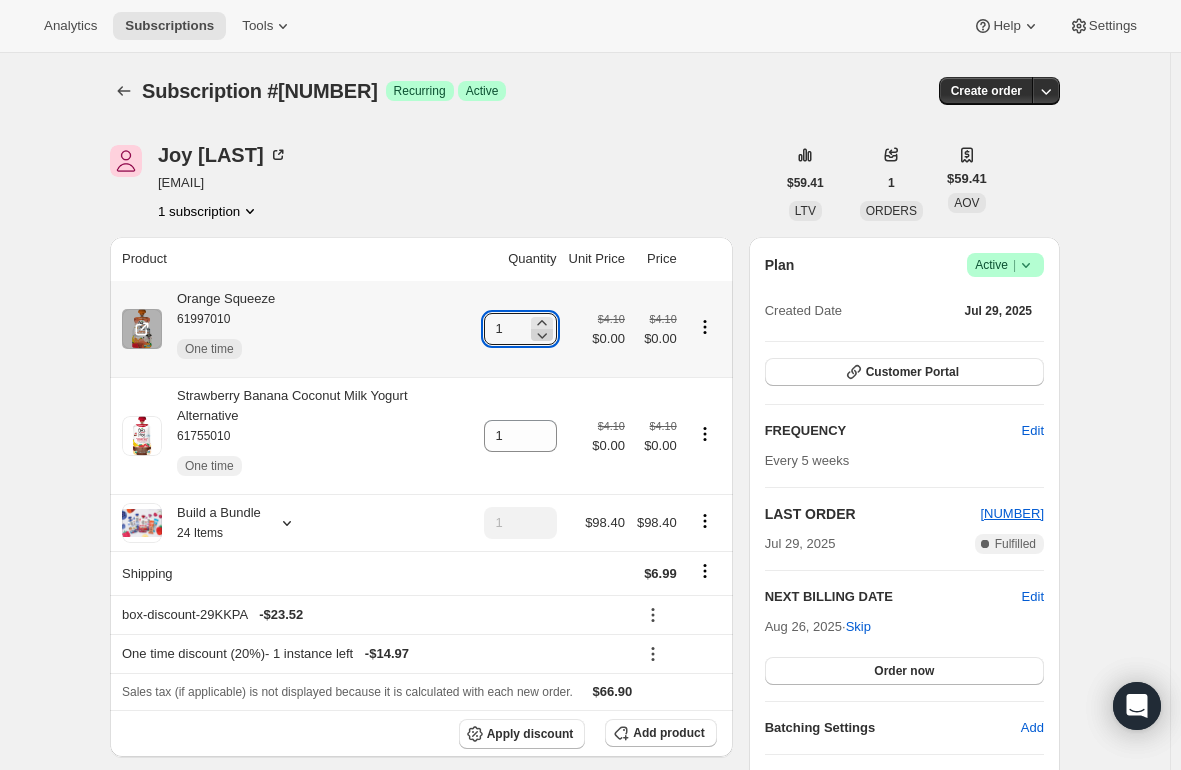 click 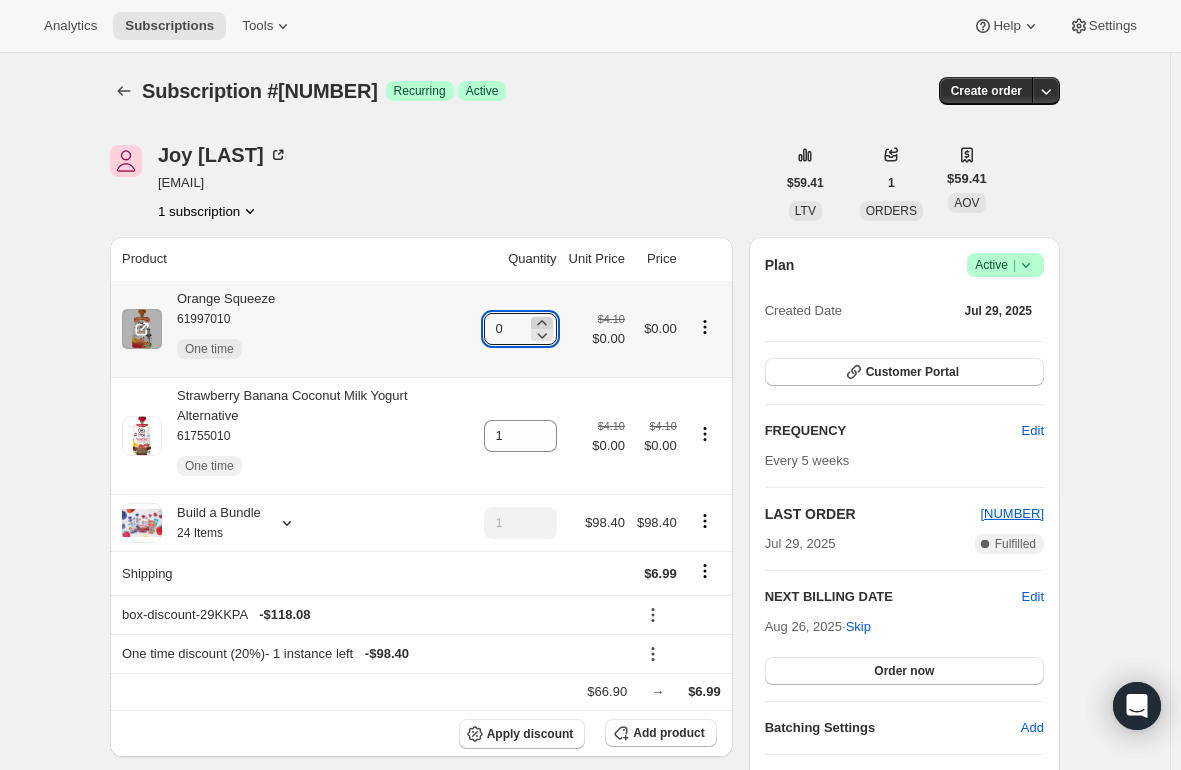 click 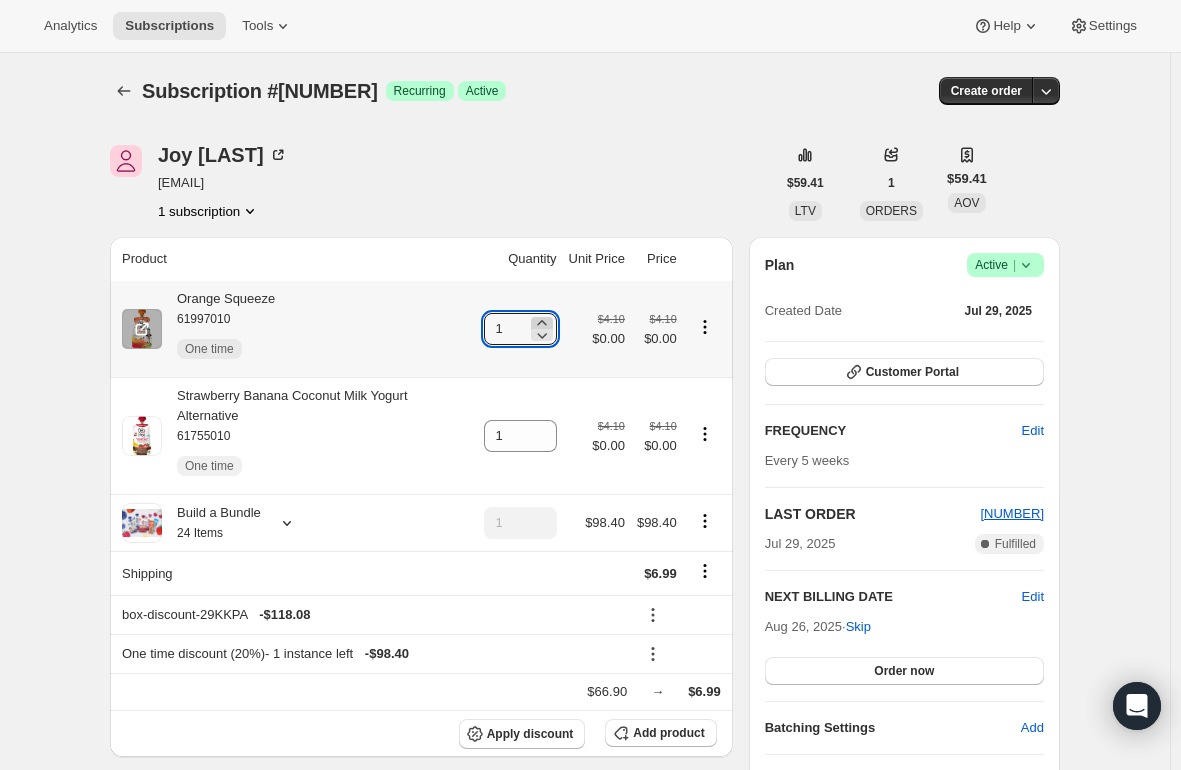 click 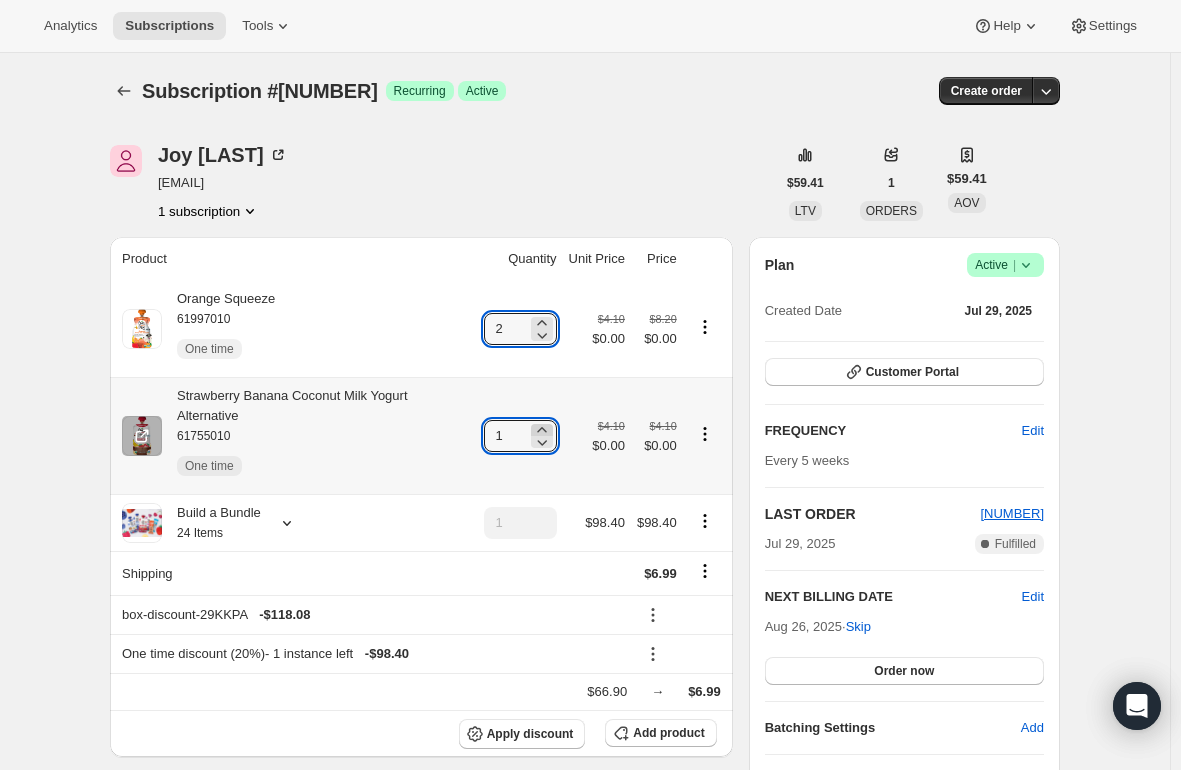 click 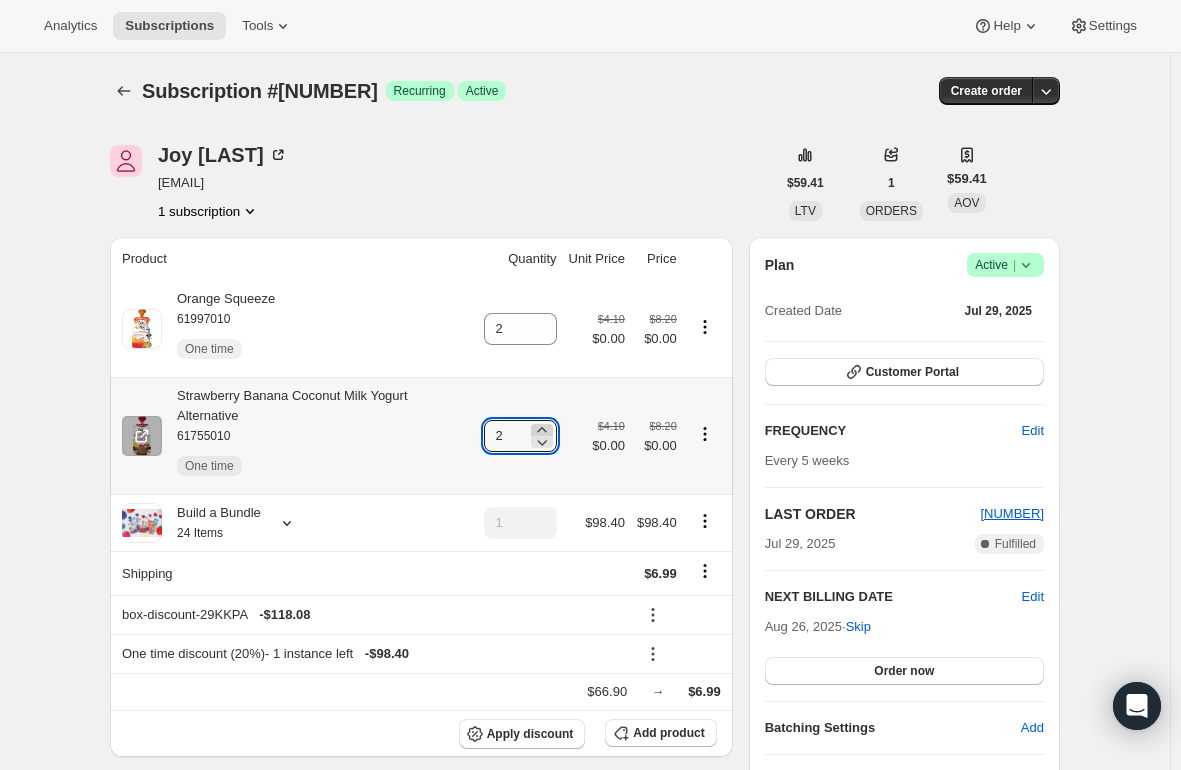 click 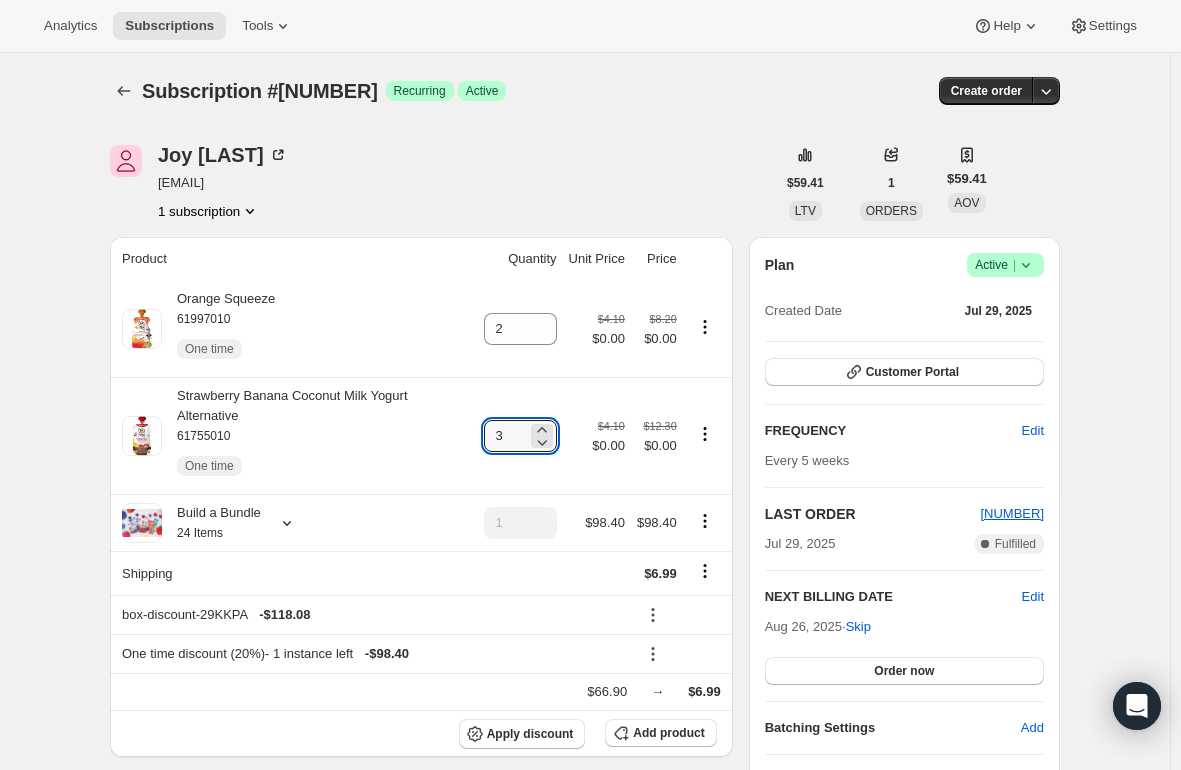 click on "Subscription #[NUMBER]. This page is ready Subscription #[NUMBER] Success Recurring Success Active Create order [FIRST] [LAST] [EMAIL] 1 subscription [PRICE] LTV 1 ORDERS [PRICE] AOV Product Quantity Unit Price Price [PRODUCT] [NUMBER] One time 2 [PRICE] [PRICE] [PRICE] [PRICE] [PRODUCT] [NUMBER] One time 3 [PRICE] [PRICE] [PRICE] [PRICE] Build a Bundle 24 Items 1 [PRICE] [PRICE] Shipping [PRICE] box-discount-29KKPA   - [PRICE] One time discount (20%)  - 1 instance left   - [PRICE] [PRICE]  →  [PRICE] Apply discount Add product Payment attempts Order Billing date Status Fulfillment [NUMBER] [DATE]  ·  [TIME]  Complete Paid  Complete Fulfilled Timeline [DATE] [FIRST] [LAST] added 1 [PRODUCT] - [NUMBER] (One-time) and 1 [PRODUCT] - [NUMBER] (One-time) via Admin.  [TIME] [FIRST] [LAST] added 20% discount via Admin, which will apply to the next order.  [TIME] [DATE] [TIME] [TIME] Plan |" at bounding box center (585, 849) 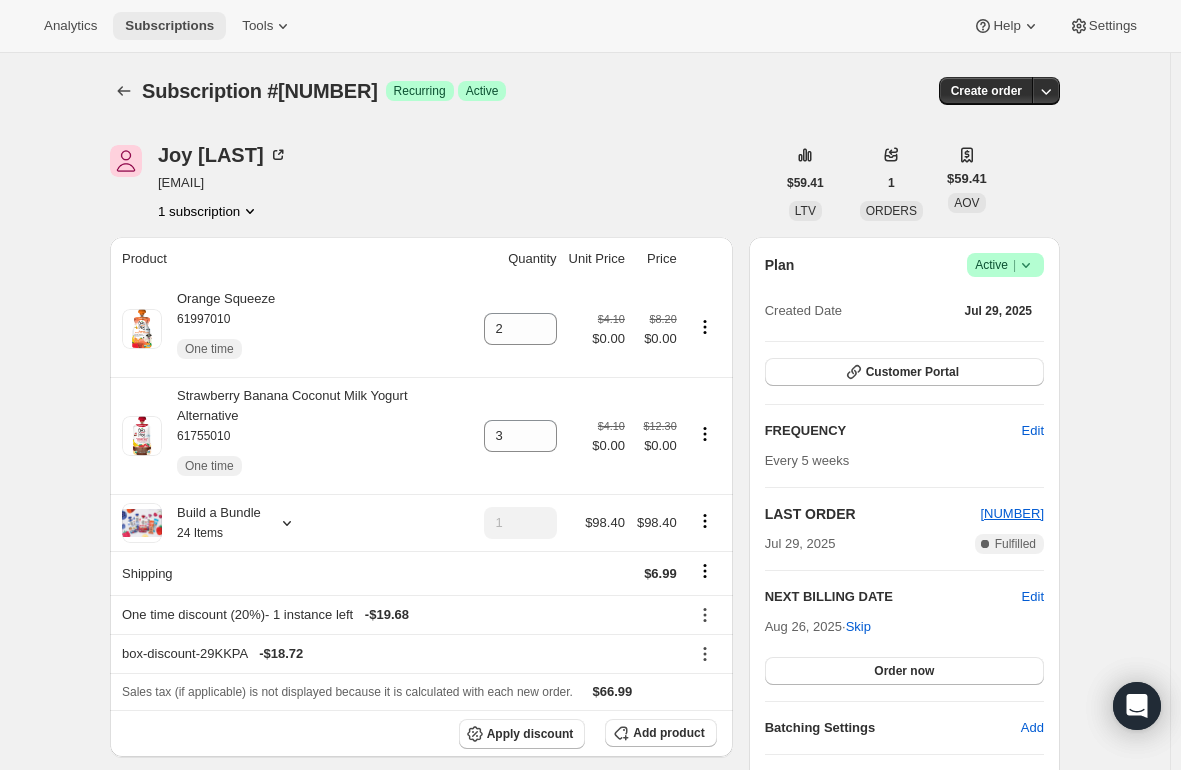 click on "Subscriptions" at bounding box center (169, 26) 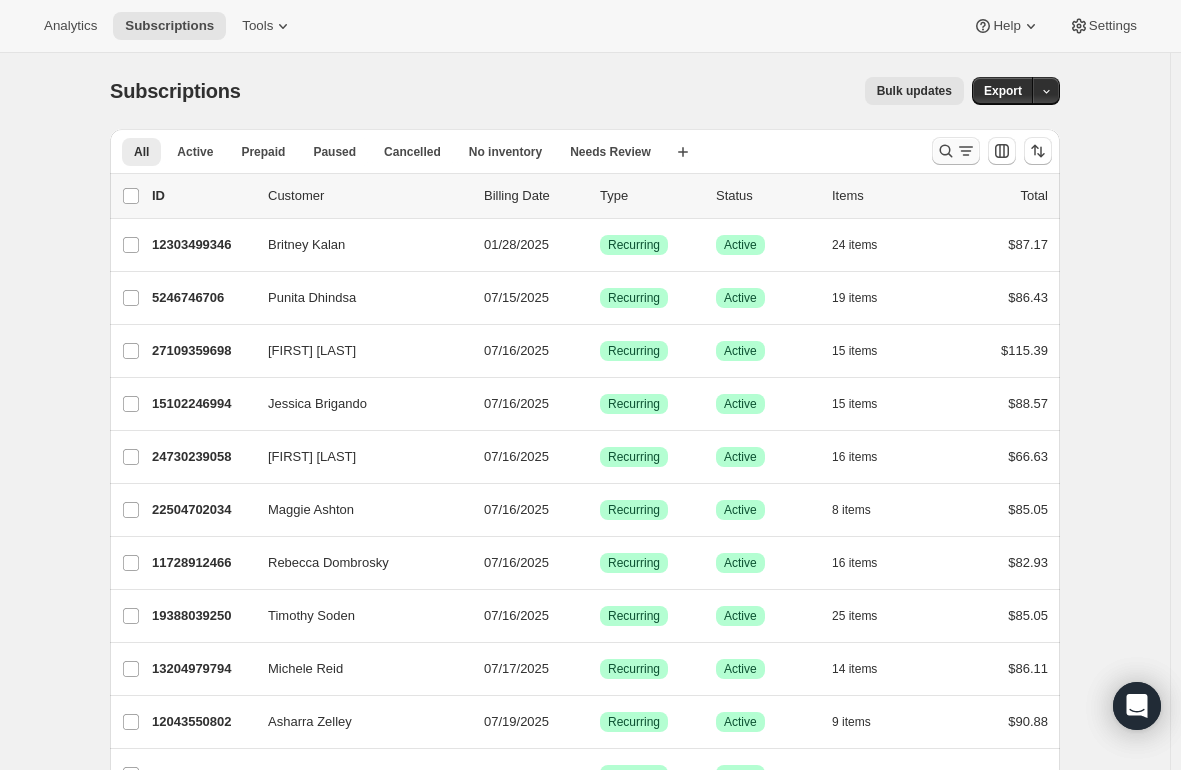 click 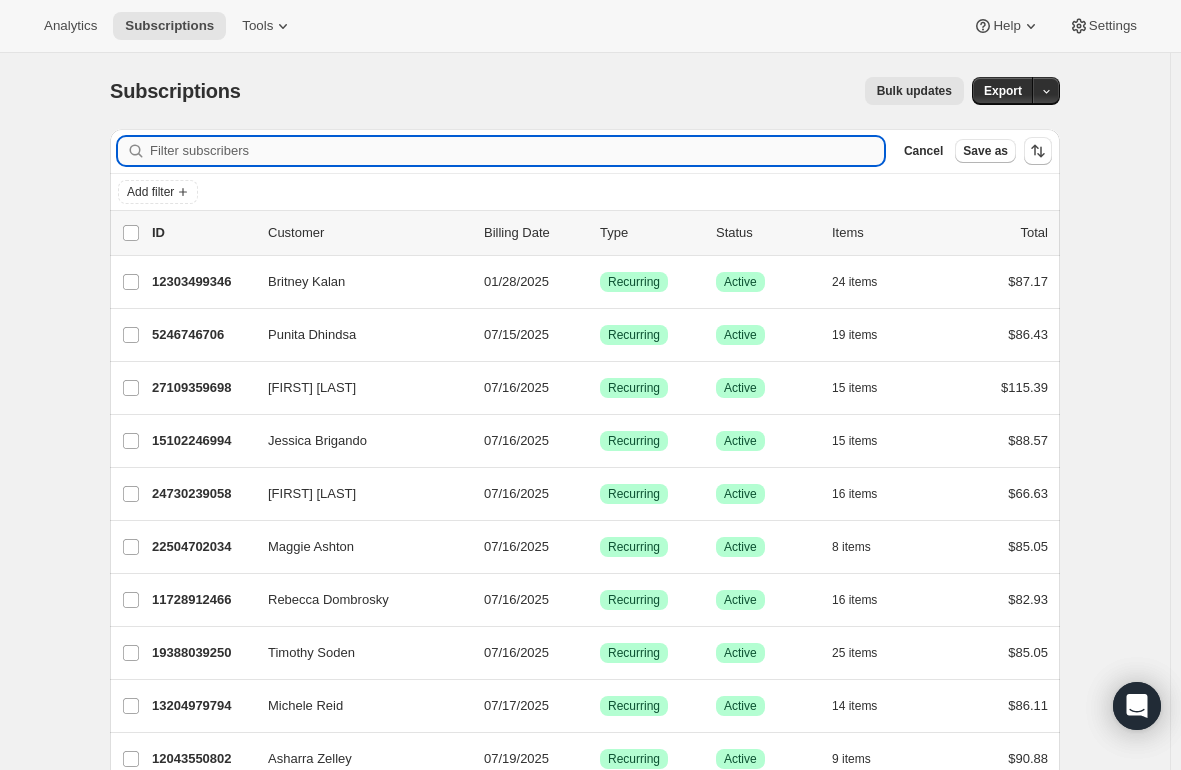 click on "Filter subscribers" at bounding box center (517, 151) 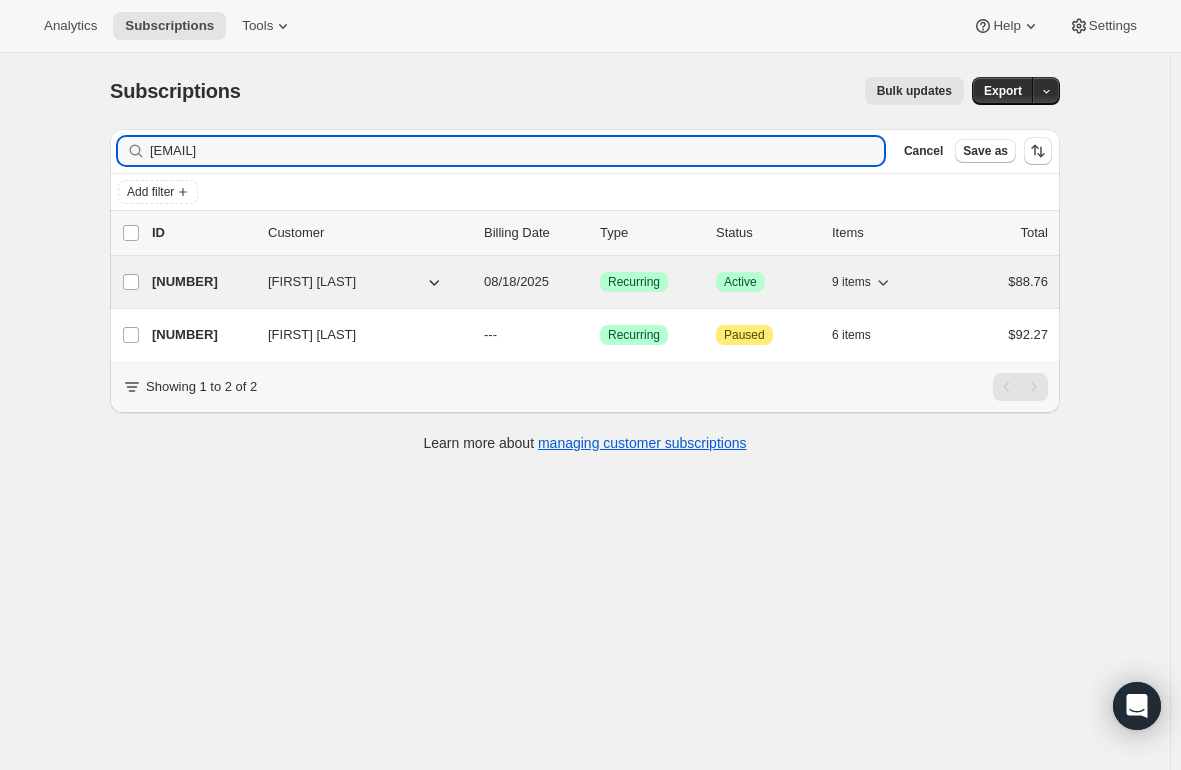 type on "[EMAIL]" 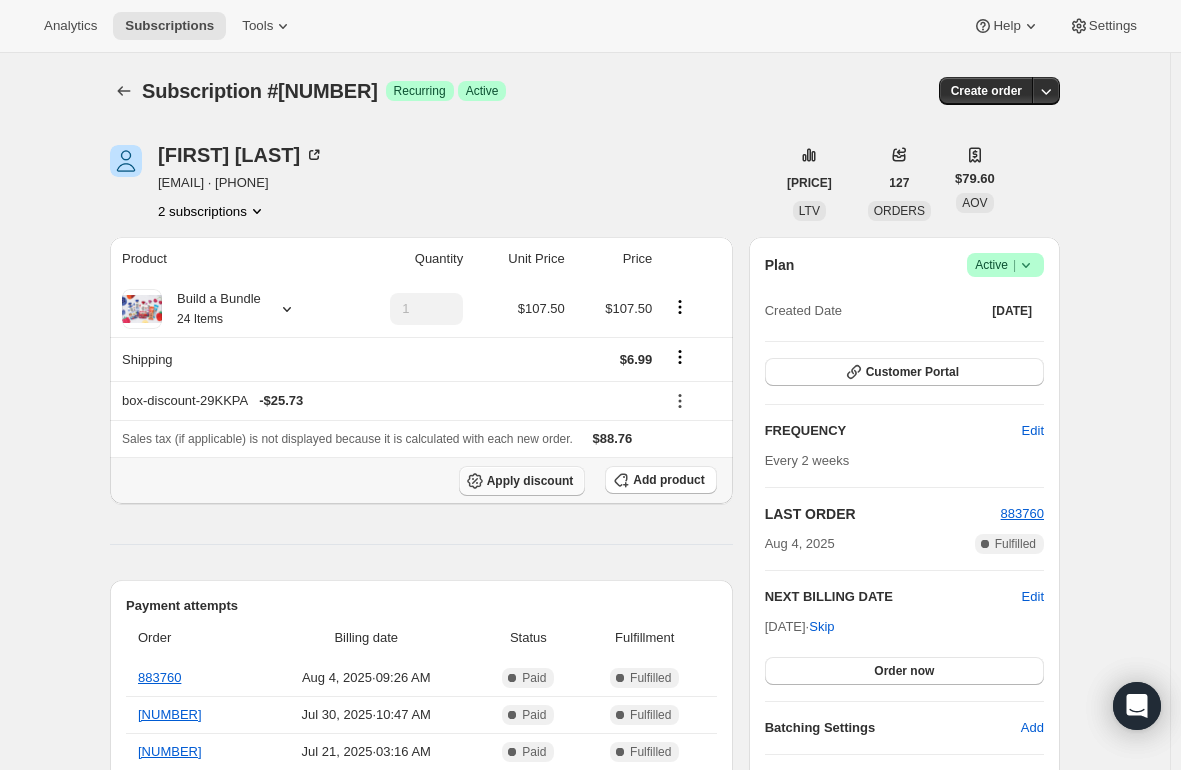 click on "Apply discount" at bounding box center [530, 481] 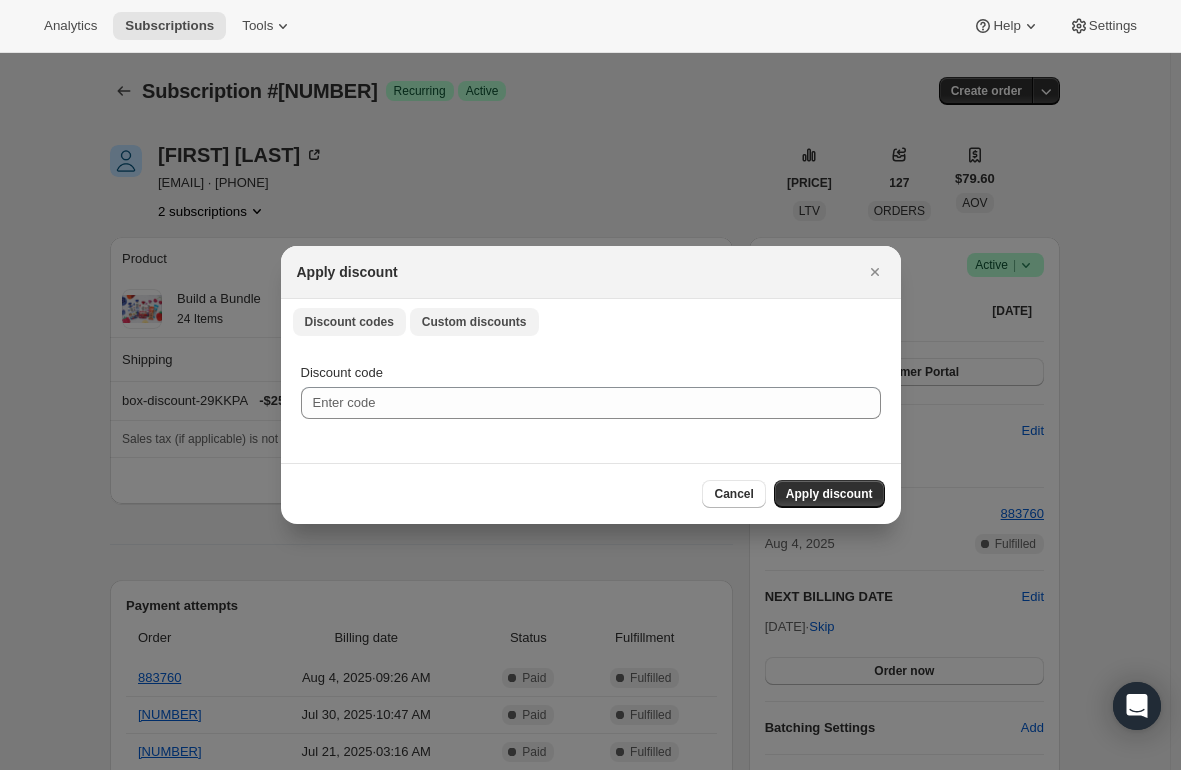 click on "Custom discounts" at bounding box center (474, 322) 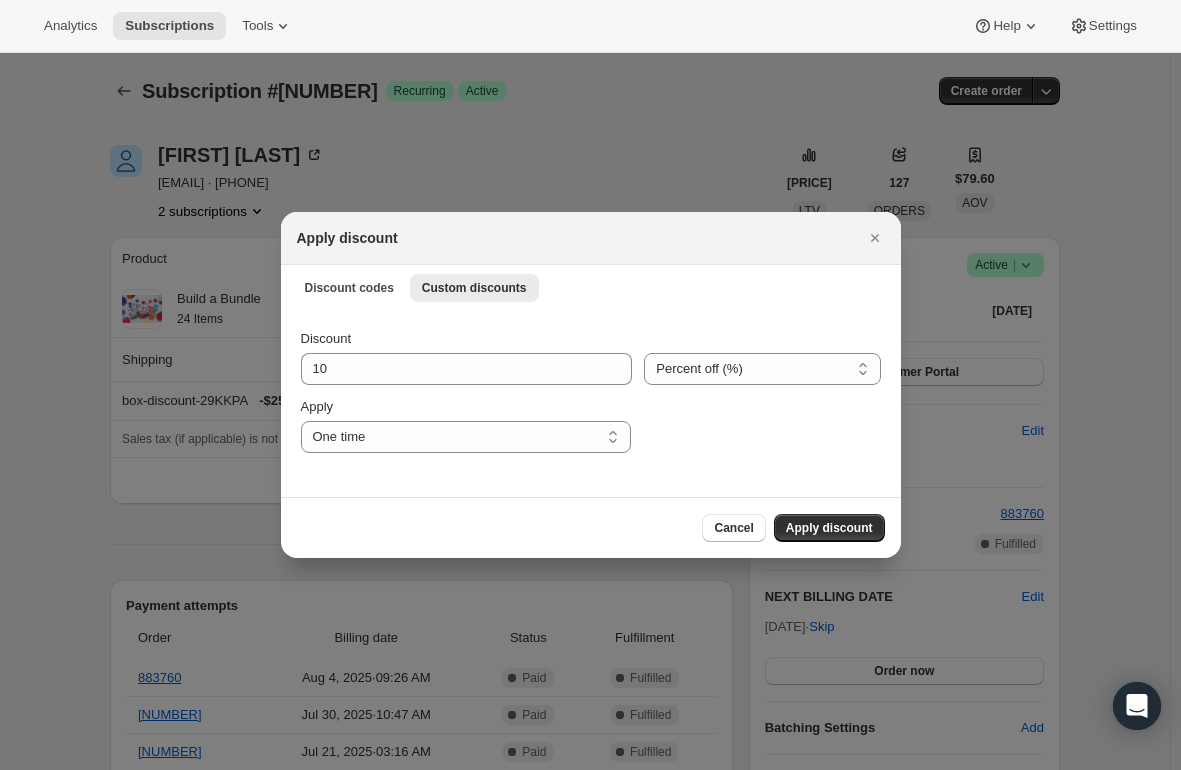 click on "Discount 10   Percent off (%) Amount off ($) Percent off (%) Apply One time Specify instances... Indefinitely One time" at bounding box center (591, 391) 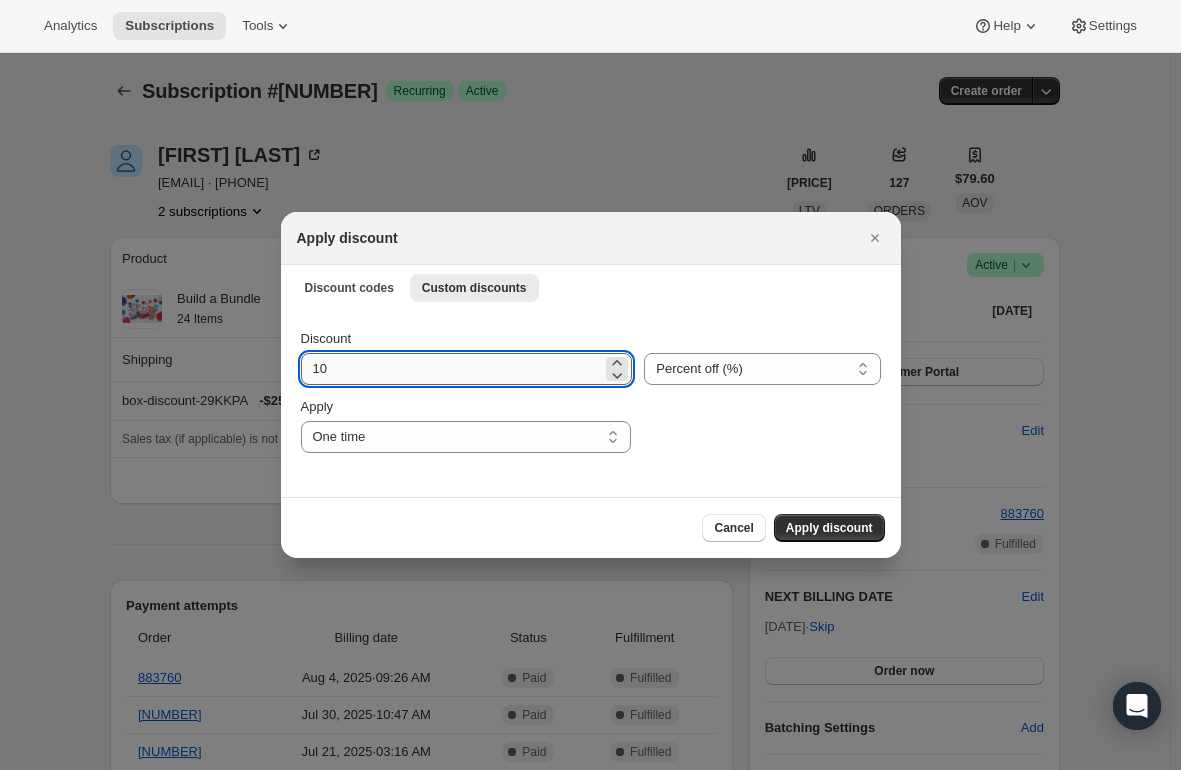 click on "10" at bounding box center (452, 369) 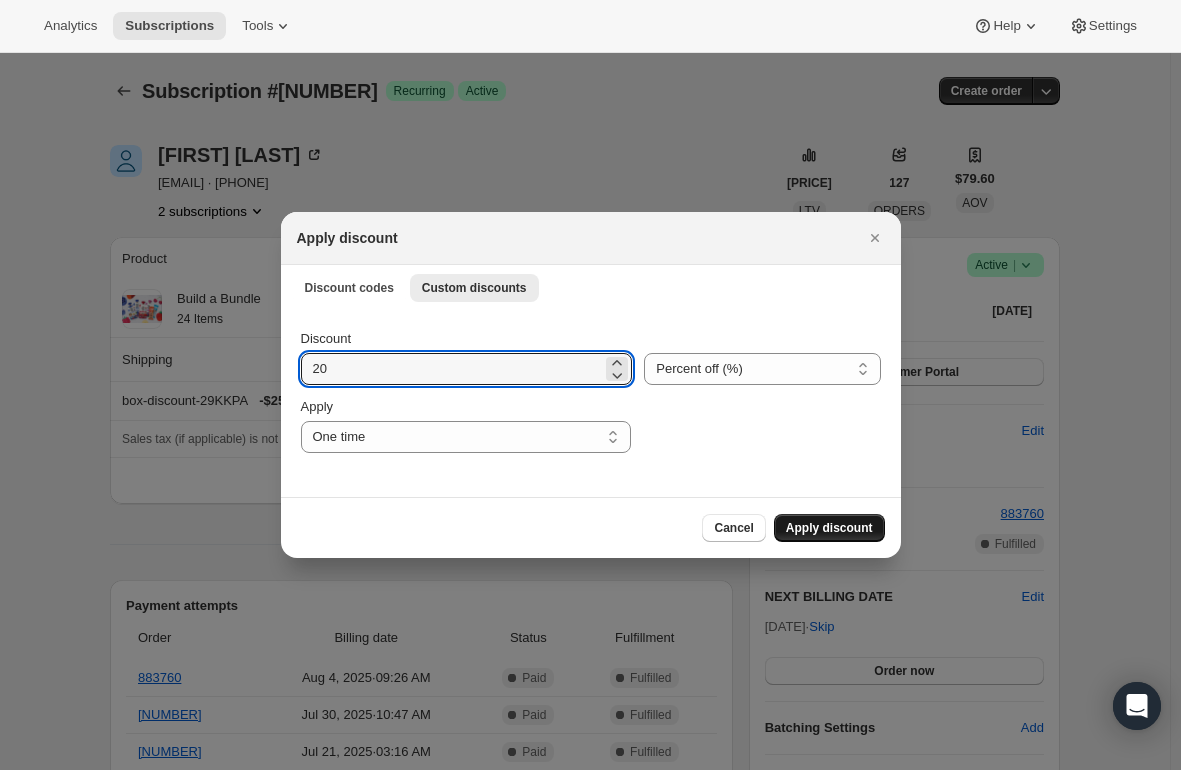 type on "20" 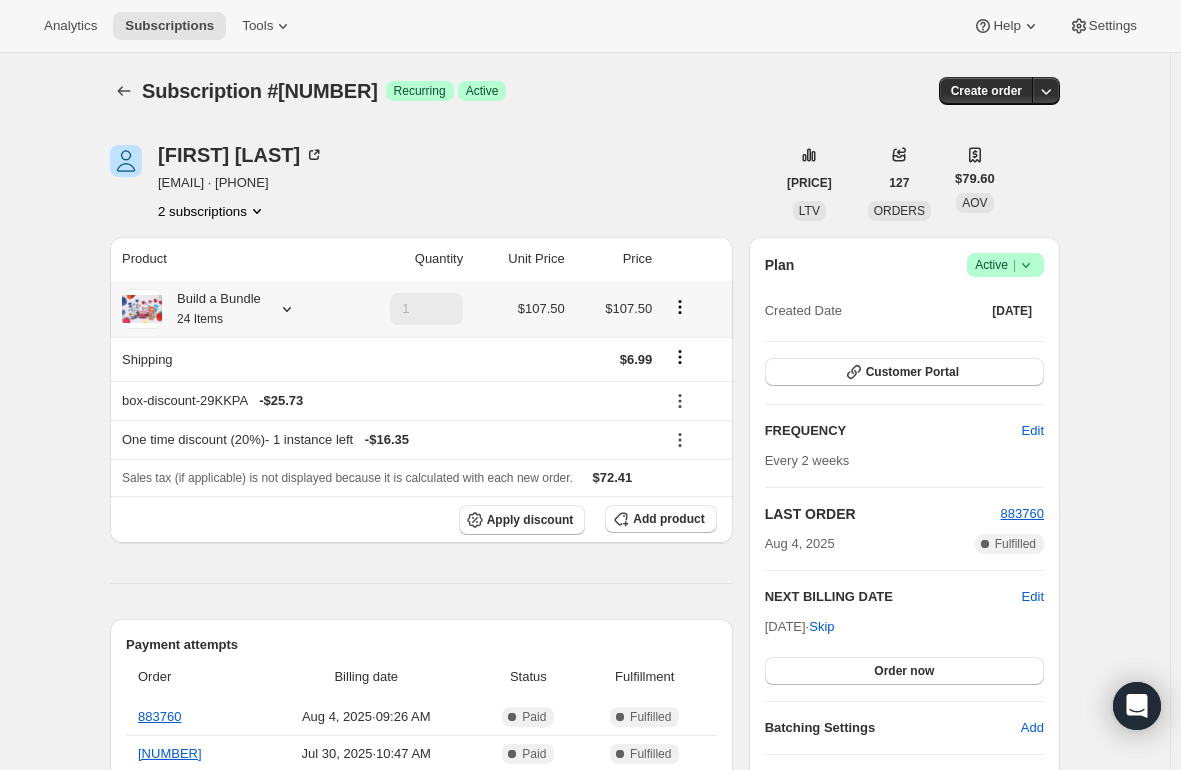 click on "Build a Bundle 24 Items" at bounding box center (211, 309) 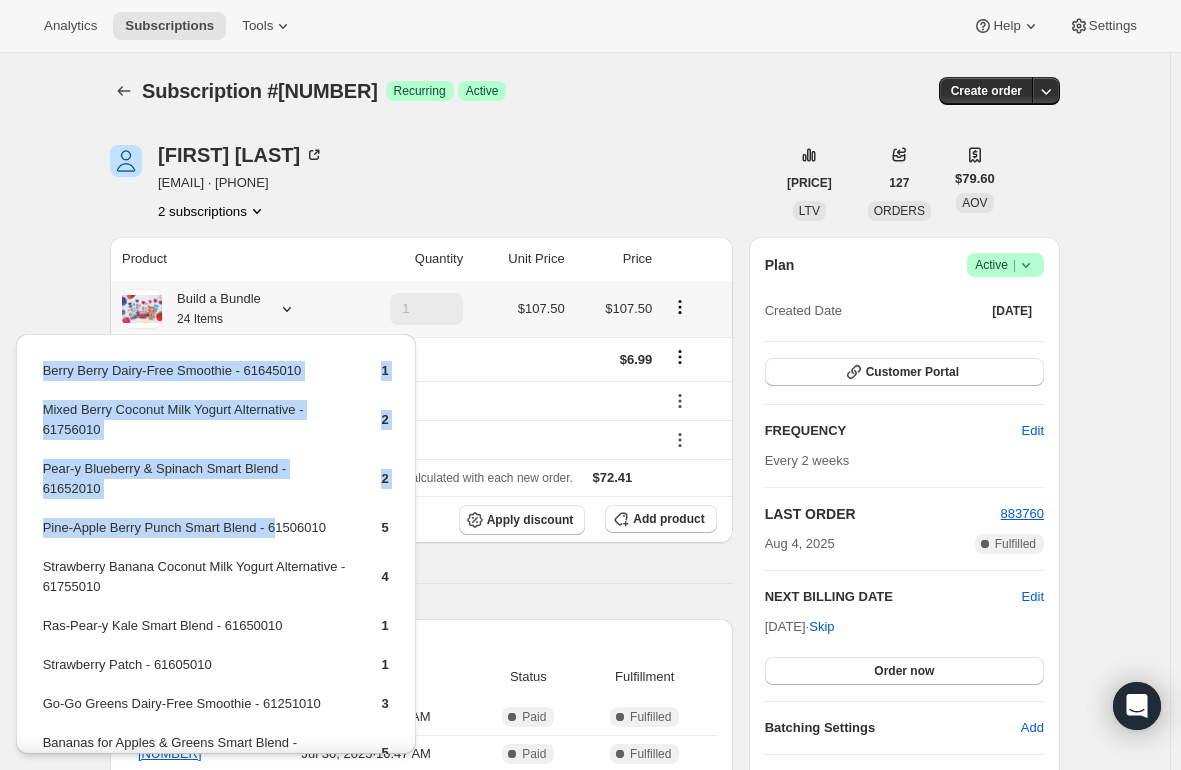 drag, startPoint x: 36, startPoint y: 531, endPoint x: 272, endPoint y: 530, distance: 236.00212 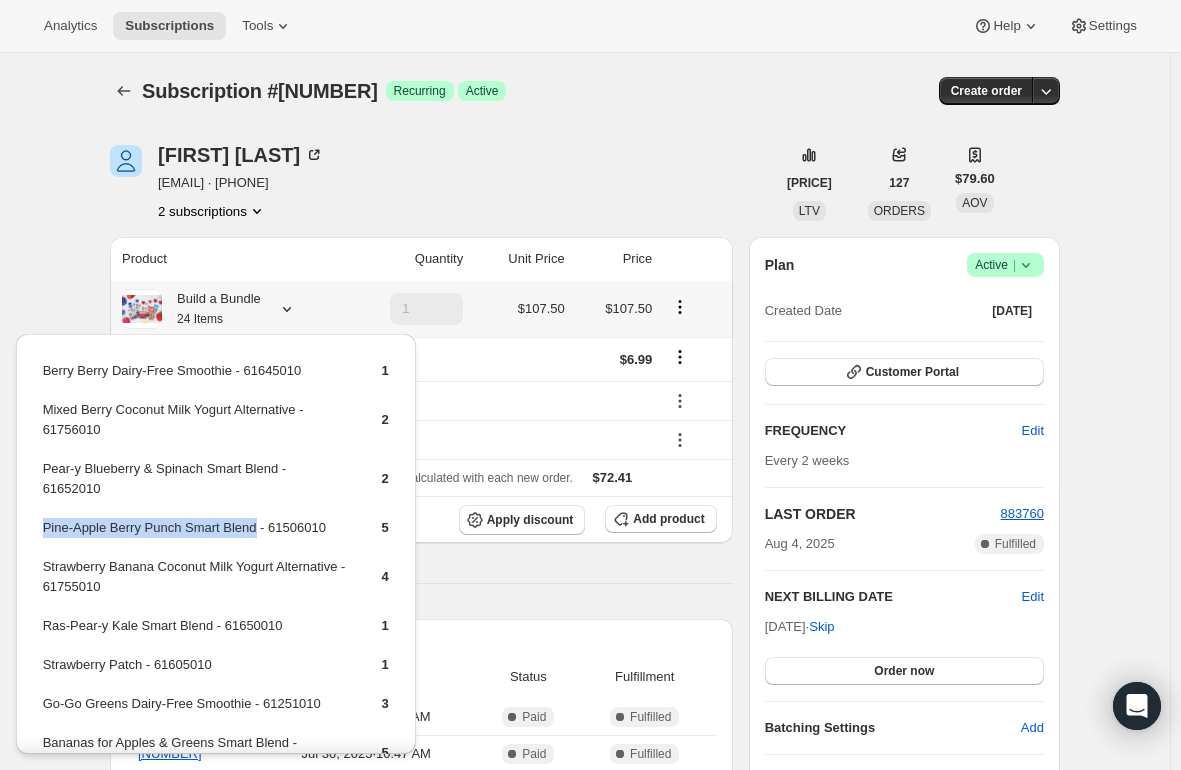 drag, startPoint x: 250, startPoint y: 524, endPoint x: 41, endPoint y: 533, distance: 209.1937 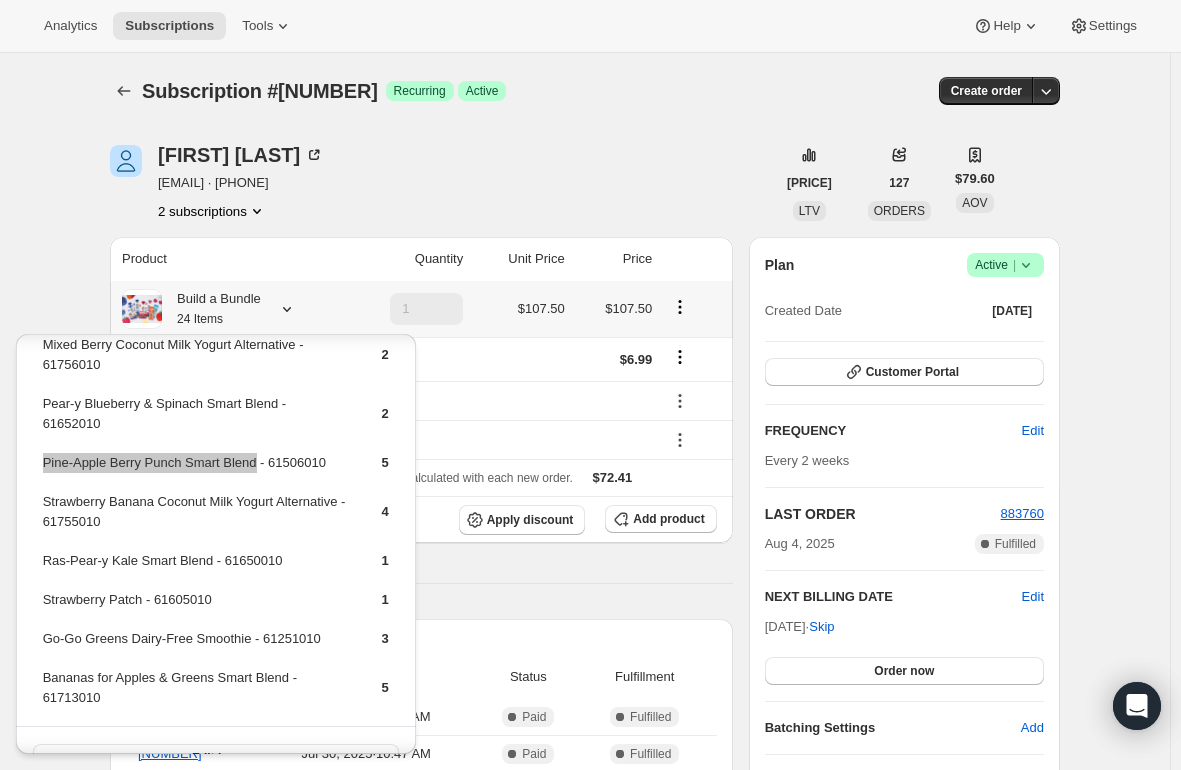 scroll, scrollTop: 100, scrollLeft: 0, axis: vertical 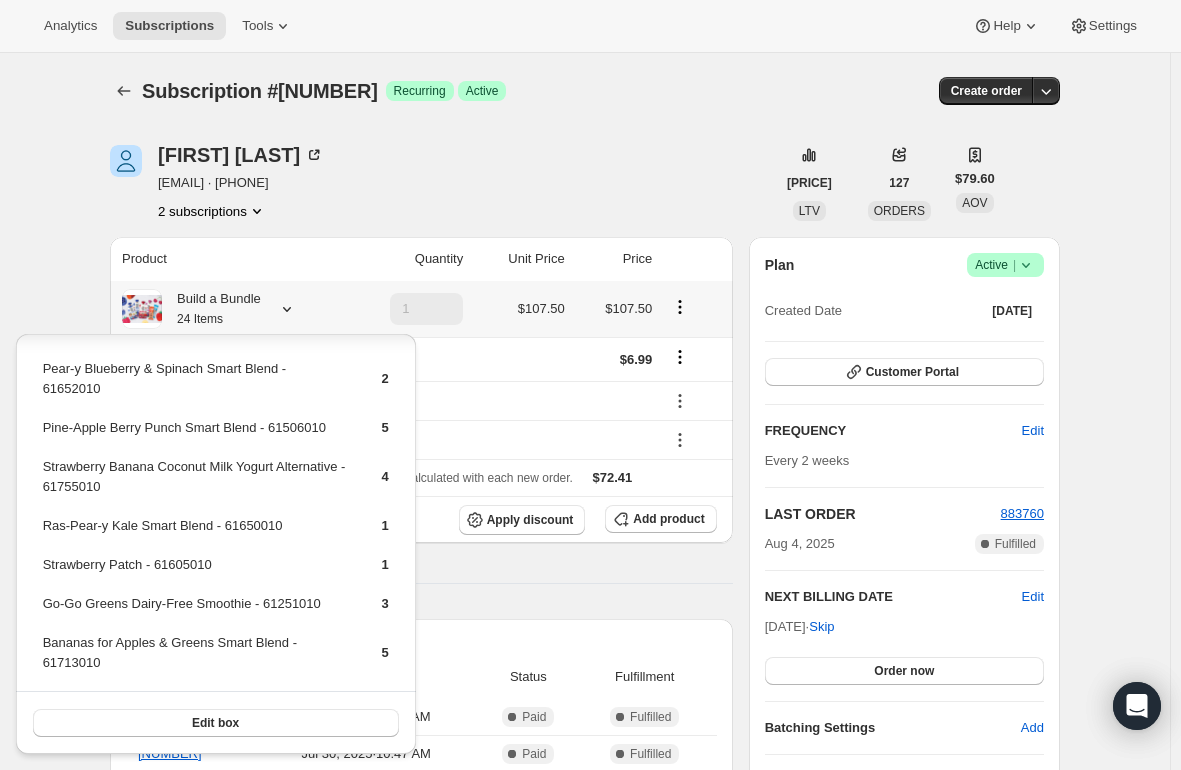 click on "Build a Bundle 24 Items" at bounding box center (211, 309) 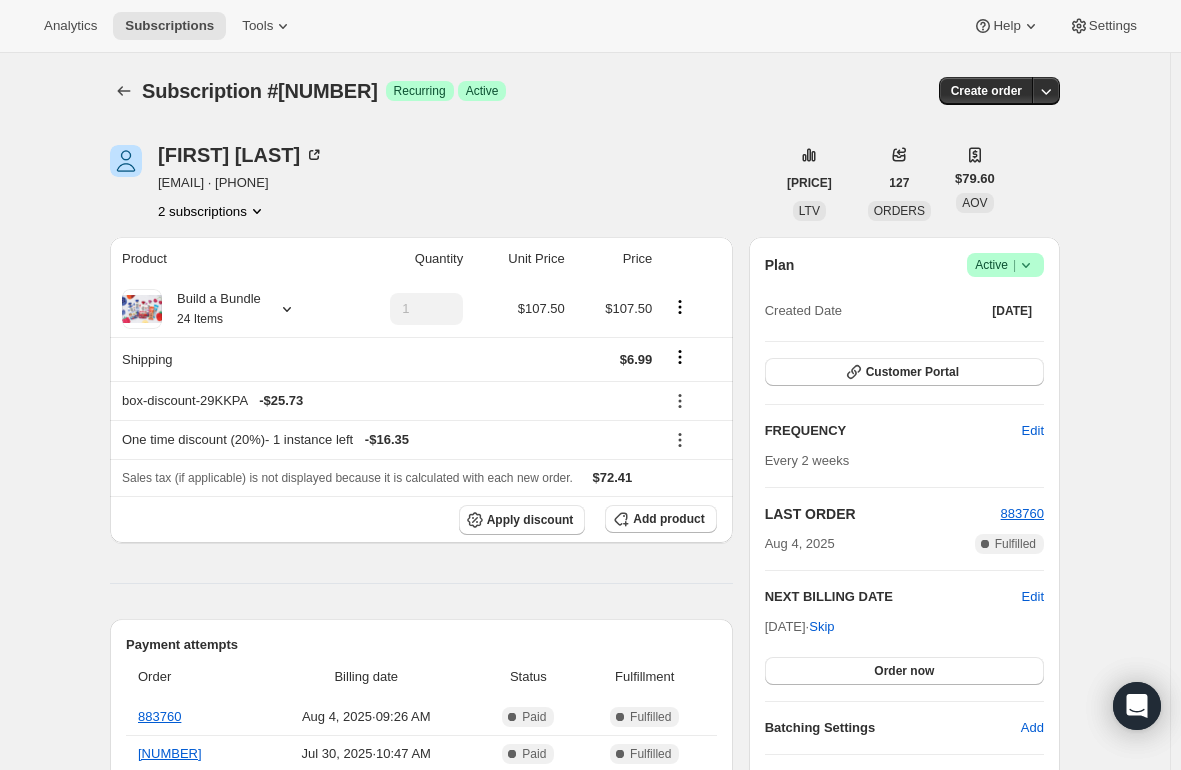 click on "Product Quantity Unit Price Price Build a Bundle 24 Items 1 $107.50 $107.50 Shipping $6.99 box-discount-29KKPA   - $25.73 One time discount (20%)   - 1 instance left   - $16.35 Sales tax (if applicable) is not displayed because it is calculated with each new order.   $72.41 Apply discount Add product Payment attempts Order Billing date Status Fulfillment 883760 [DATE]   ·   [TIME]   Complete Paid   Complete Fulfilled 880923 [DATE]   ·   [TIME]   Complete Paid   Complete Fulfilled 875939 [DATE]   ·   [TIME]   Complete Paid   Complete Fulfilled Timeline [DATE] [FIRST] [LAST] added 20% discount via Admin, which will apply to the next order.   [TIME] [DATE] Order processed successfully.   View order [TIME] [FIRST] [LAST] initiated an order with "Order now" from Customer Portal. [TIME] [FIRST] [LAST] added the discount code TWENTYFIVEIMIE4CH0 via Customer Portal.   [TIME] [DATE] Order processed successfully.   View order [TIME] [TIME] [TIME] [DATE] View order [TIME] [TIME]" at bounding box center (421, 1064) 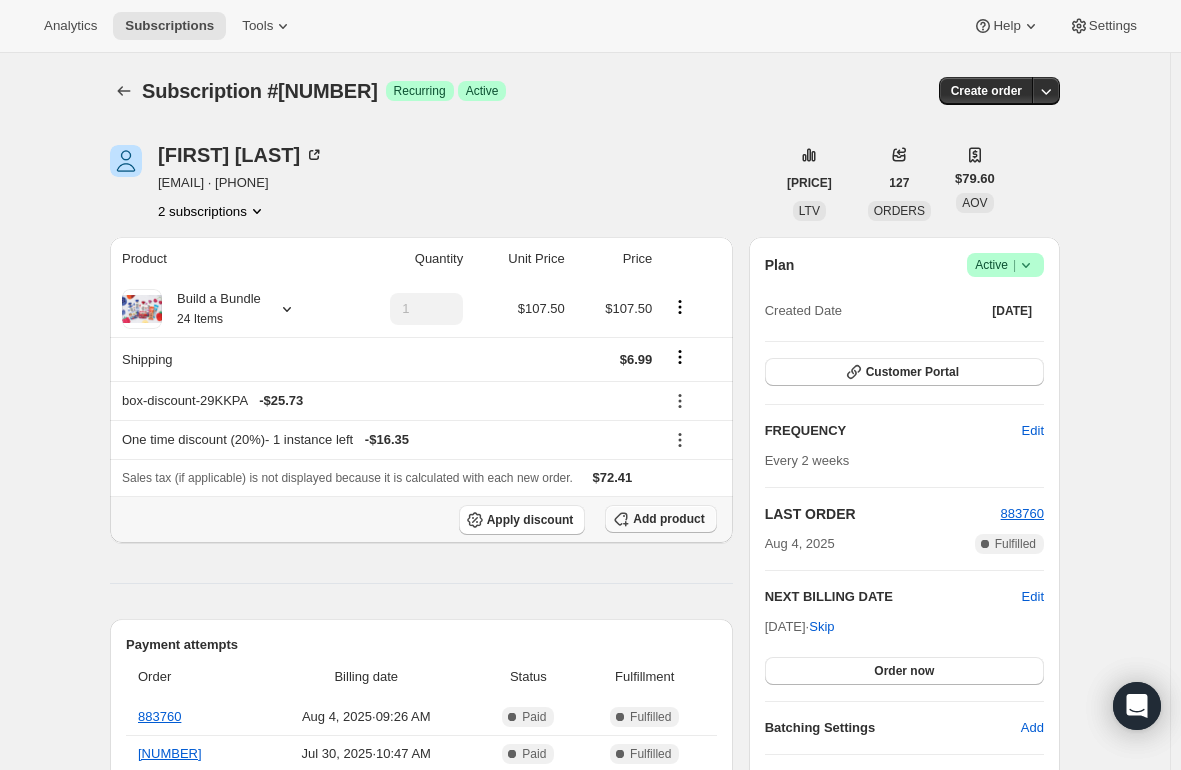 click on "Add product" at bounding box center (668, 519) 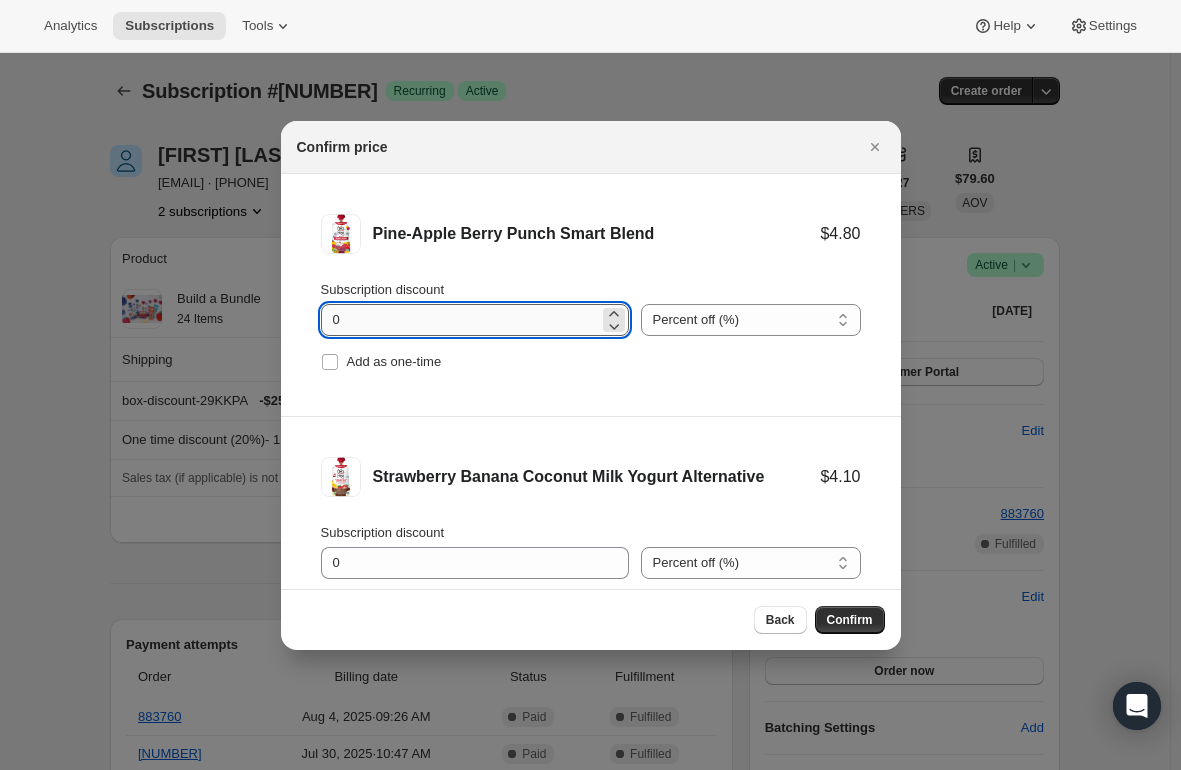 click on "0" at bounding box center (460, 320) 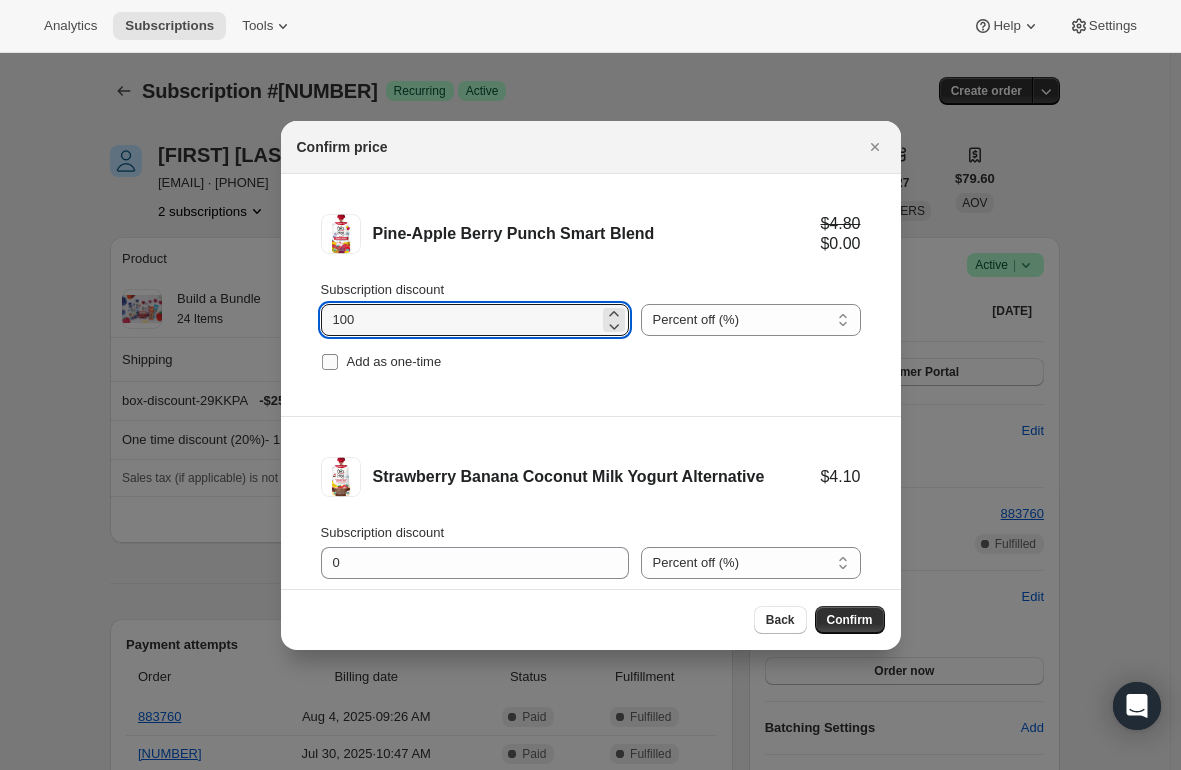 type on "100" 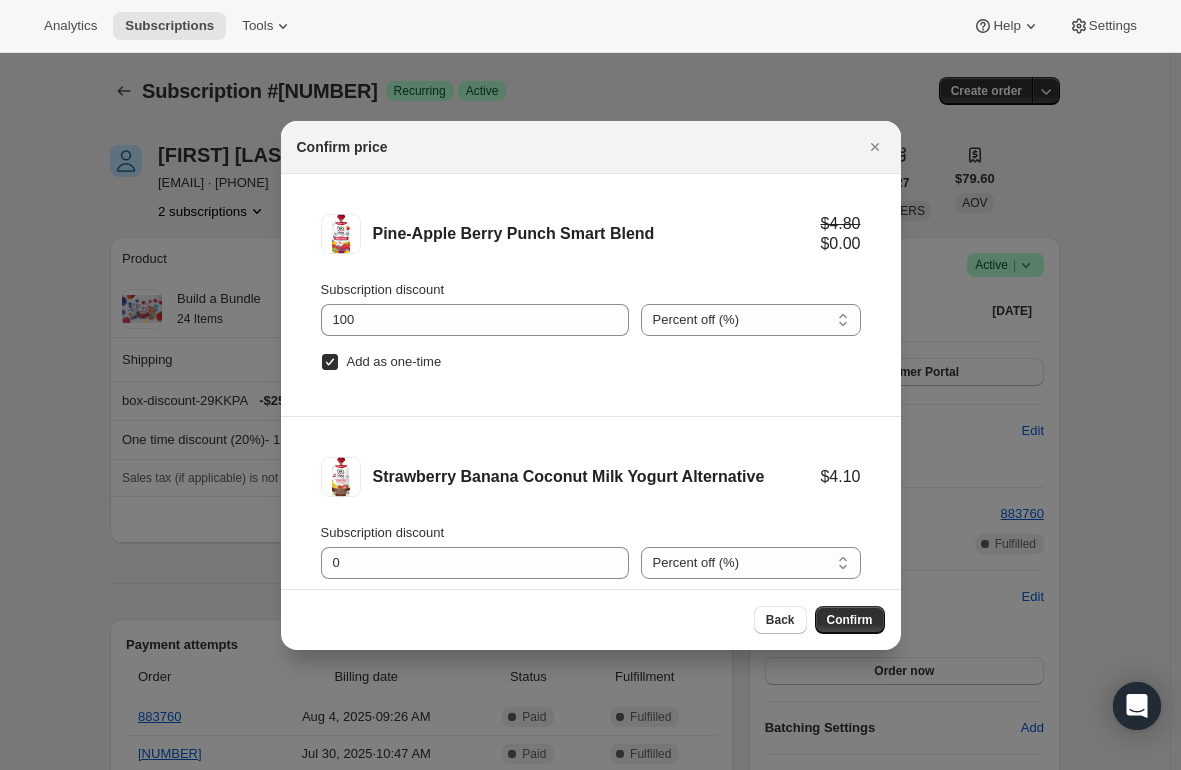 scroll, scrollTop: 83, scrollLeft: 0, axis: vertical 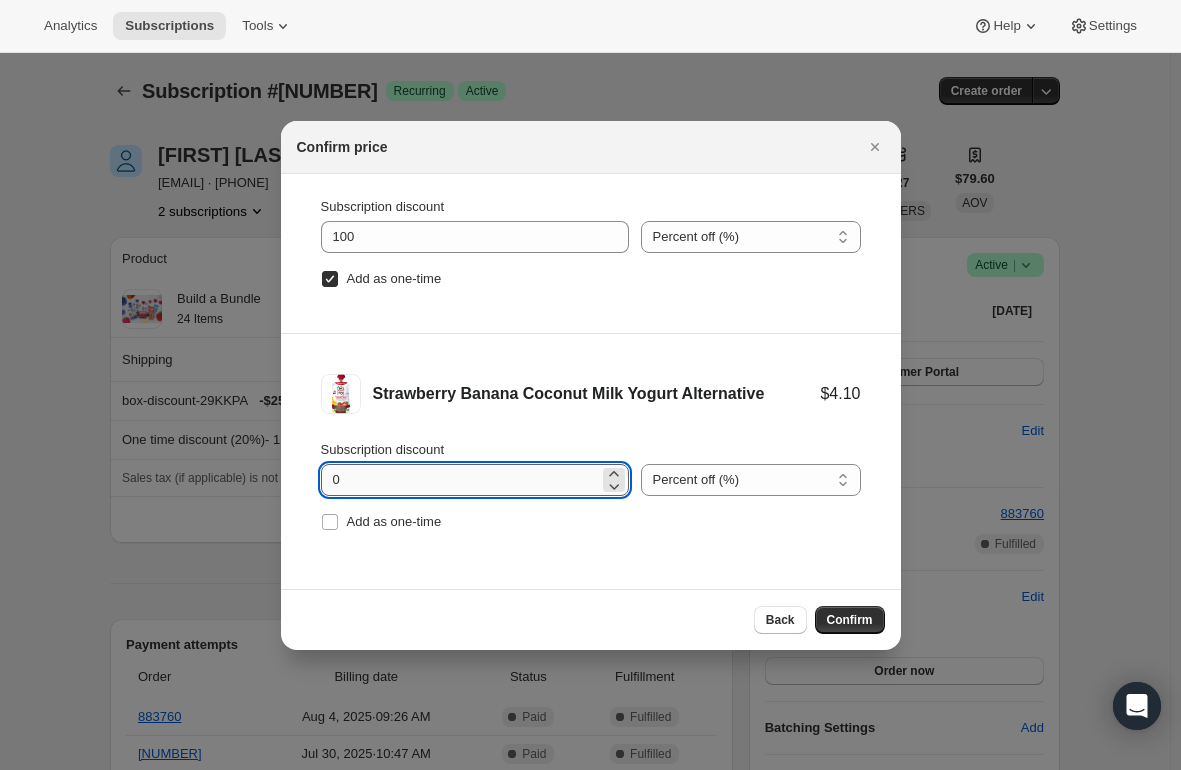 click on "0" at bounding box center (460, 480) 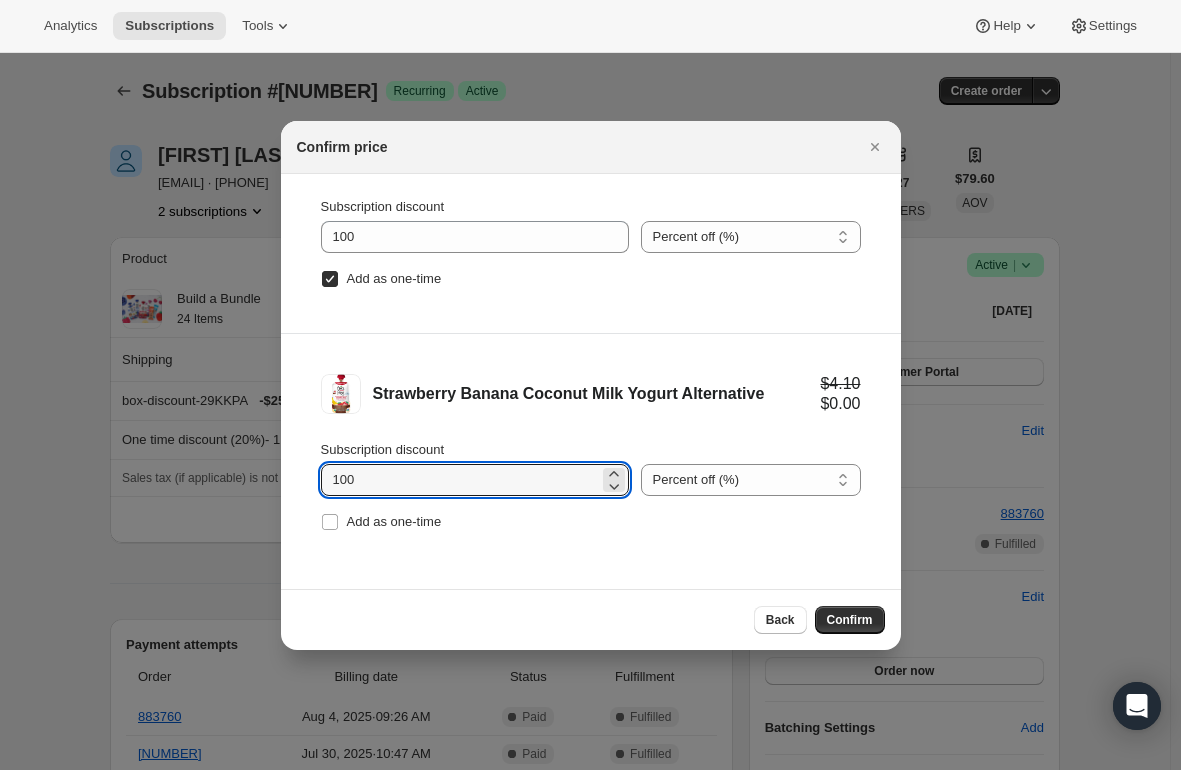 type on "100" 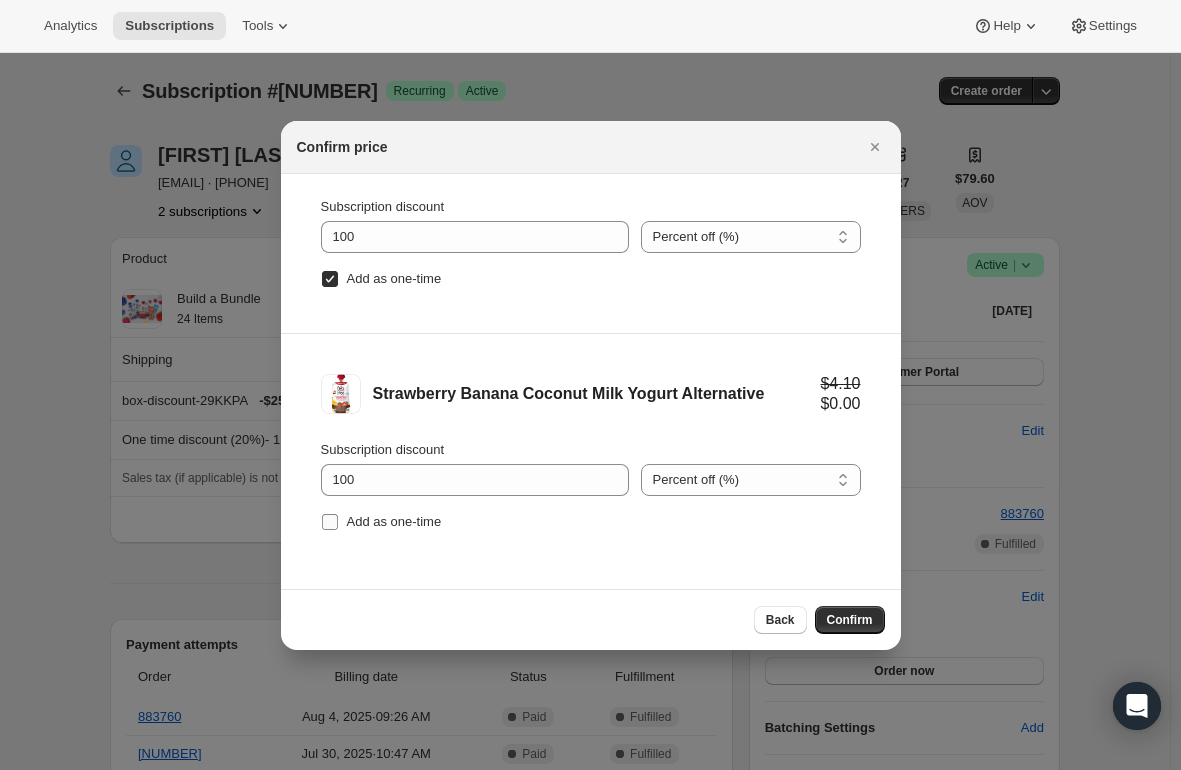 click on "Add as one-time" at bounding box center (330, 522) 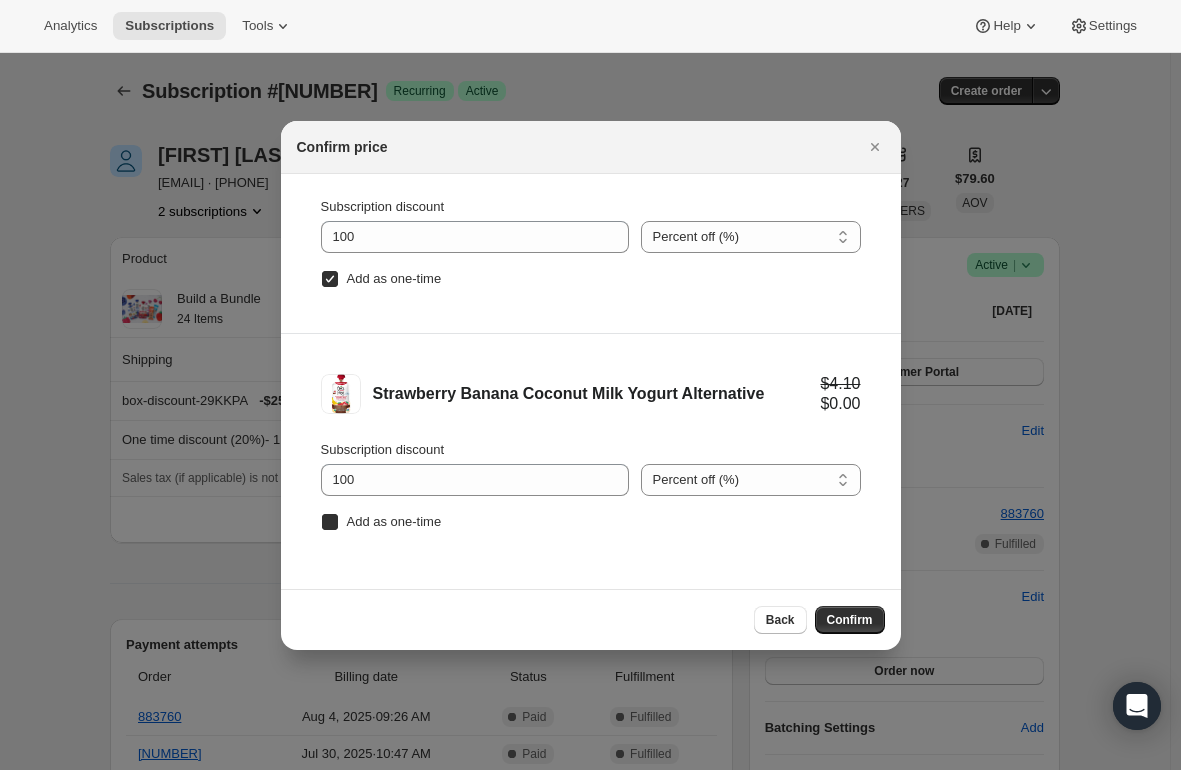 checkbox on "true" 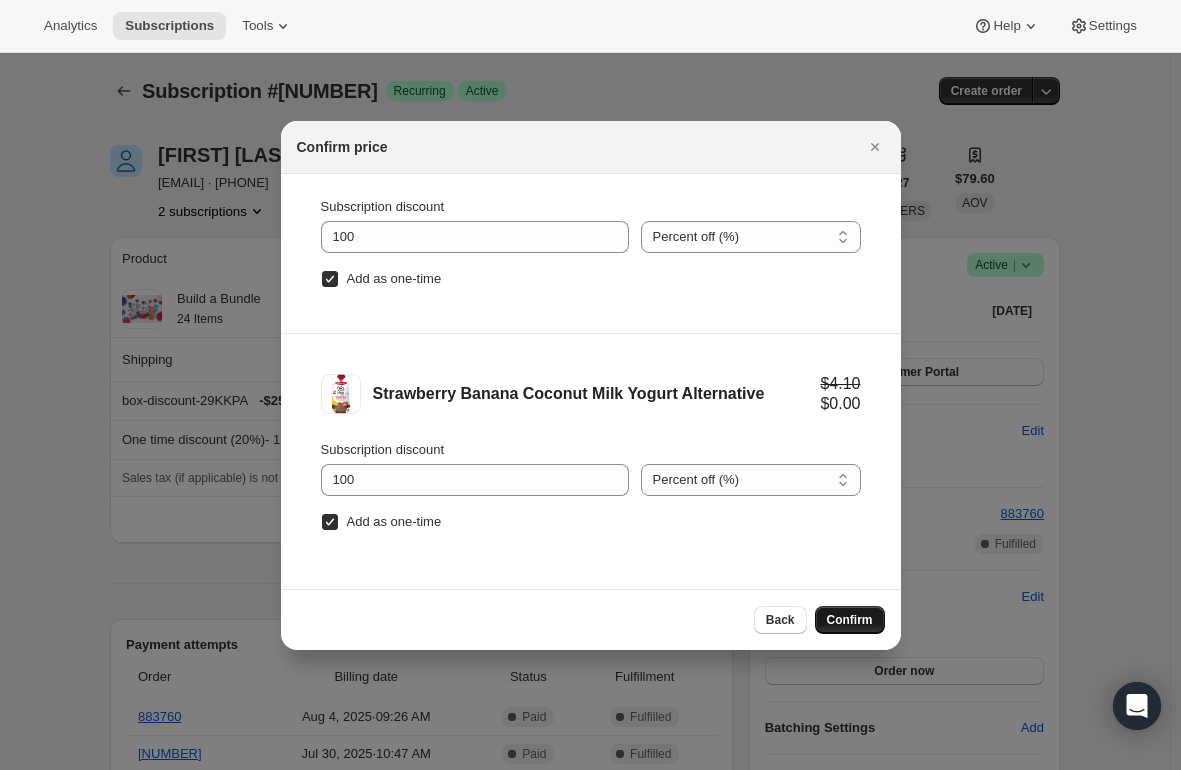 click on "Confirm" at bounding box center (850, 620) 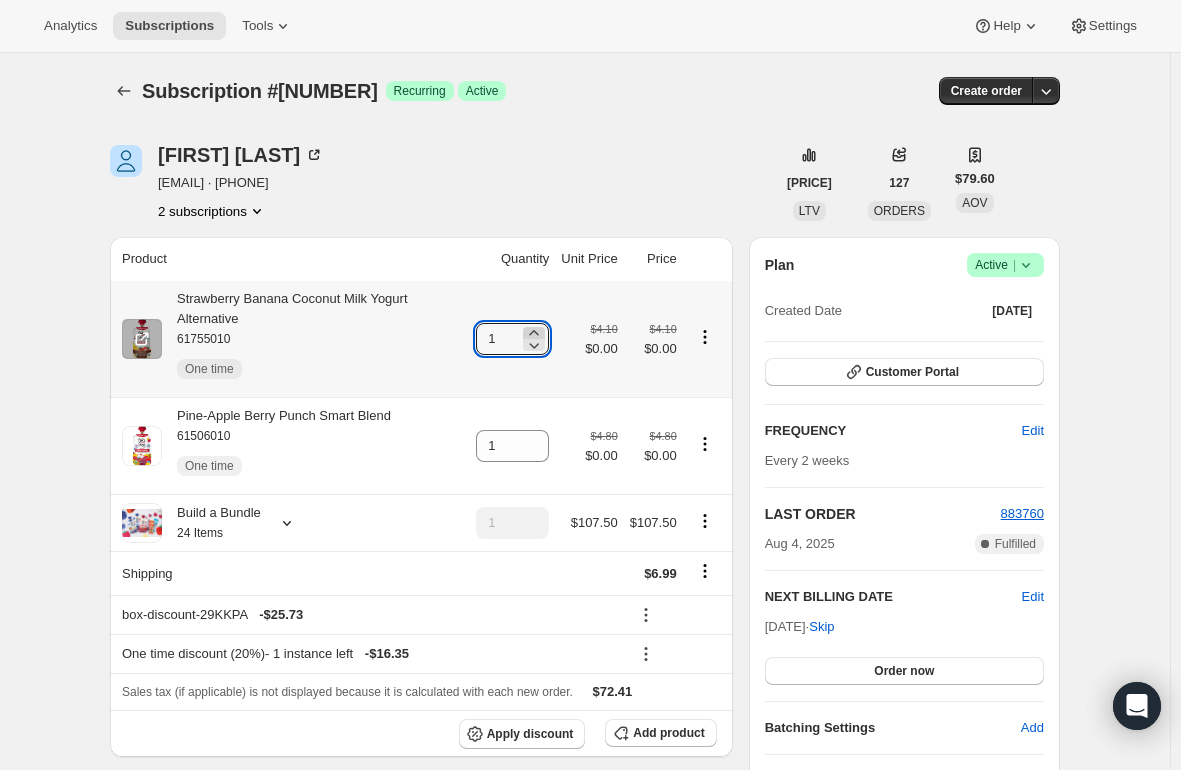 click 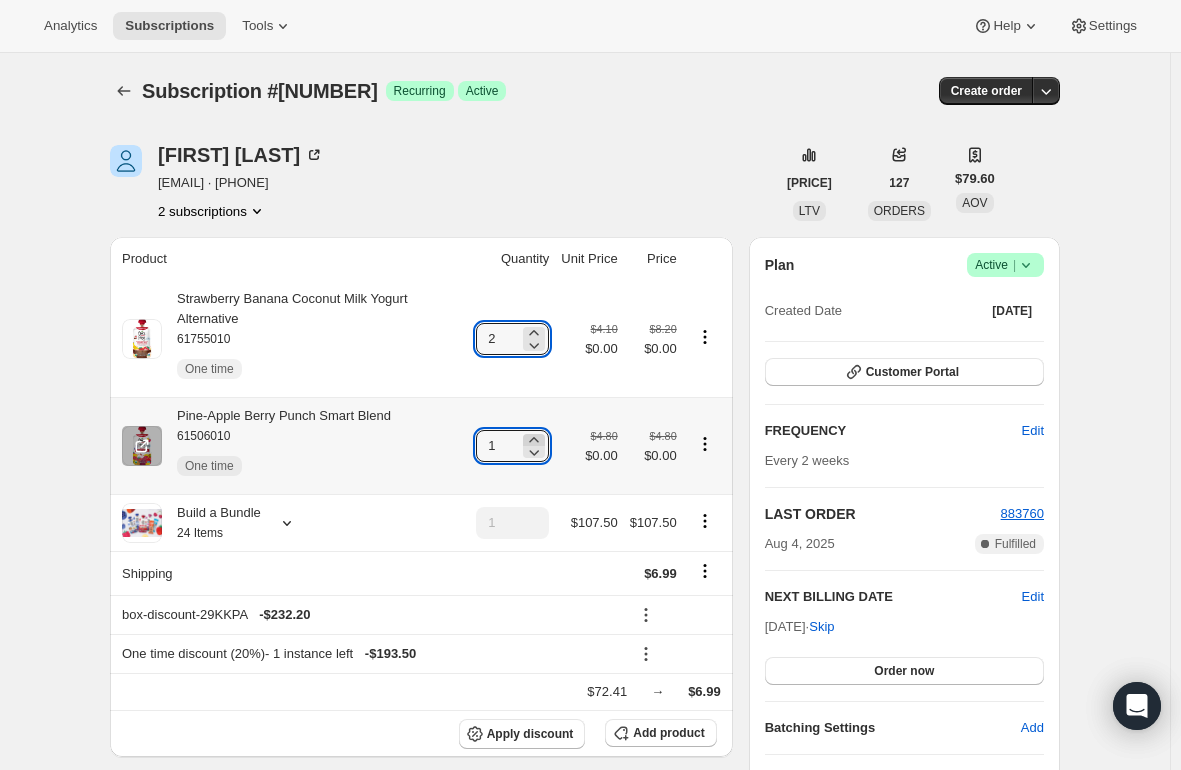 click 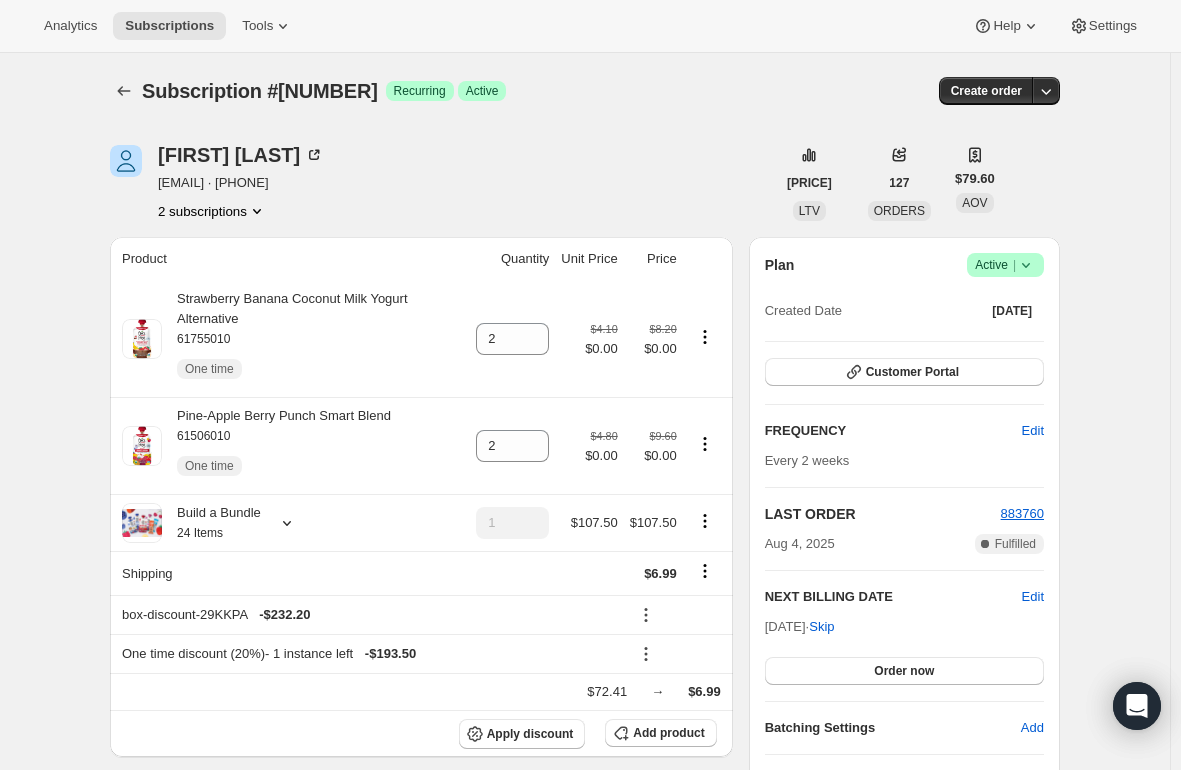 click on "Subscription #[NUMBER]. This page is ready Subscription #[NUMBER] Success Recurring Success Active Create order [FIRST] [LAST] [EMAIL] · [PHONE] 2 subscriptions [PRICE] LTV 127 ORDERS [PRICE] AOV Product Quantity Unit Price Price [PRODUCT] [NUMBER] One time 2 [PRICE] [PRICE] [PRICE] [PRICE] [PRODUCT] [NUMBER] One time 2 [PRICE] [PRICE] [PRICE] [PRICE] Build a Bundle 24 Items 1 [PRICE] [PRICE] Shipping [PRICE] box-discount-29KKPA   - [PRICE] One time discount (20%)  - 1 instance left   - [PRICE] [PRICE]  →  [PRICE] Apply discount Add product Payment attempts Order Billing date Status Fulfillment [NUMBER] [DATE]  ·  [TIME]  Complete Paid  Complete Fulfilled [NUMBER] [DATE]  ·  [TIME]  Complete Paid  Complete Fulfilled [NUMBER] [DATE]  ·  [TIME]  Complete Paid  Complete Fulfilled Timeline [DATE] [TIME] [FIRST] [LAST] added 20% discount via Admin, which will apply to the next order.  [TIME] [DATE]" at bounding box center [585, 1145] 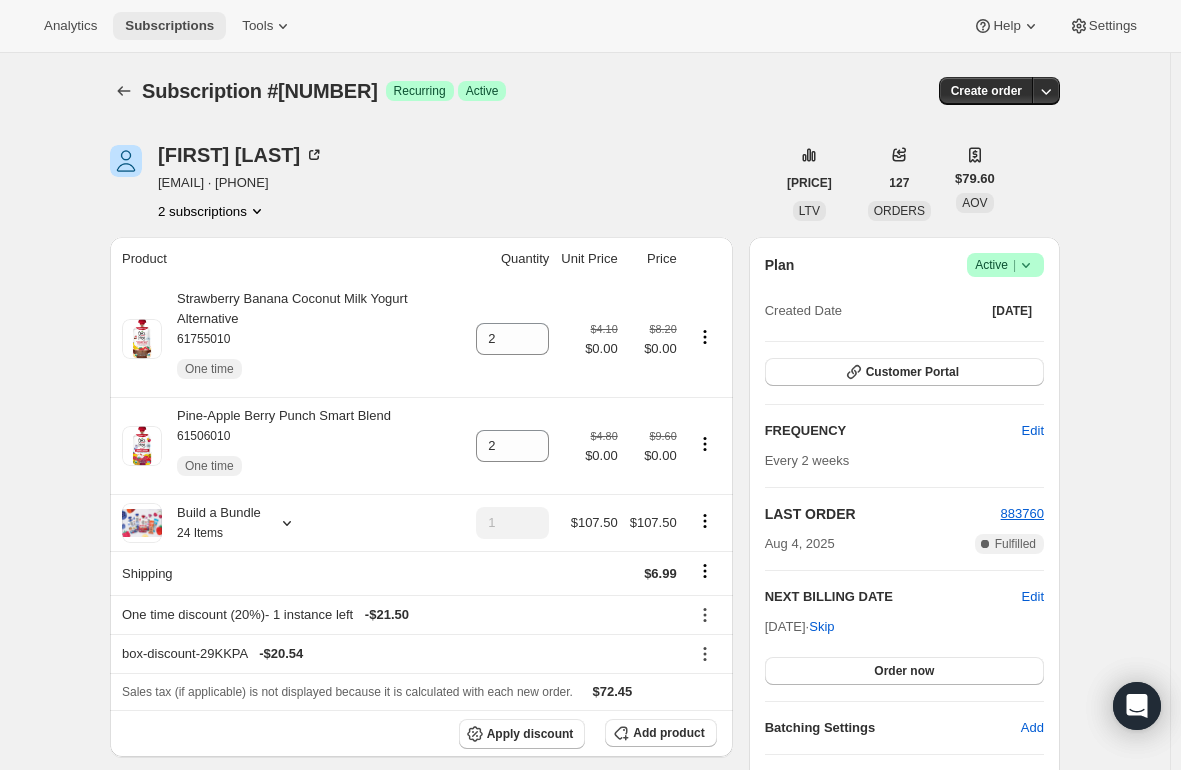 click on "Subscriptions" at bounding box center (169, 26) 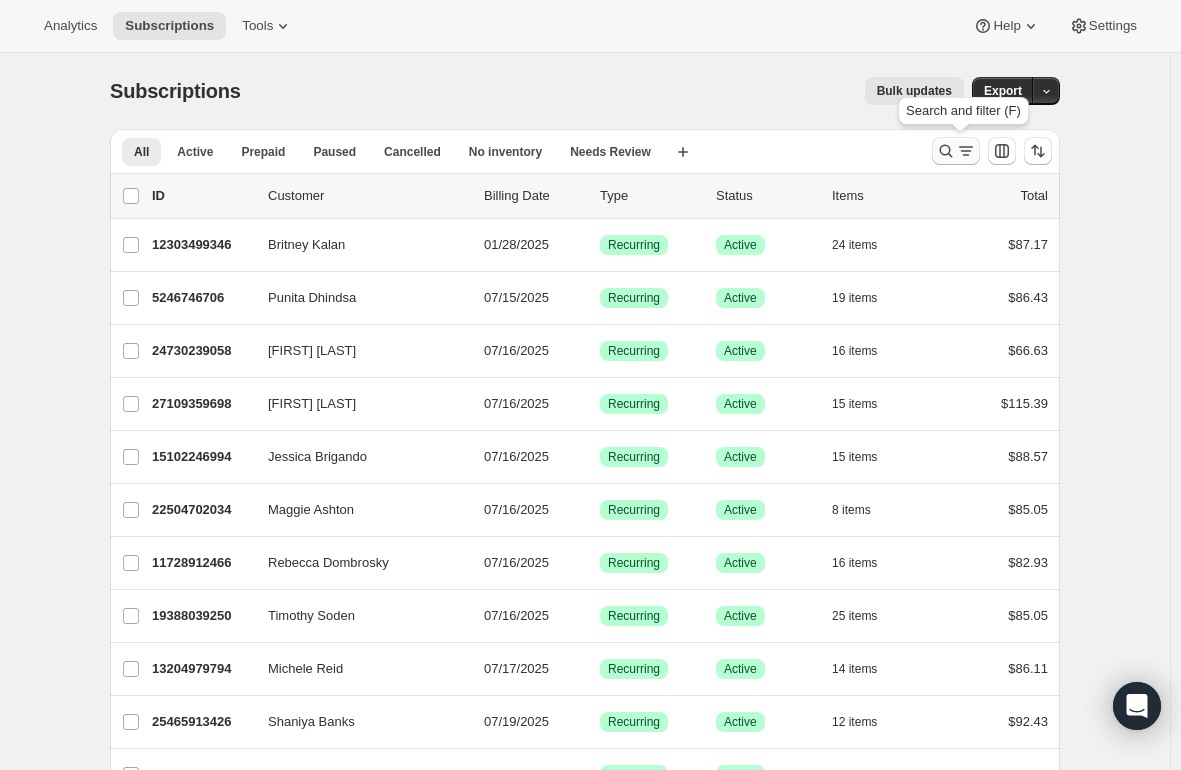 click 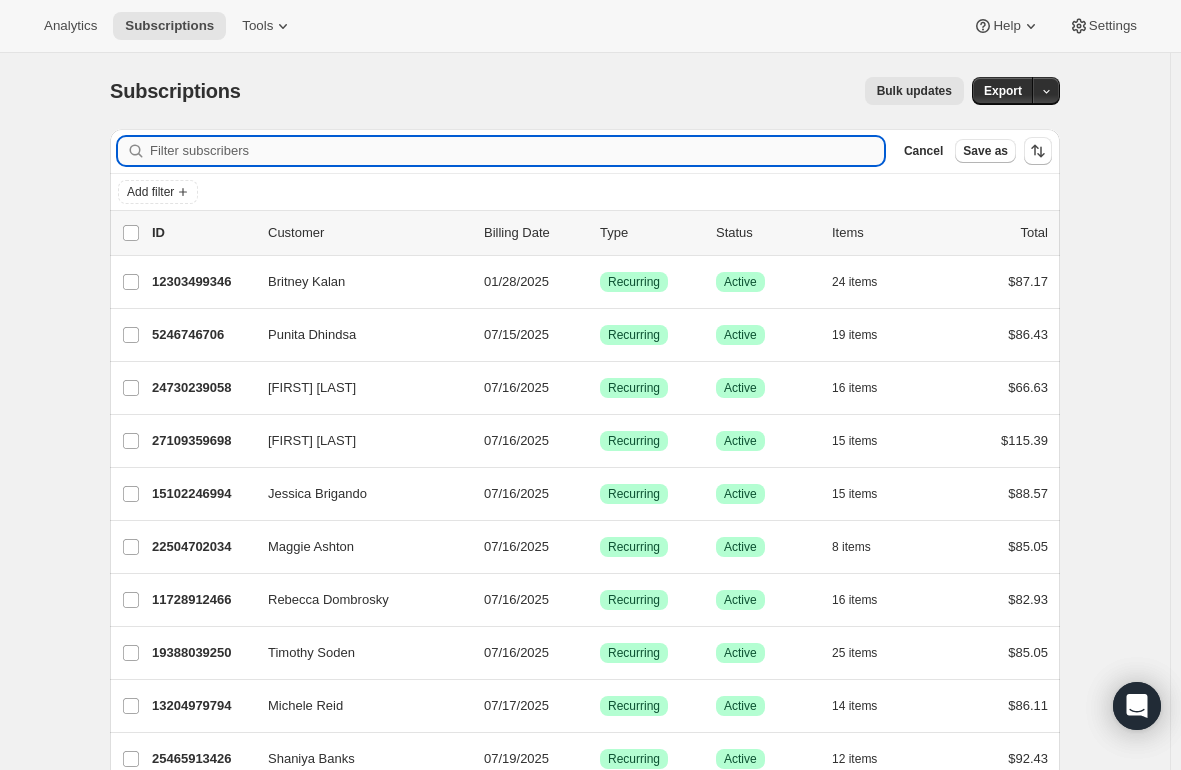 click on "Filter subscribers" at bounding box center (517, 151) 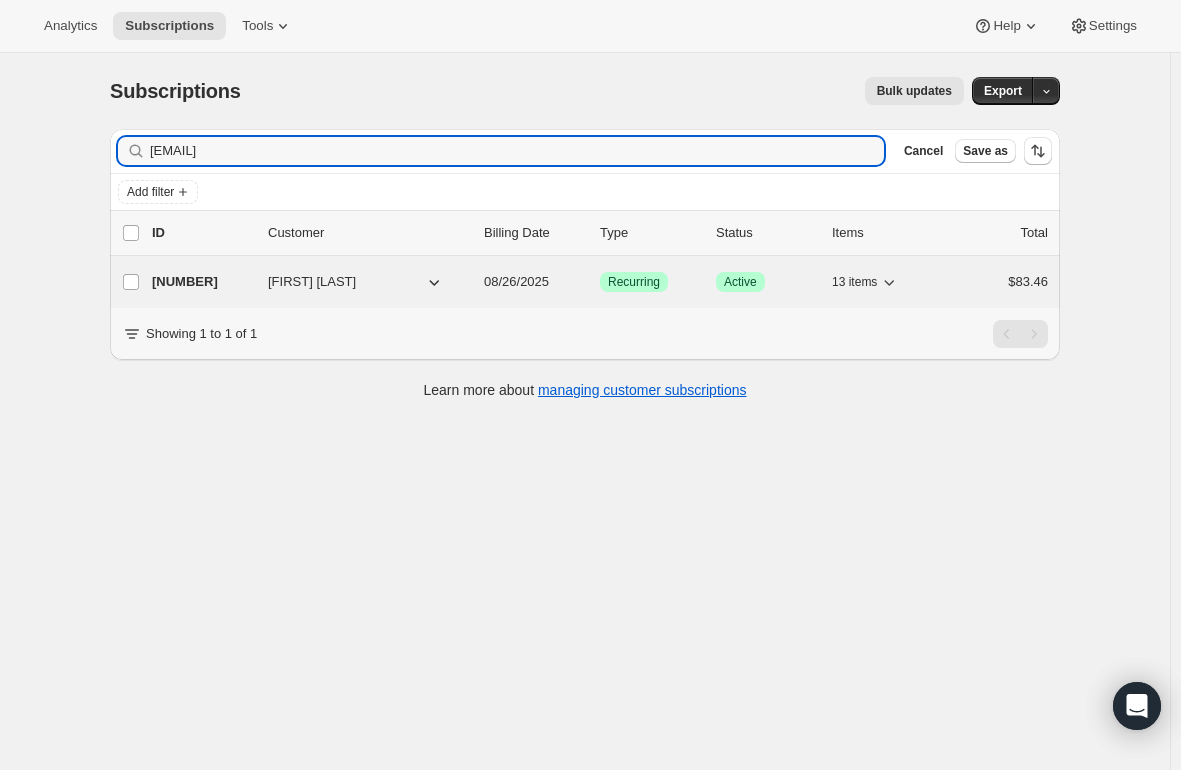 type on "[EMAIL]" 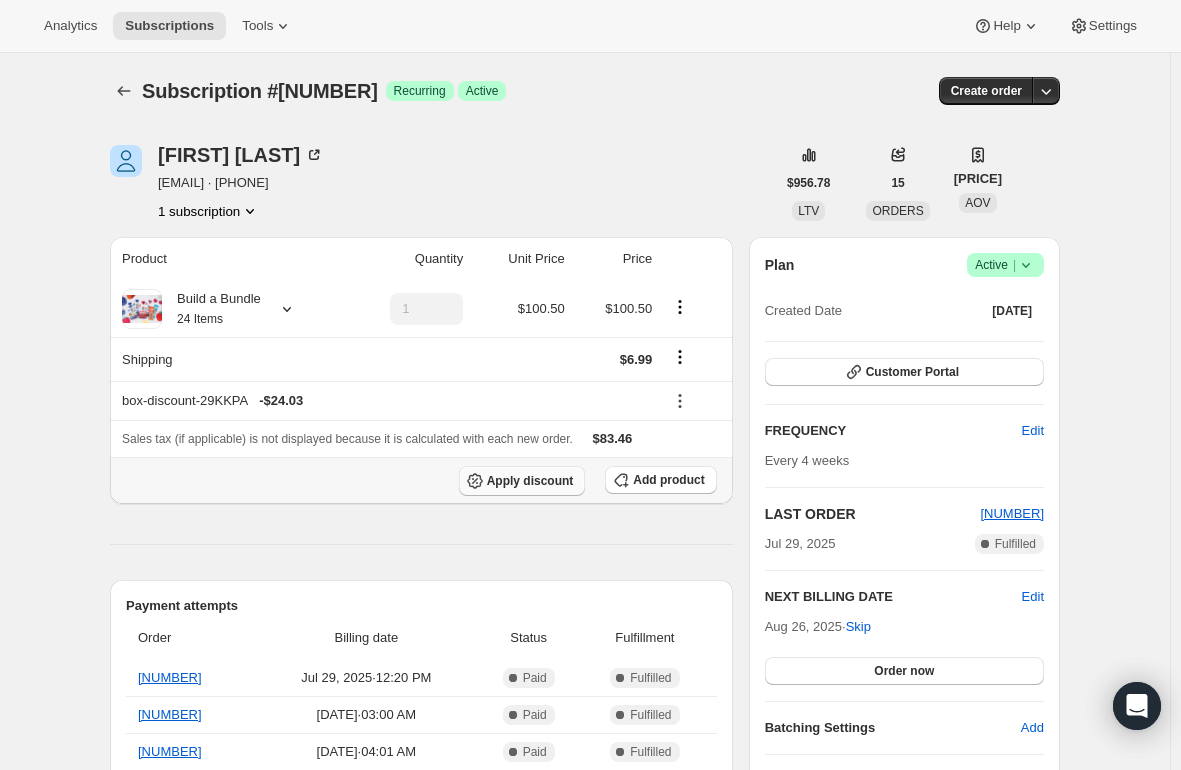 click on "Apply discount" at bounding box center [522, 481] 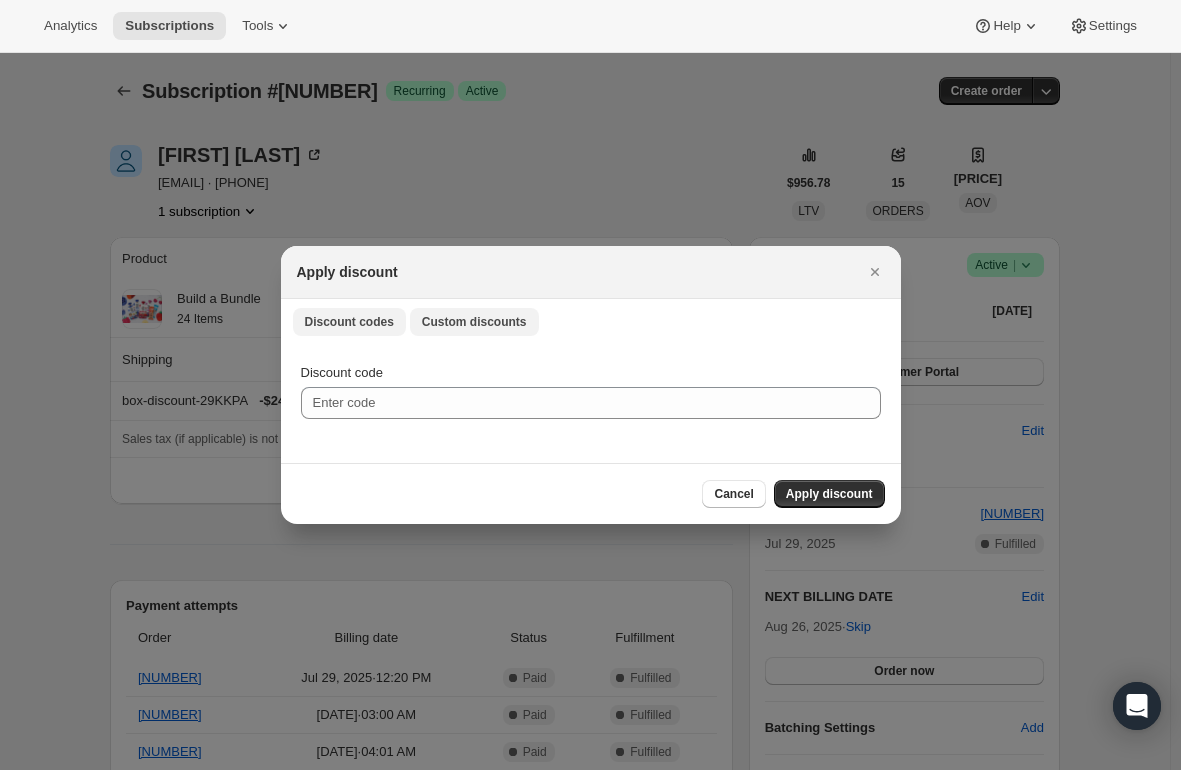 click on "Custom discounts" at bounding box center (474, 322) 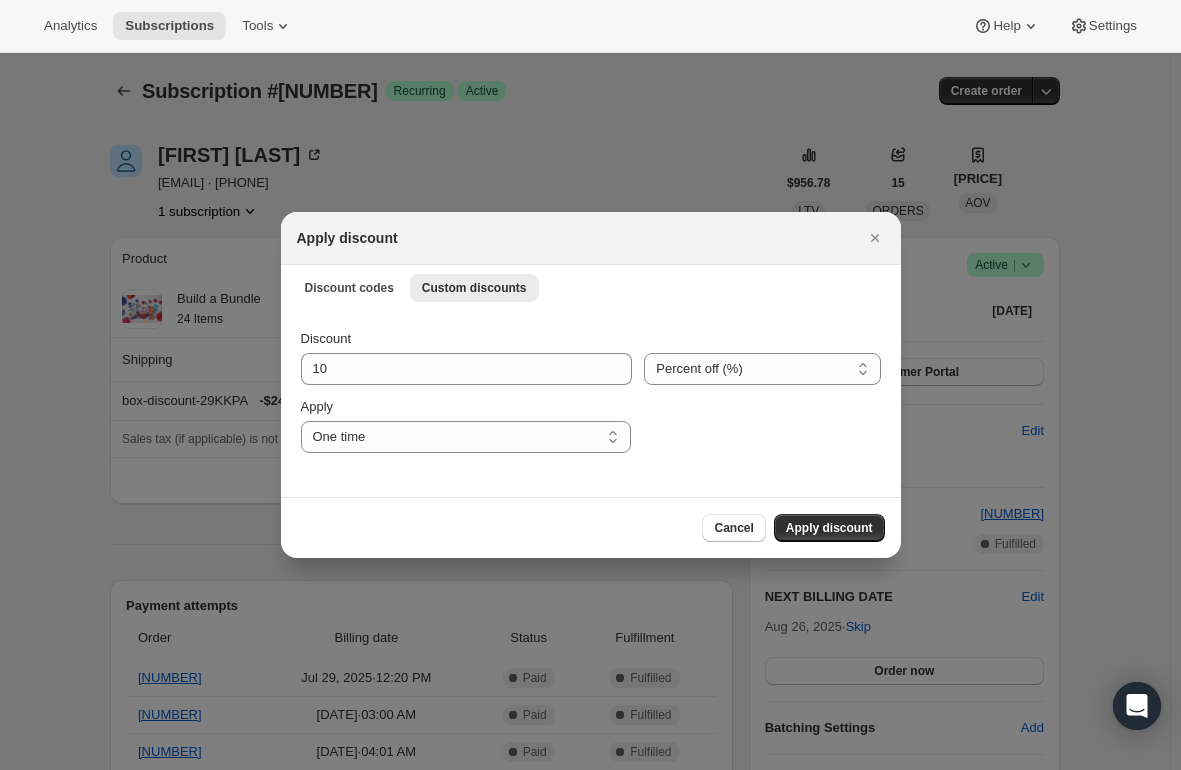 click on "Discount 10   Percent off (%) Amount off ($) Percent off (%) Apply One time Specify instances... Indefinitely One time" at bounding box center (591, 391) 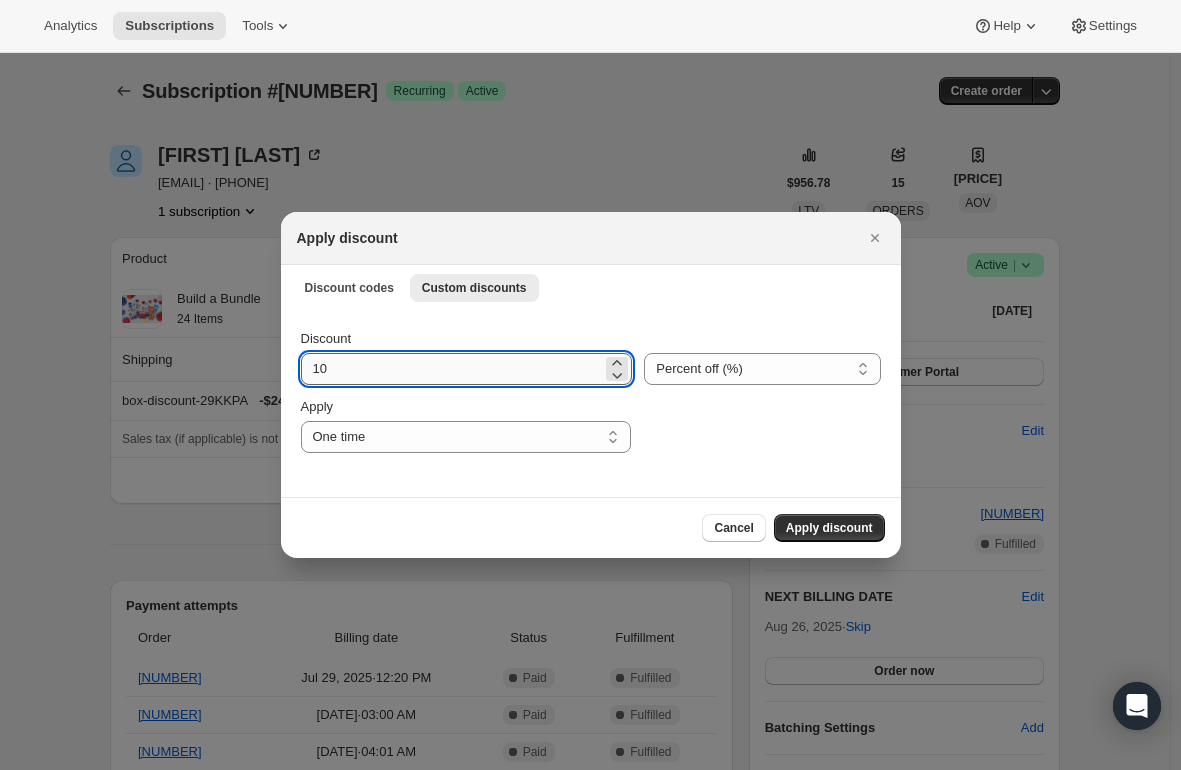 click on "10" at bounding box center [452, 369] 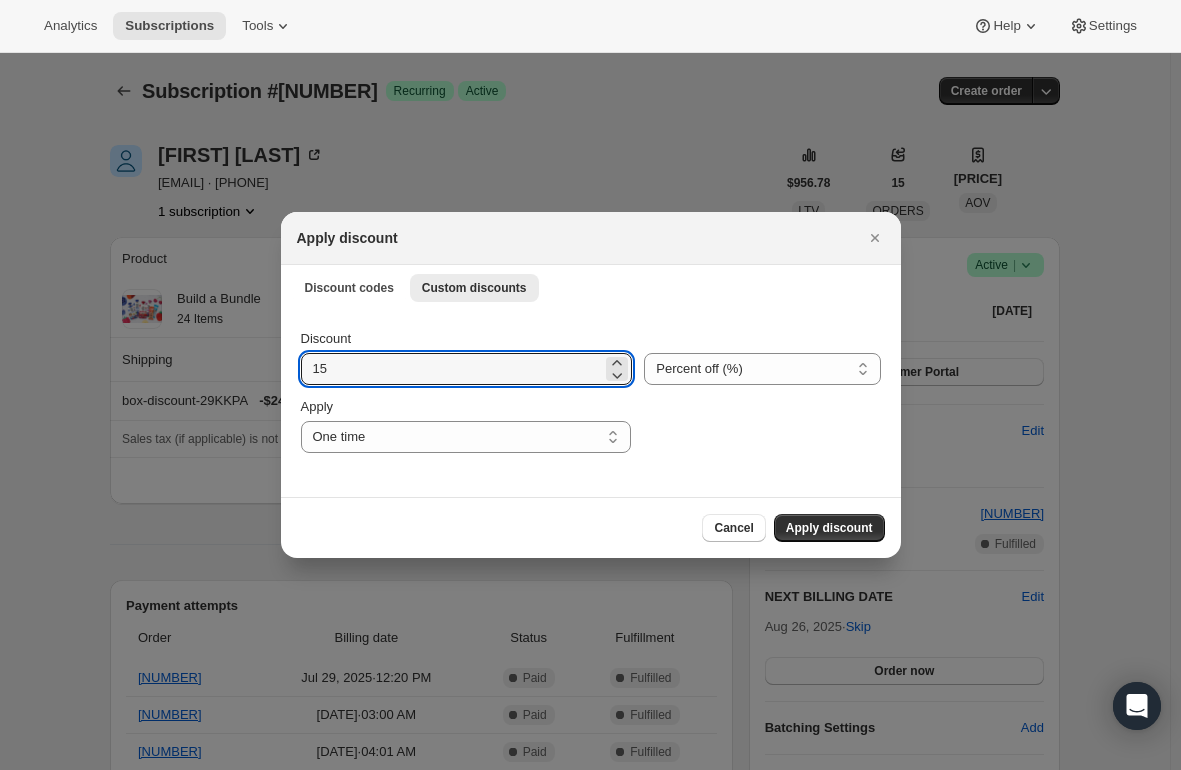 type on "15" 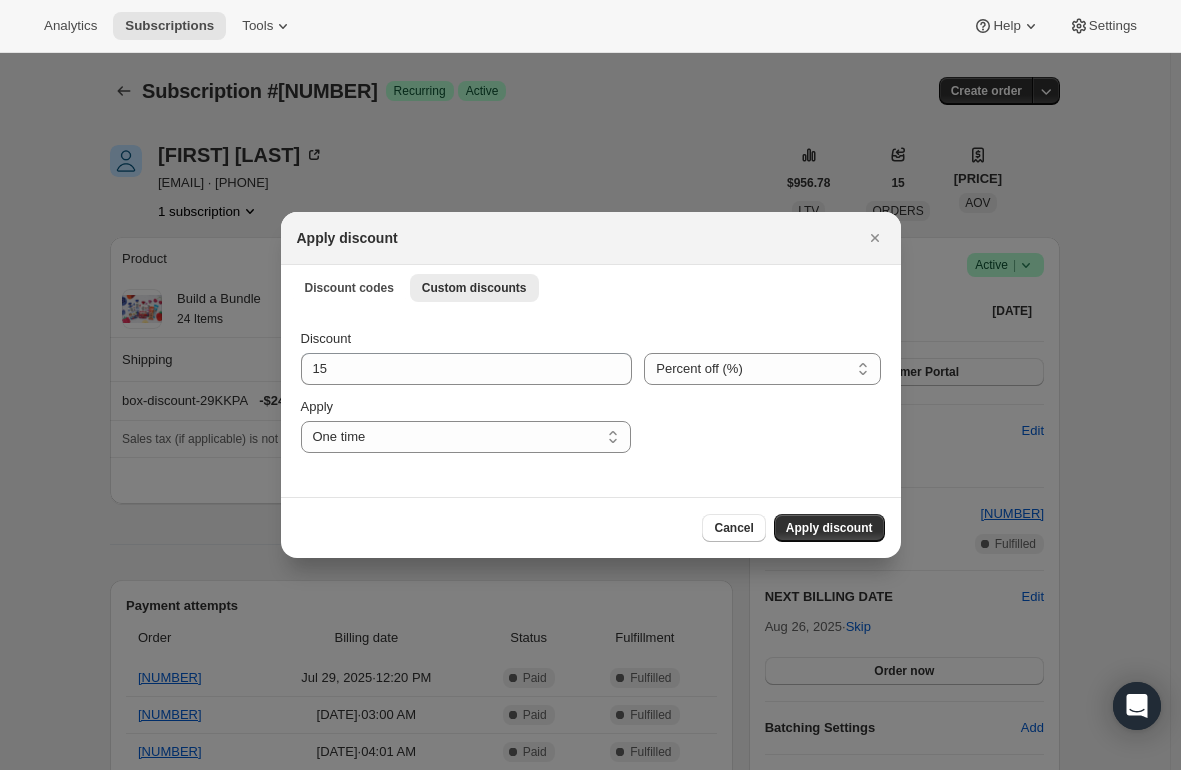 drag, startPoint x: 473, startPoint y: 532, endPoint x: 646, endPoint y: 533, distance: 173.00288 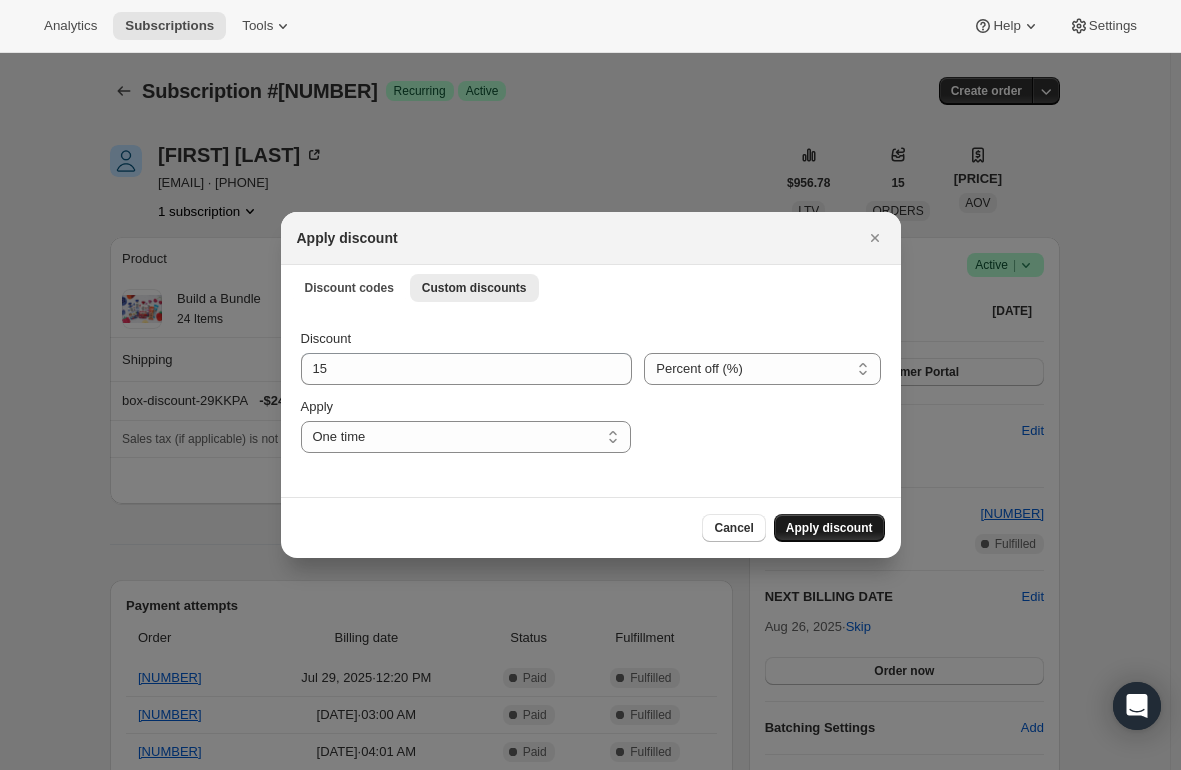 click on "Apply discount" at bounding box center (829, 528) 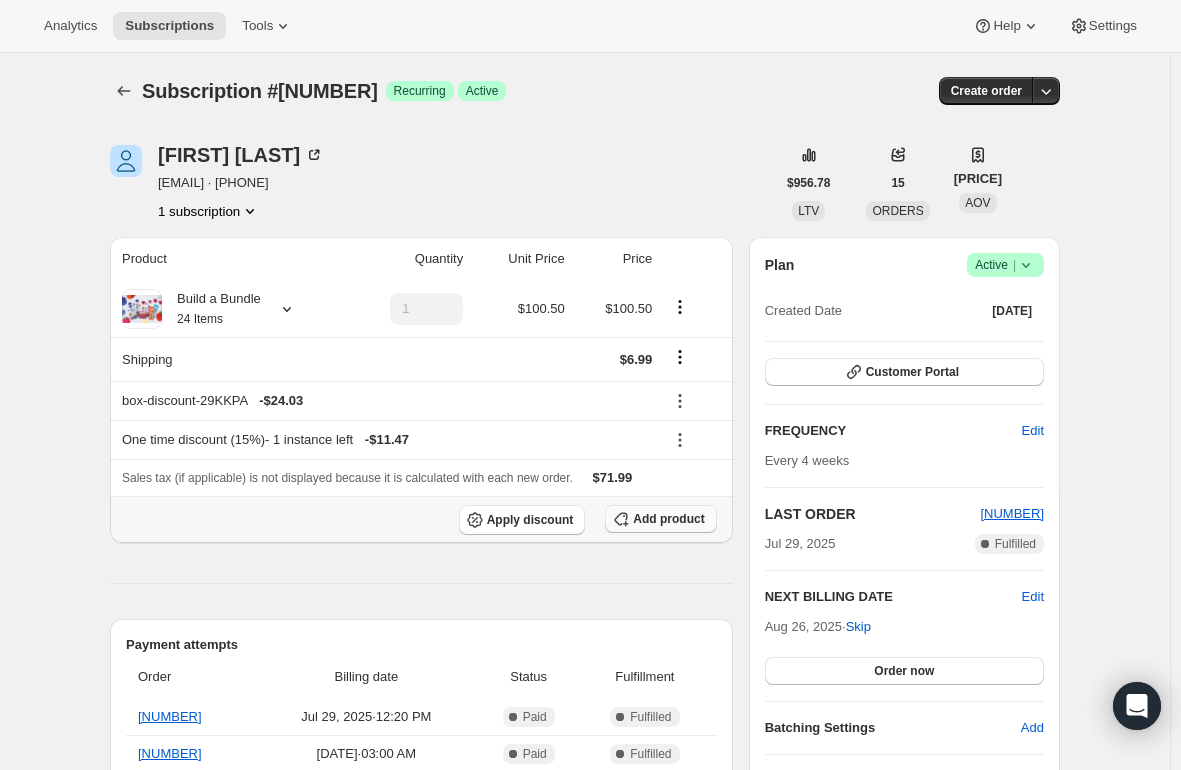 click on "Add product" at bounding box center (668, 519) 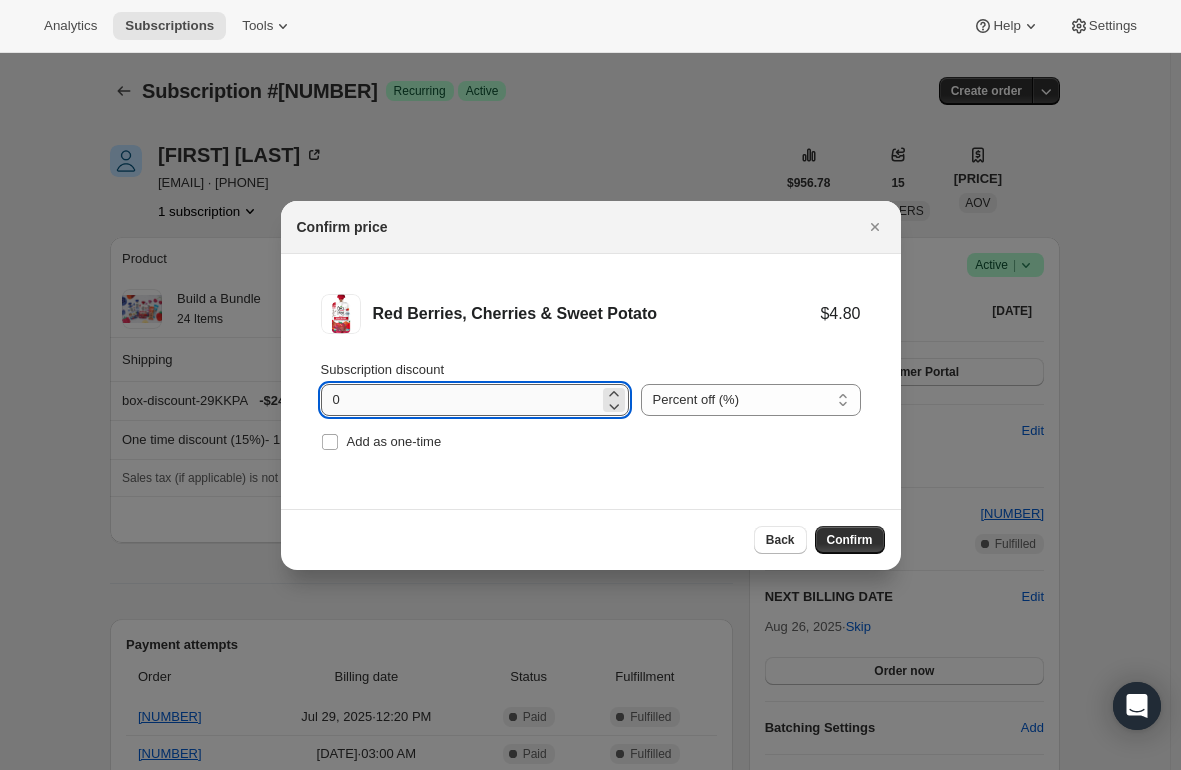 click on "0" at bounding box center (460, 400) 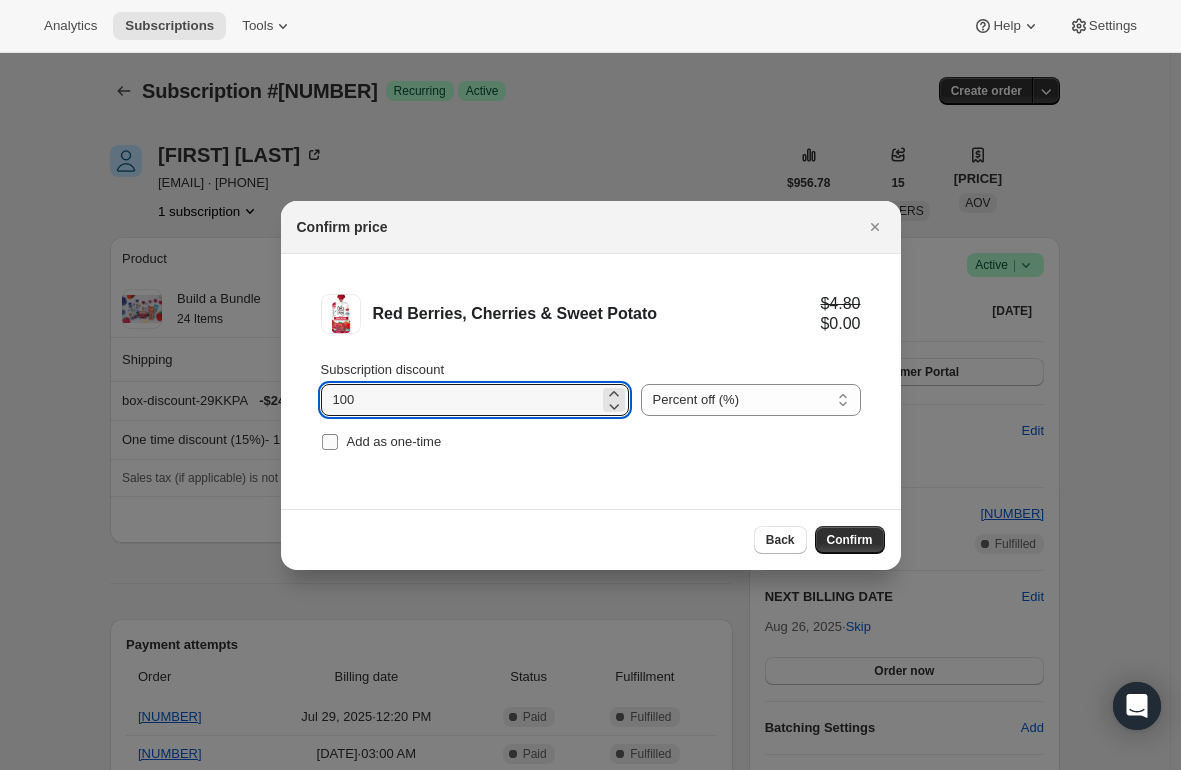 type on "100" 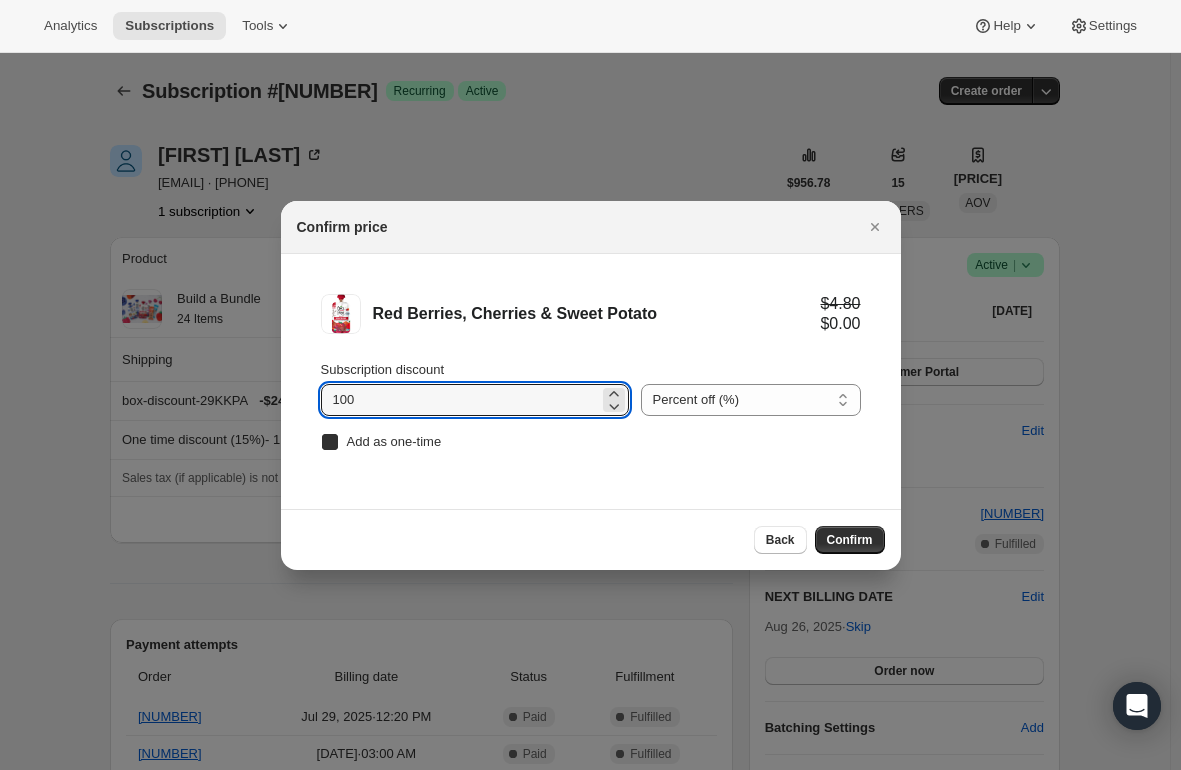 checkbox on "true" 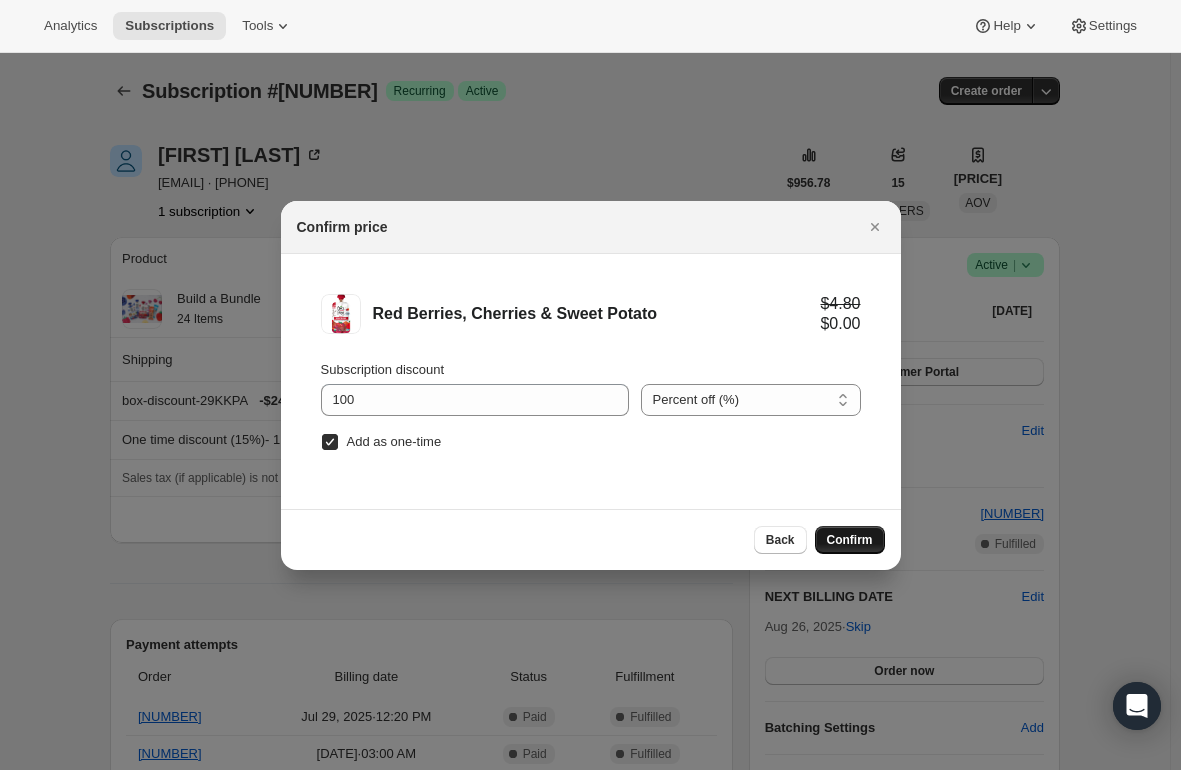 click on "Confirm" at bounding box center (850, 540) 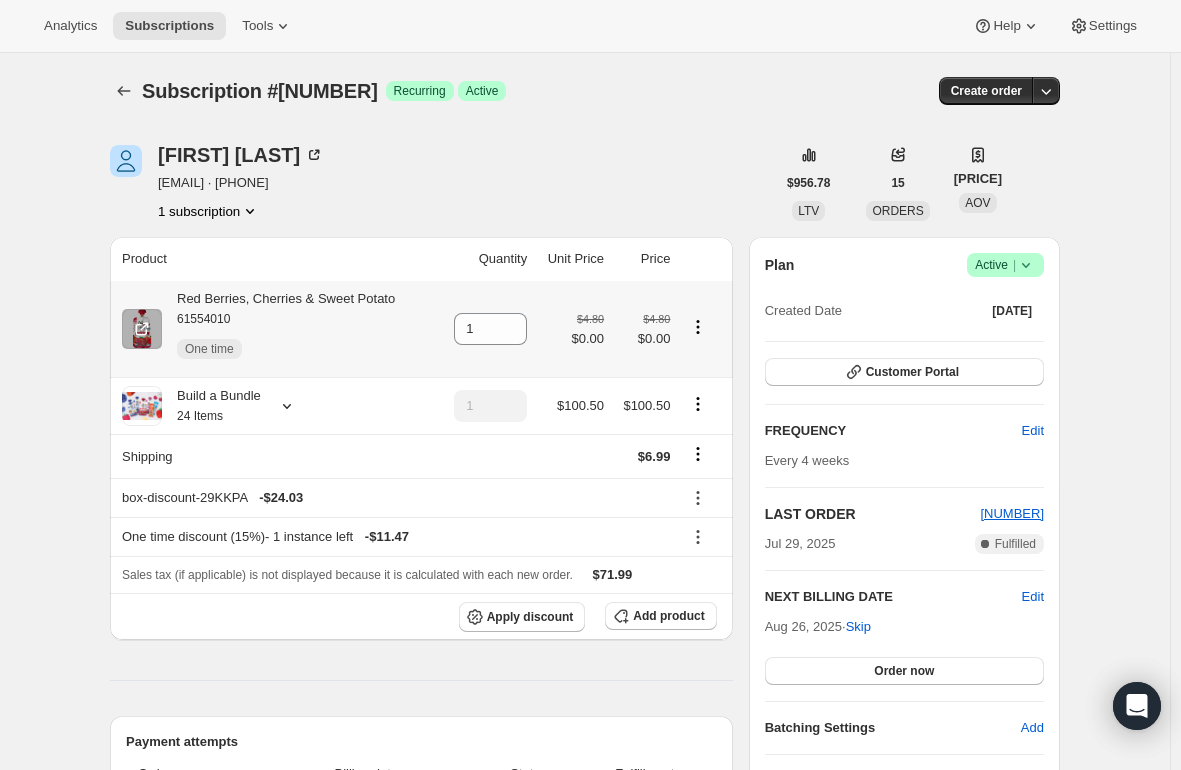 click on "[PRODUCT] [NUMBER] One time" at bounding box center (278, 329) 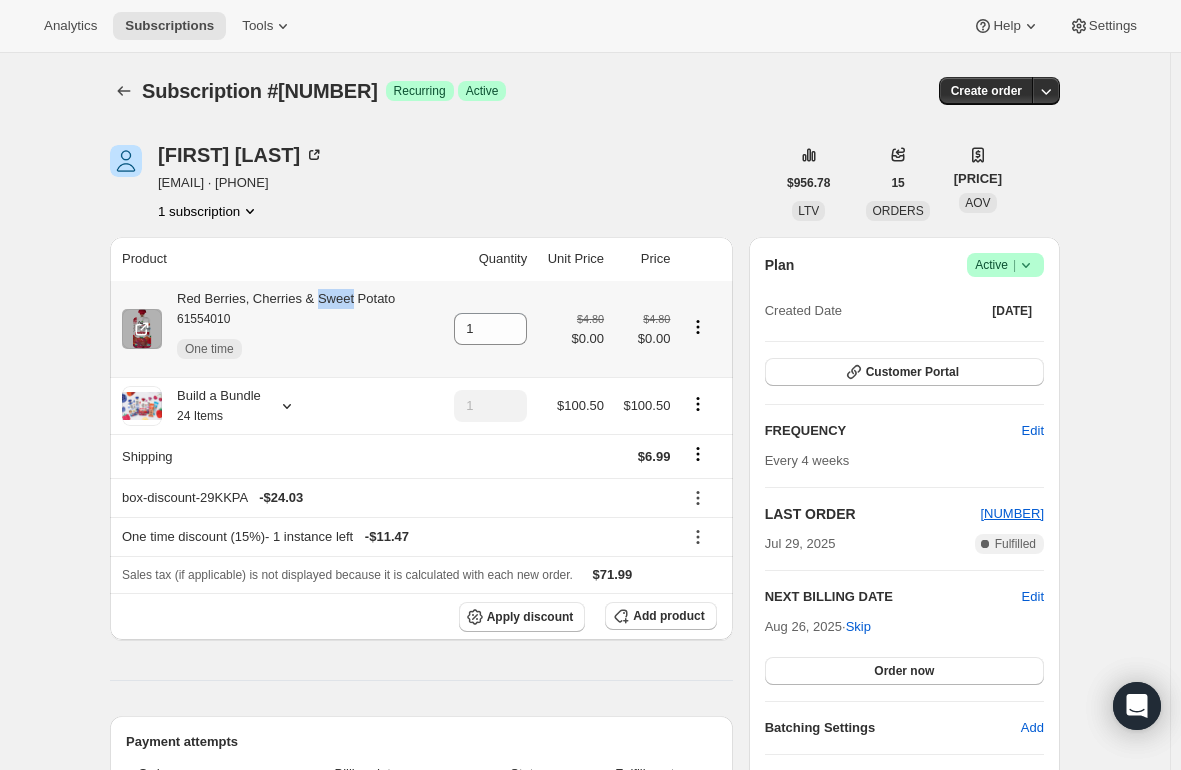click on "[PRODUCT] [NUMBER] One time" at bounding box center (278, 329) 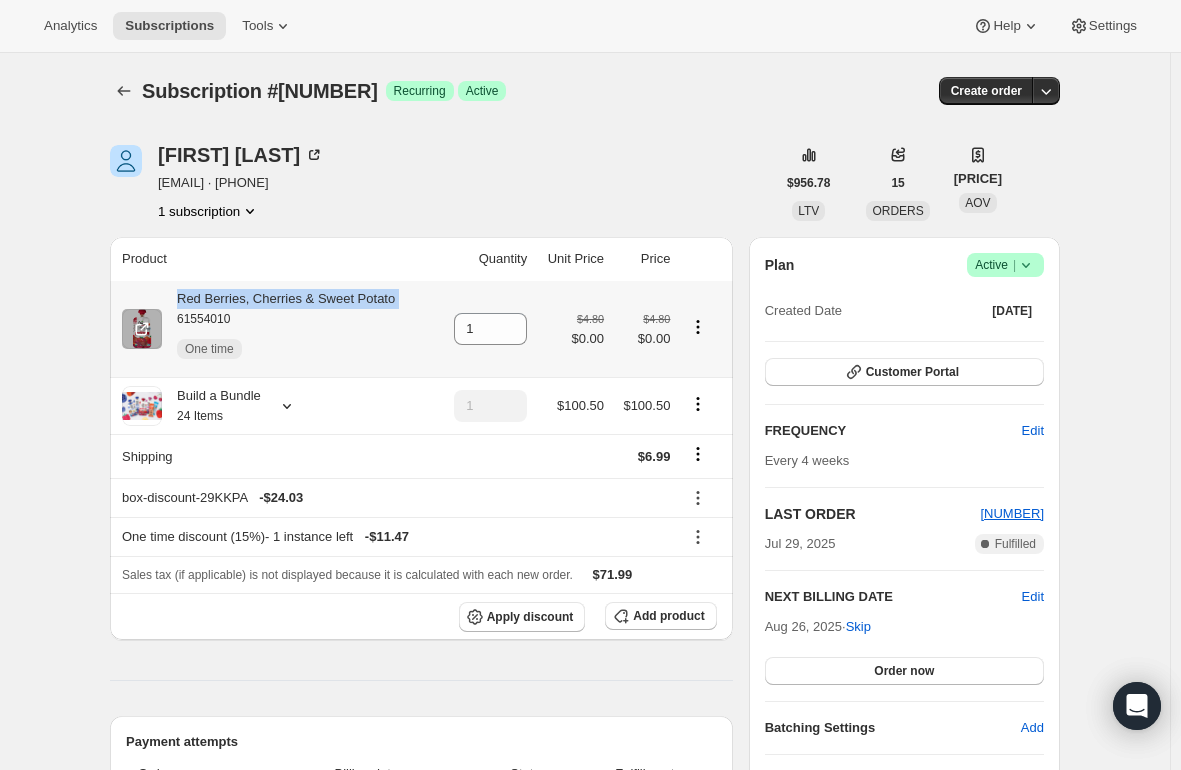 click on "[PRODUCT] [NUMBER] One time" at bounding box center [278, 329] 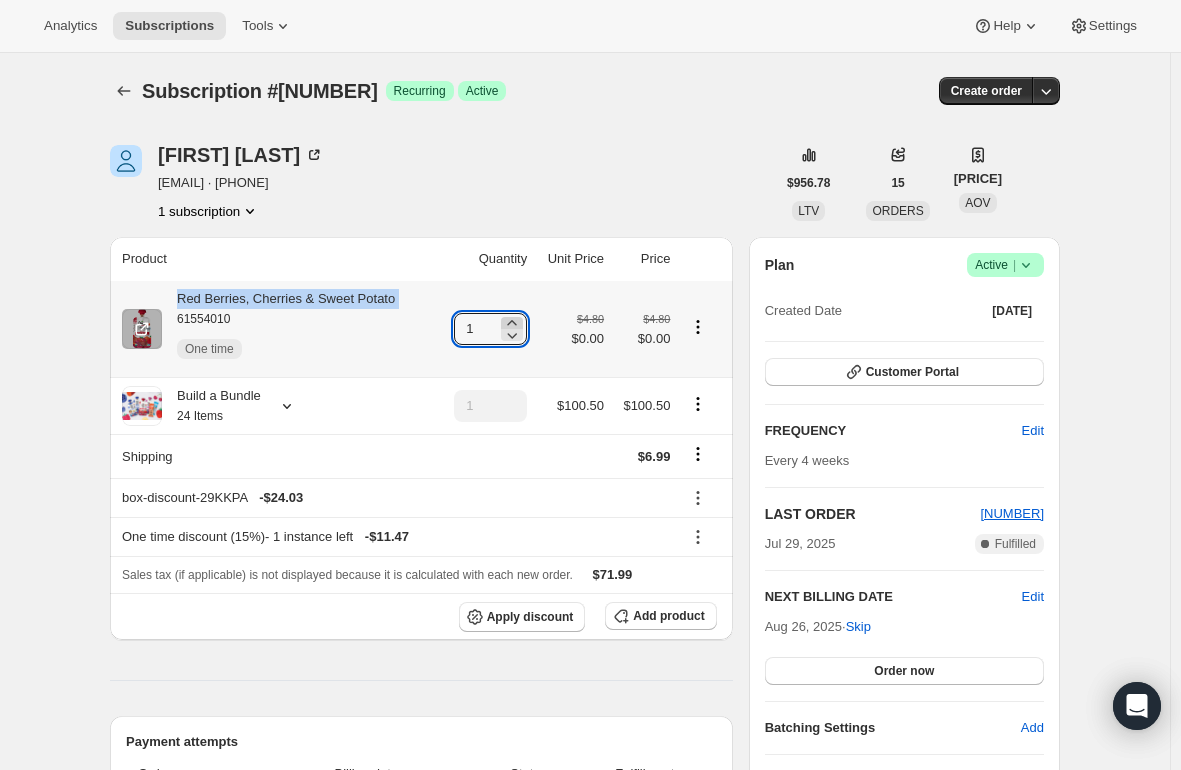 click 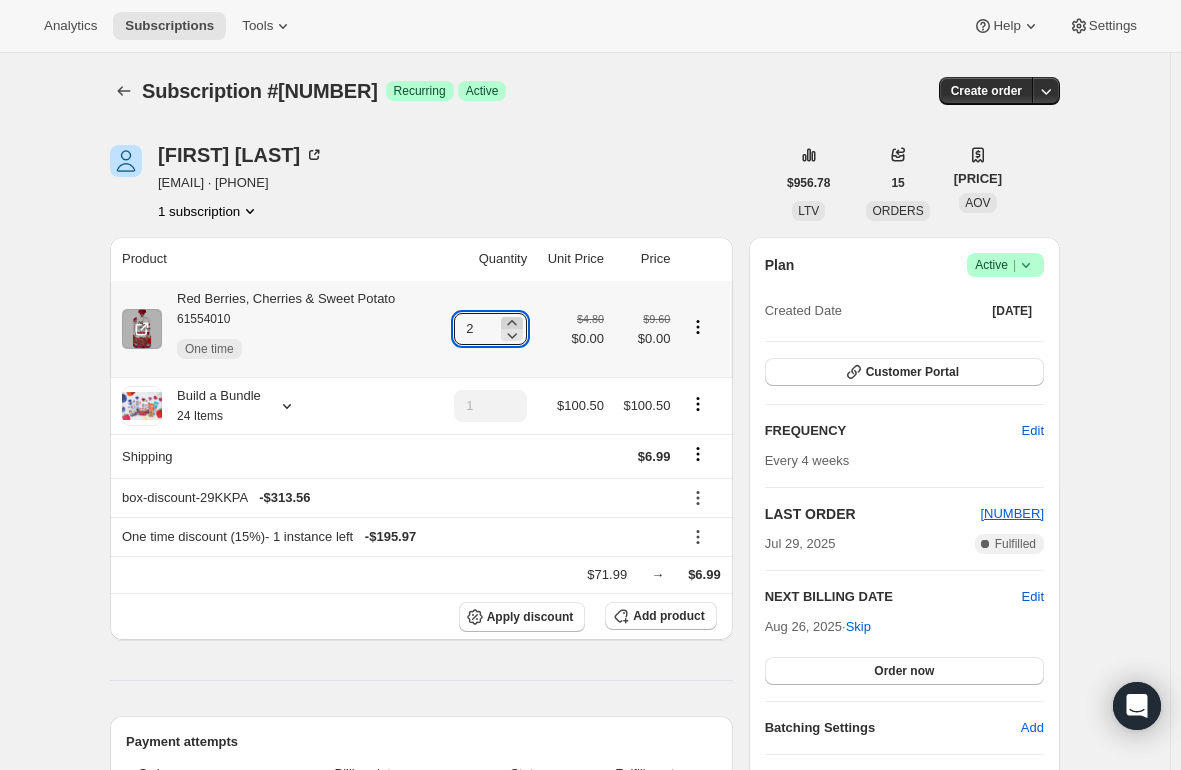click 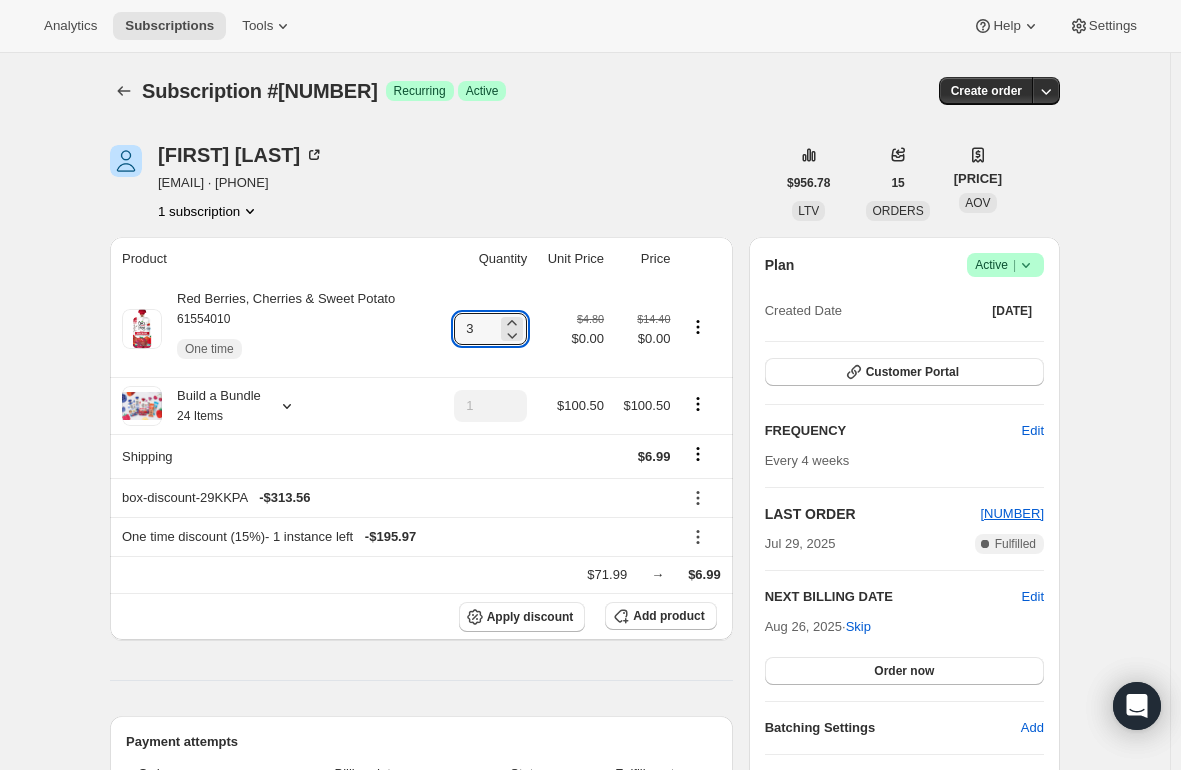 click on "Subscription #[NUMBER]. This page is ready Subscription #[NUMBER] Success Recurring Success Active Create order [FIRST] [LAST] [EMAIL] · [PHONE] 1 subscription [PRICE] LTV 15 ORDERS [PRICE] AOV Product Quantity Unit Price Price [PRODUCT] [NUMBER] One time 3 [PRICE] [PRICE] [PRICE] [PRICE] Build a Bundle 24 Items 1 [PRICE] [PRICE] Shipping [PRICE] box-discount-29KKPA   - [PRICE] One time discount (15%)  - 1 instance left   - [PRICE] [PRICE]  →  [PRICE] Apply discount Add product Payment attempts Order Billing date Status Fulfillment [NUMBER] [DATE]  ·  [TIME]  Complete Paid  Complete Fulfilled [NUMBER] [DATE]  ·  [TIME]  Complete Paid  Complete Fulfilled [NUMBER] [DATE]  ·  [TIME]  Complete Paid  Complete Fulfilled Timeline [DATE] [FIRST] [LAST] added 1 [PRODUCT] - [NUMBER] (One-time) via Admin.  [TIME] [FIRST] [LAST] added 15% discount via Admin, which will apply to the next order.  [TIME] [DATE]" at bounding box center [585, 1191] 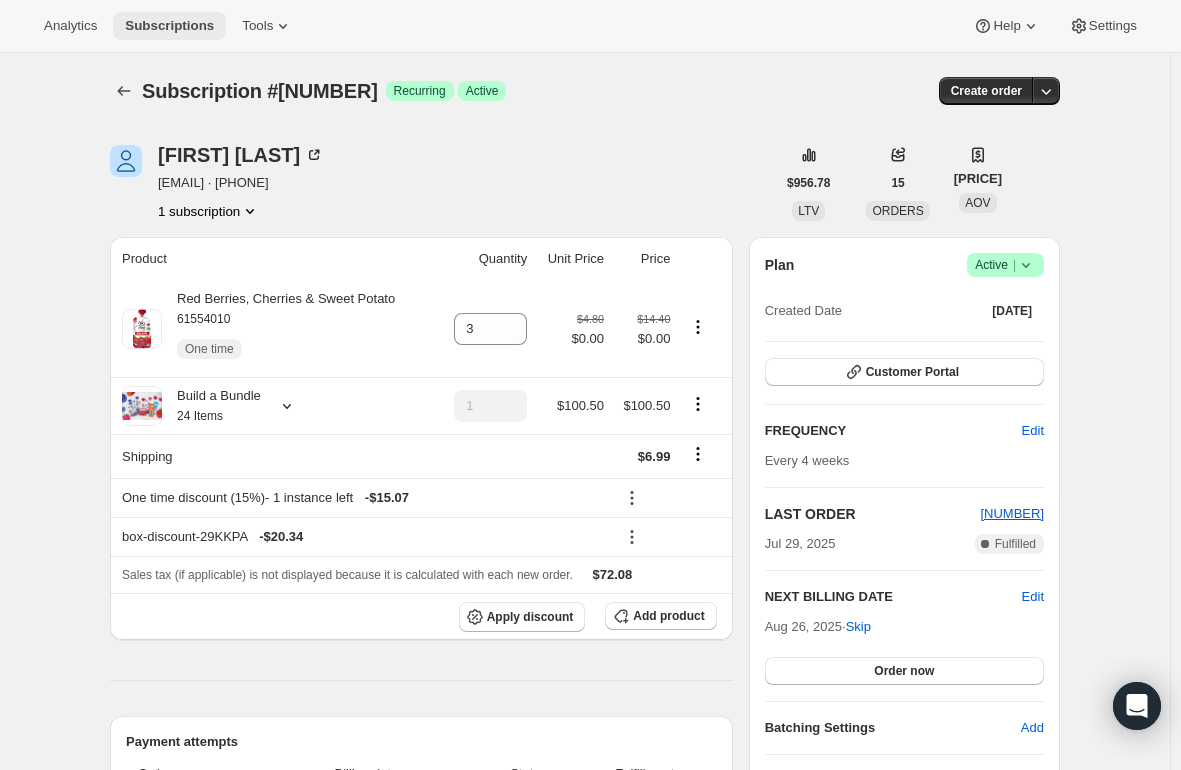 click on "Subscriptions" at bounding box center (169, 26) 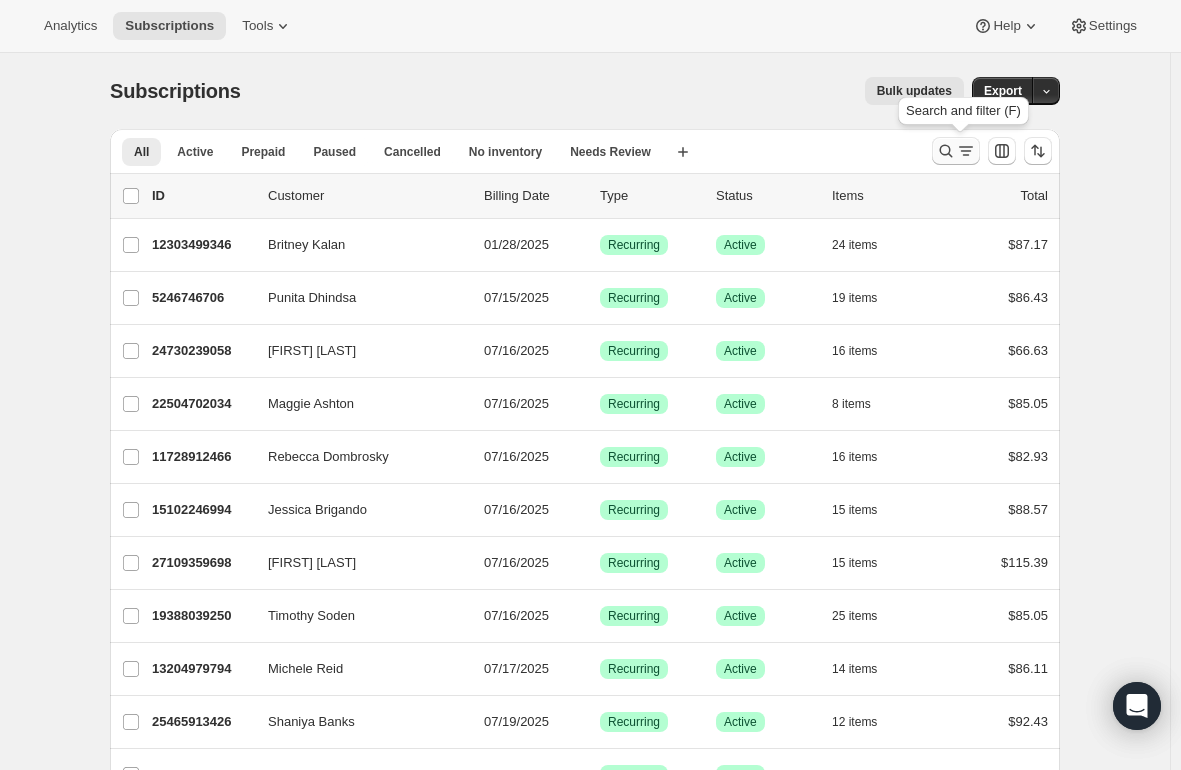 click 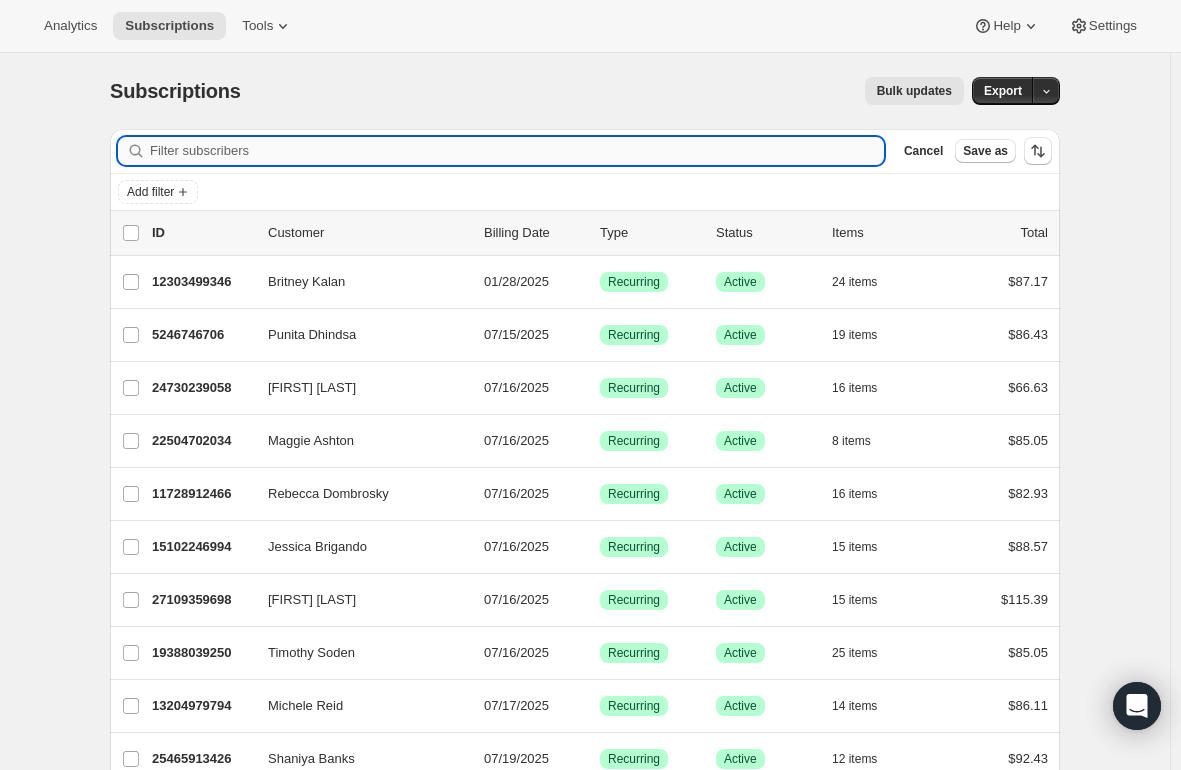 click on "Filter subscribers" at bounding box center (517, 151) 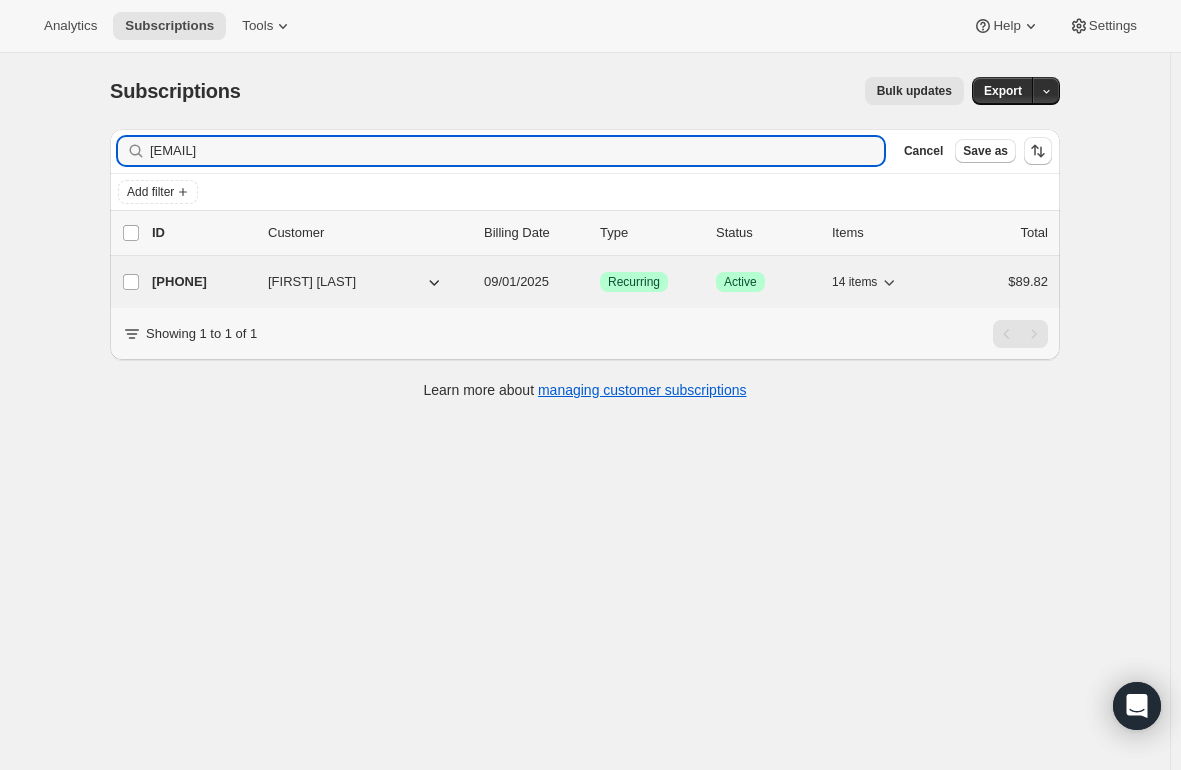 type on "[EMAIL]" 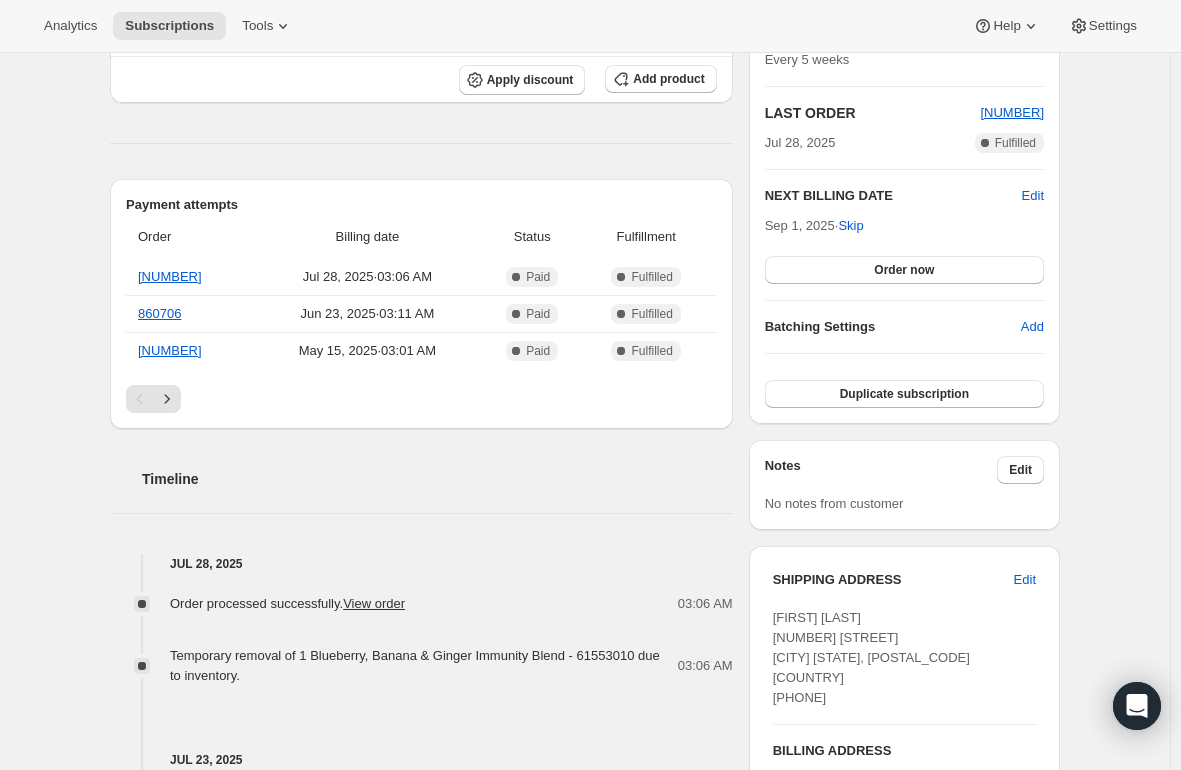 scroll, scrollTop: 0, scrollLeft: 0, axis: both 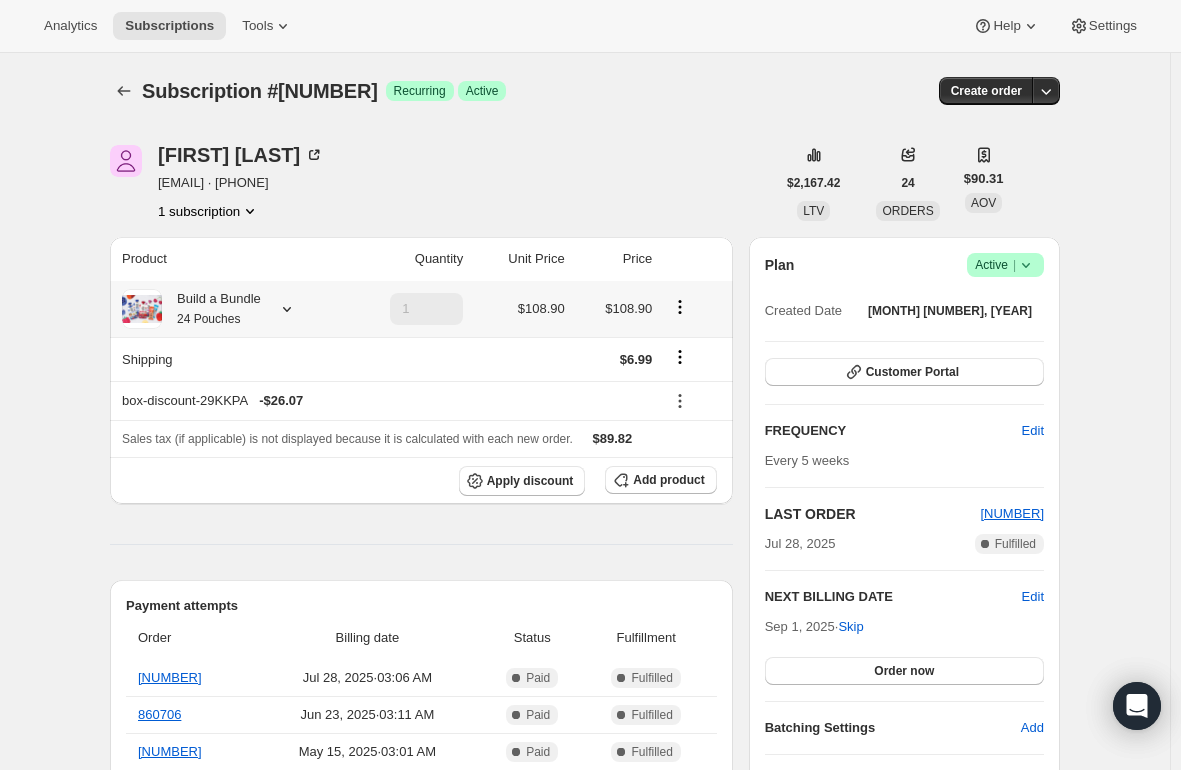 click on "24 Pouches" at bounding box center [208, 319] 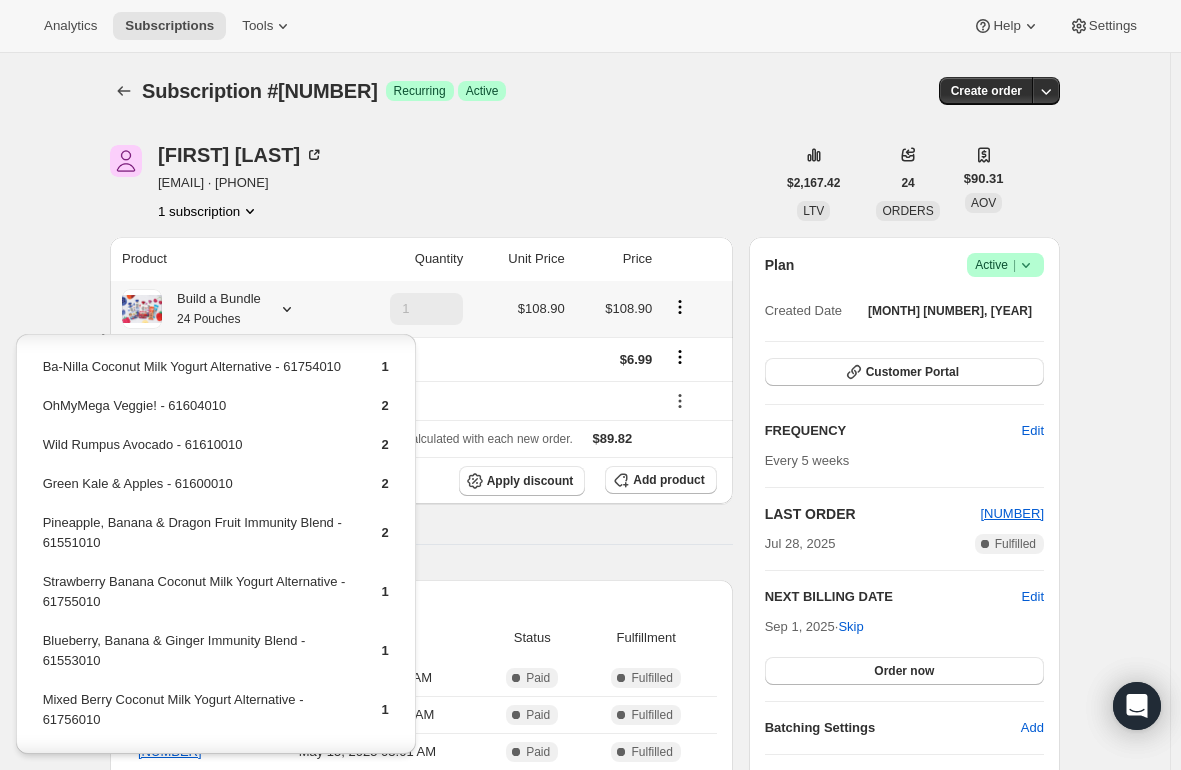 scroll, scrollTop: 300, scrollLeft: 0, axis: vertical 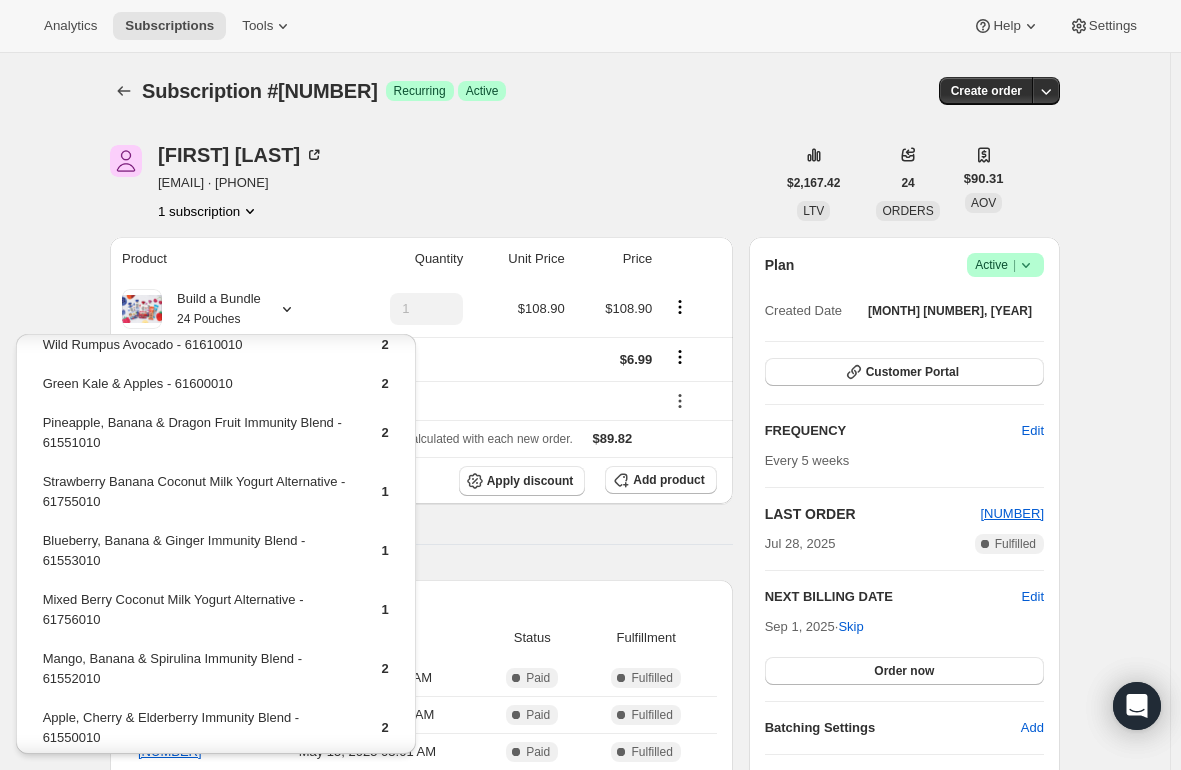 click on "Subscription #[NUMBER]. This page is ready Subscription #[NUMBER] Success Recurring Success Active Create order [FIRST] [LAST] [EMAIL] 1 subscription [PRICE] LTV 24 ORDERS [PRICE] AOV Product Quantity Unit Price Price Build a Bundle 24 Pouches 1 [PRICE] [PRICE] Shipping [PRICE] box-discount-29KKPA   - [PRICE] Sales tax (if applicable) is not displayed because it is calculated with each new order.   [PRICE] Apply discount Add product Payment attempts Order Billing date Status Fulfillment [NUMBER] [DATE]  ·  [TIME]  Complete Paid  Complete Fulfilled [NUMBER] [DATE]  ·  [TIME]  Complete Paid  Complete Fulfilled [NUMBER] [DATE]  ·  [TIME]  Complete Paid  Complete Fulfilled Timeline [DATE] Order processed successfully.  View order [TIME] Temporary removal of 1 [PRODUCT] - [NUMBER] due to inventory. [TIME] [DATE] Subscription reminder email sent via Awtomic email, Klaviyo, Attentive. [TIME] [DATE]" at bounding box center [585, 945] 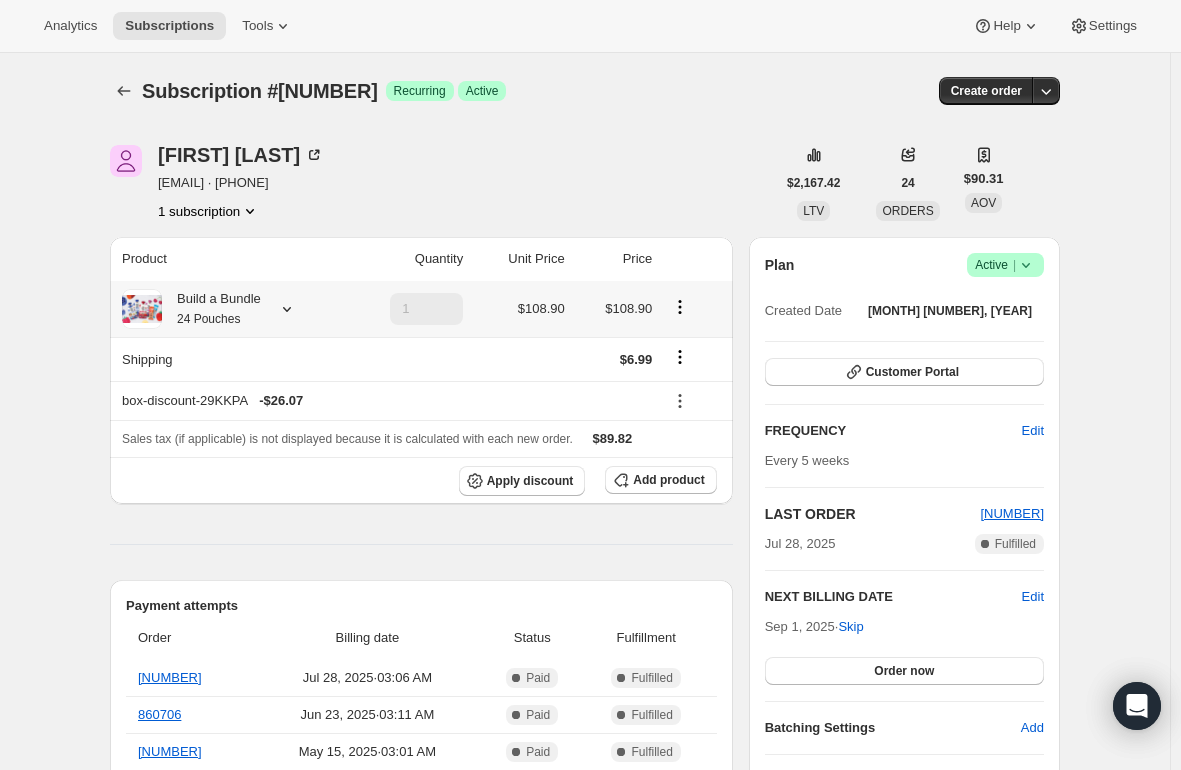 click on "24 Pouches" at bounding box center [208, 319] 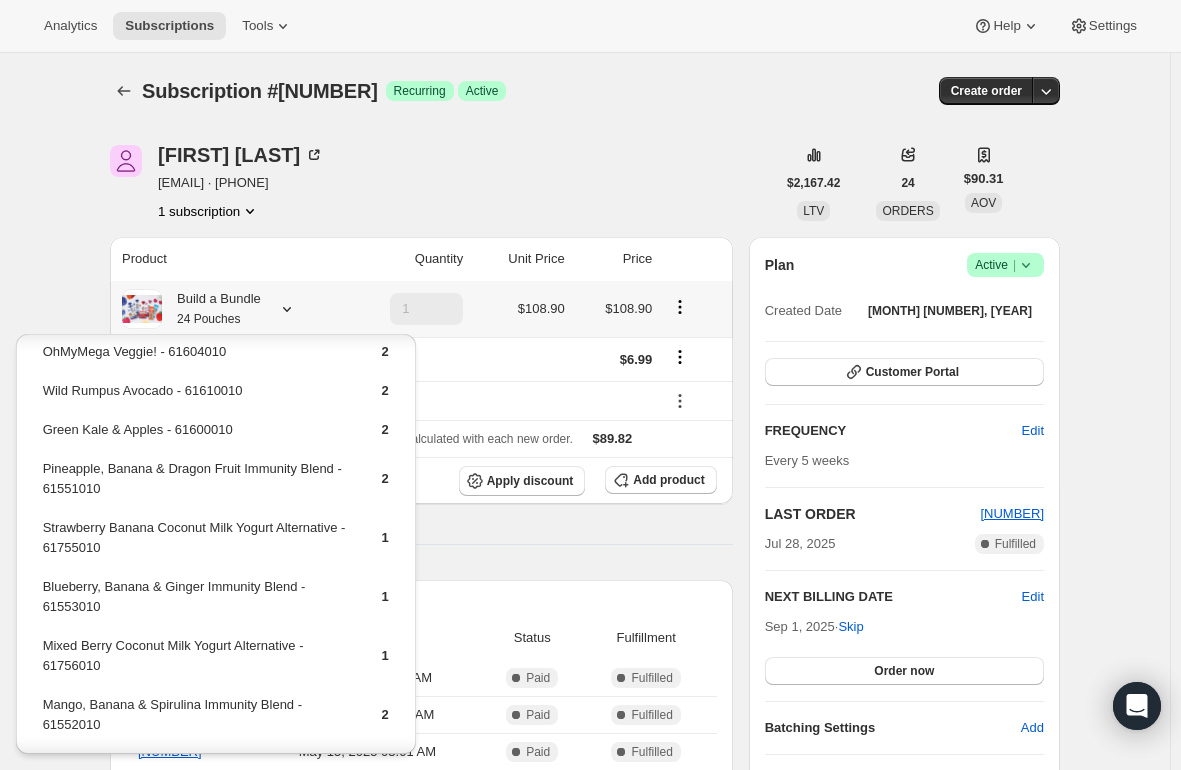 scroll, scrollTop: 300, scrollLeft: 0, axis: vertical 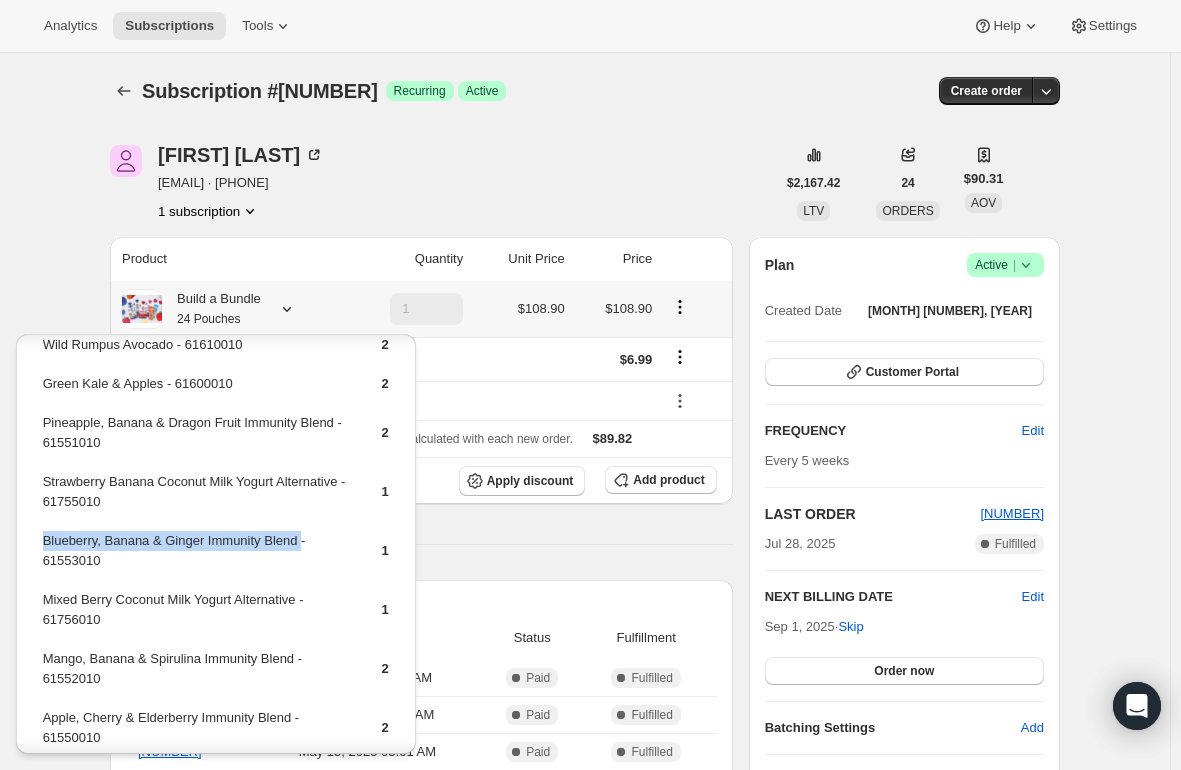 drag, startPoint x: 298, startPoint y: 558, endPoint x: 40, endPoint y: 557, distance: 258.00195 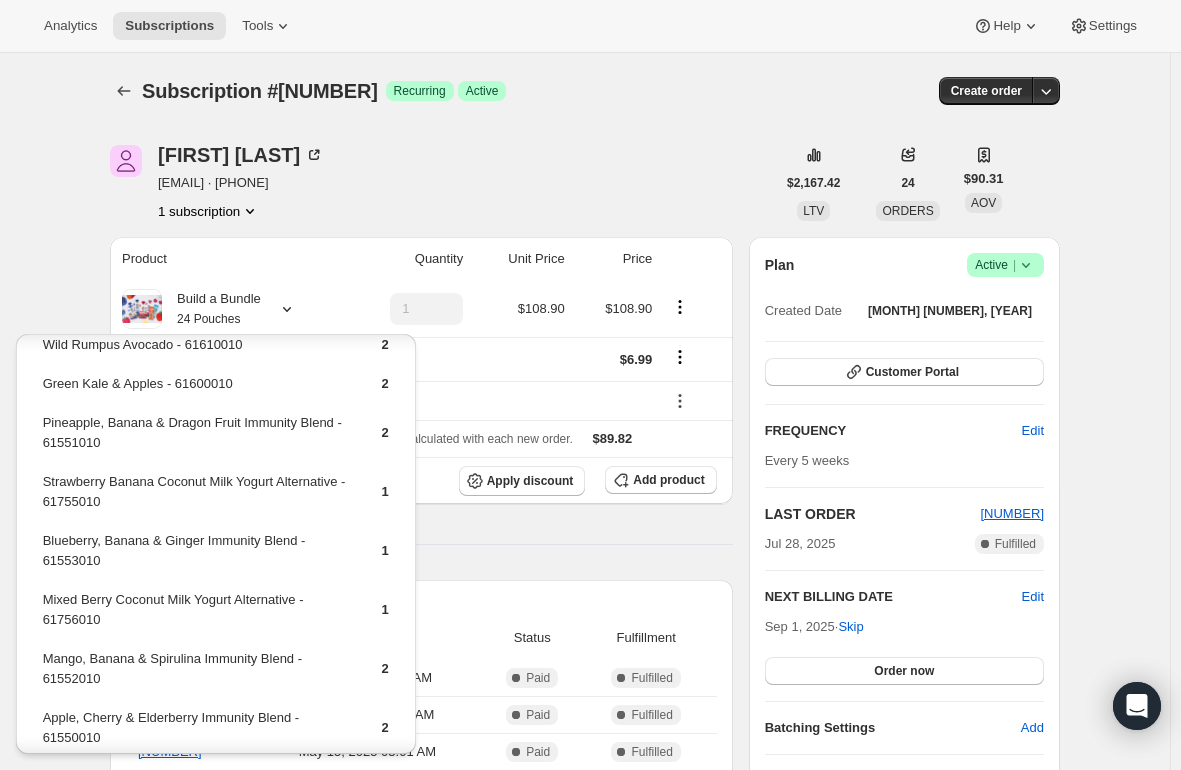 click on "Product Quantity Unit Price Price Build a Bundle 24 Pouches 1 $108.90 $108.90 Shipping $6.99 box-discount-29KKPA   - $26.07 Sales tax (if applicable) is not displayed because it is calculated with each new order.   $89.82 Apply discount Add product Payment attempts Order Billing date Status Fulfillment 879401 [DATE]   ·   [TIME]   Complete Paid   Complete Fulfilled 860706 [DATE]   ·   [TIME]   Complete Paid   Complete Fulfilled 836689 [DATE]   ·   [TIME]   Complete Paid   Complete Fulfilled Timeline [DATE] Order processed successfully.   View order [TIME] Temporary removal of 1 Blueberry, Banana  & Ginger Immunity Blend - 61553010 due to inventory. [TIME] [DATE] Subscription reminder email sent via Awtomic email, Klaviyo, Attentive. [TIME] [DATE] Shipping rate updated from   5.99 USD   to   6.99 USD   via   Awtomic application .   View bulk process [TIME] [DATE] Order processed successfully.   View order [TIME] [TIME] [DATE]   added to subscription via   ." at bounding box center (421, 1007) 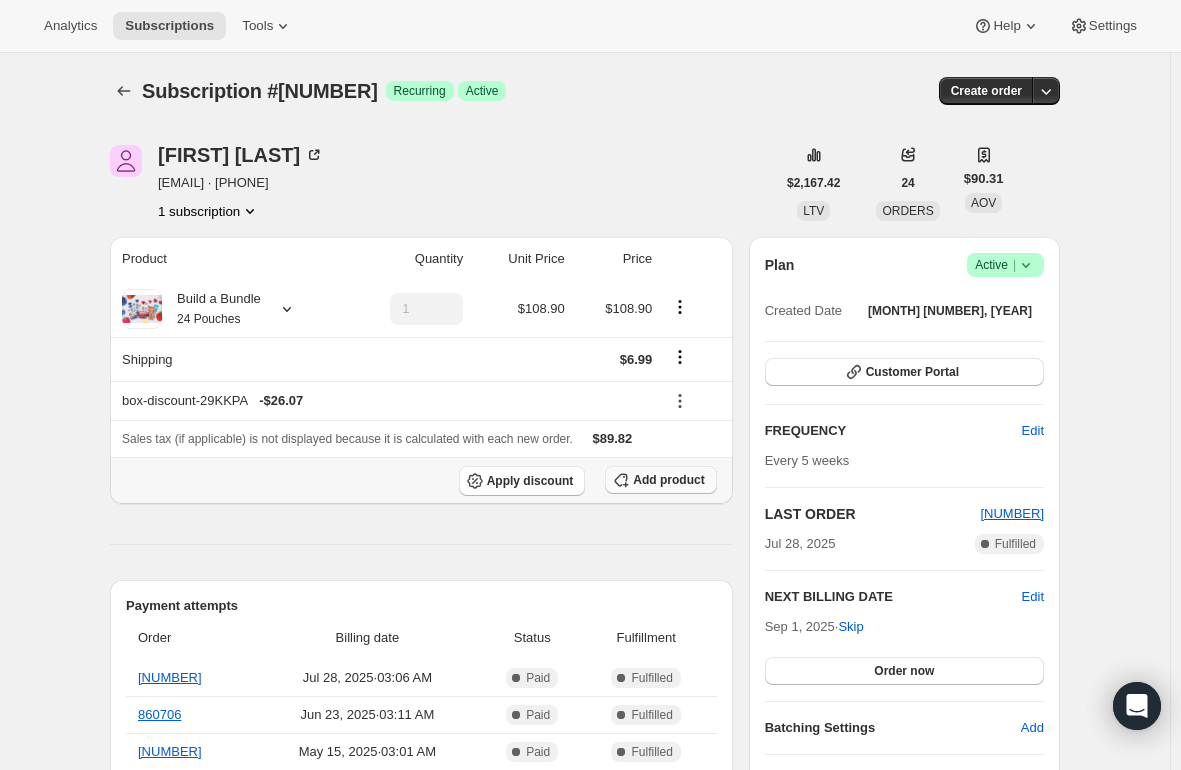 click on "Add product" at bounding box center [660, 480] 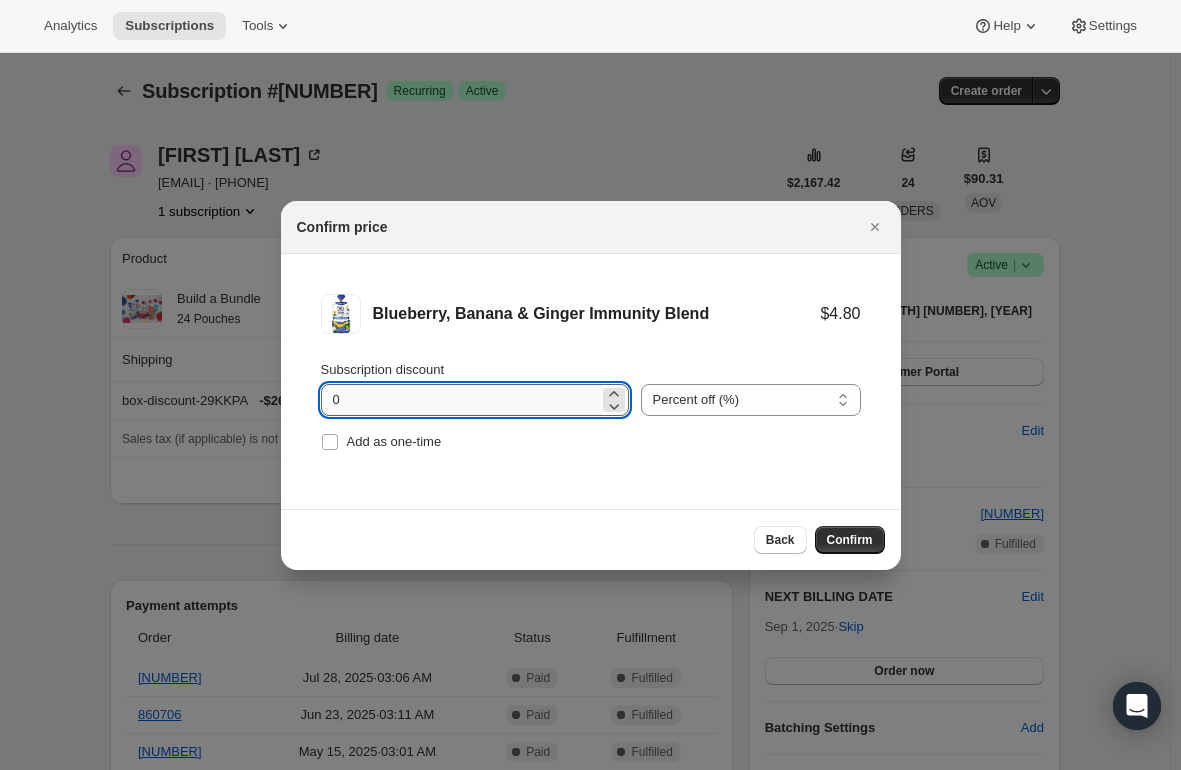 click on "0" at bounding box center (460, 400) 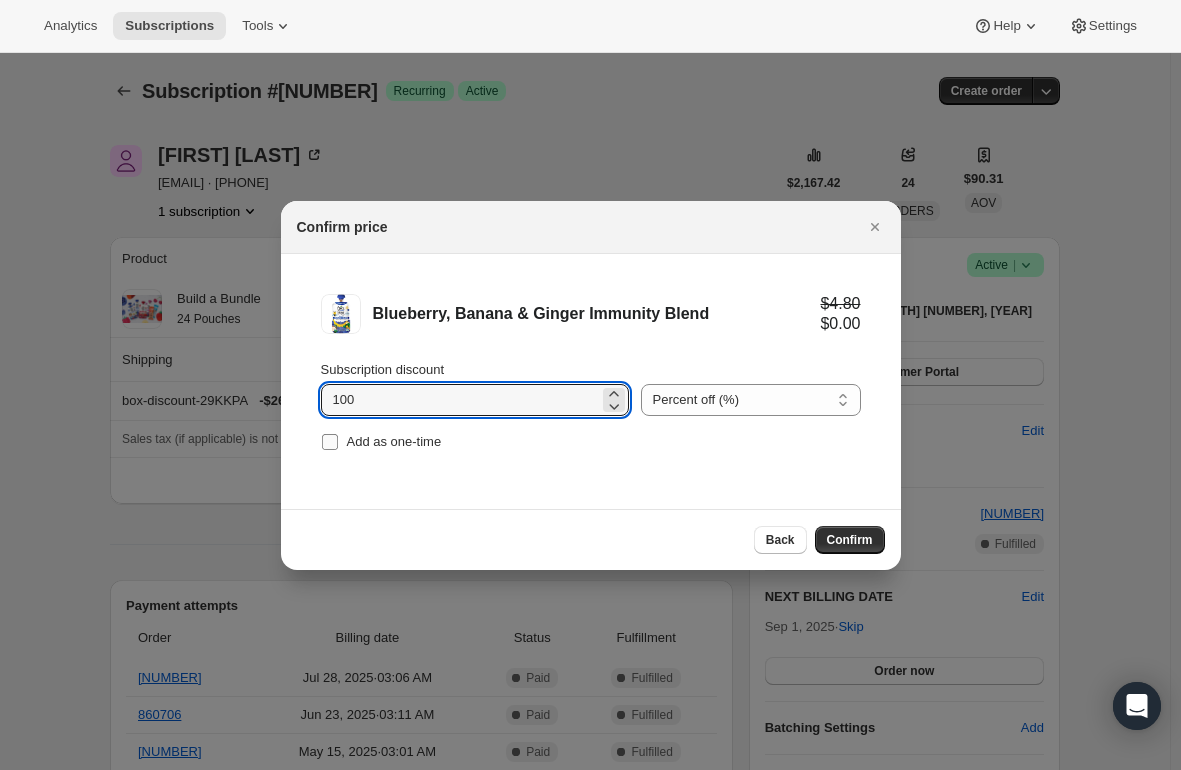 type on "100" 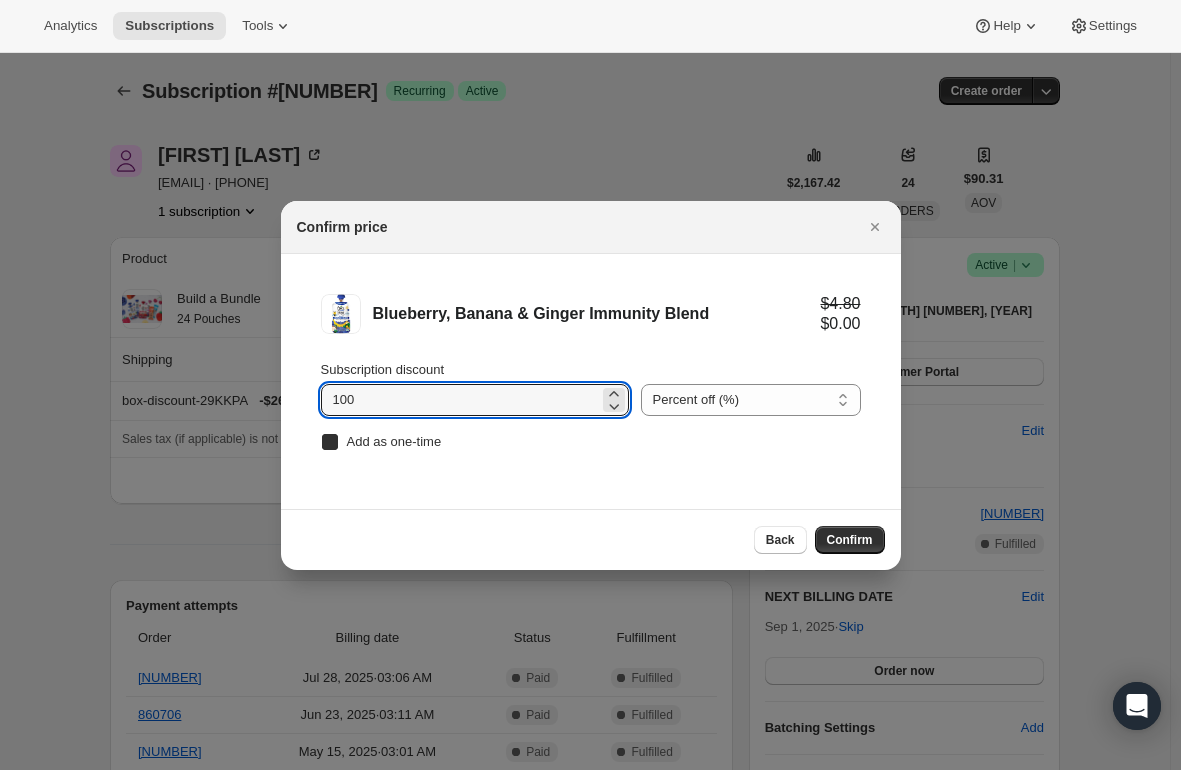 checkbox on "true" 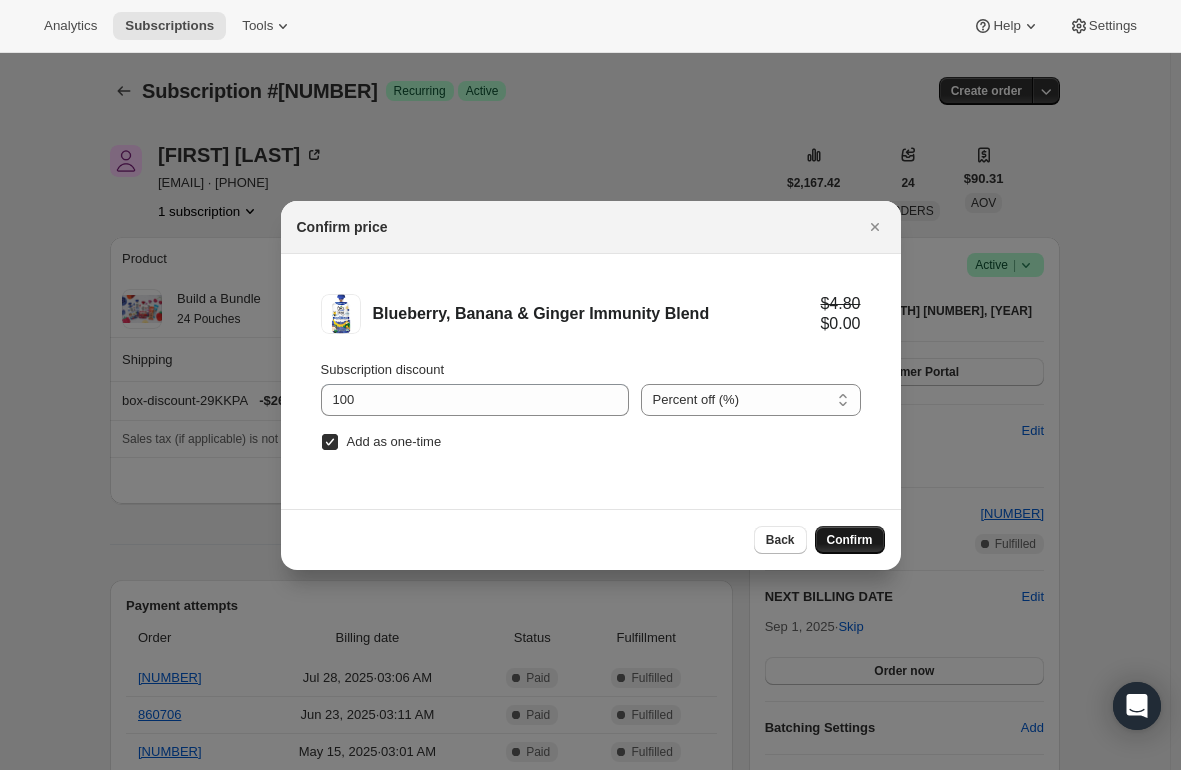 click on "Confirm" at bounding box center (850, 540) 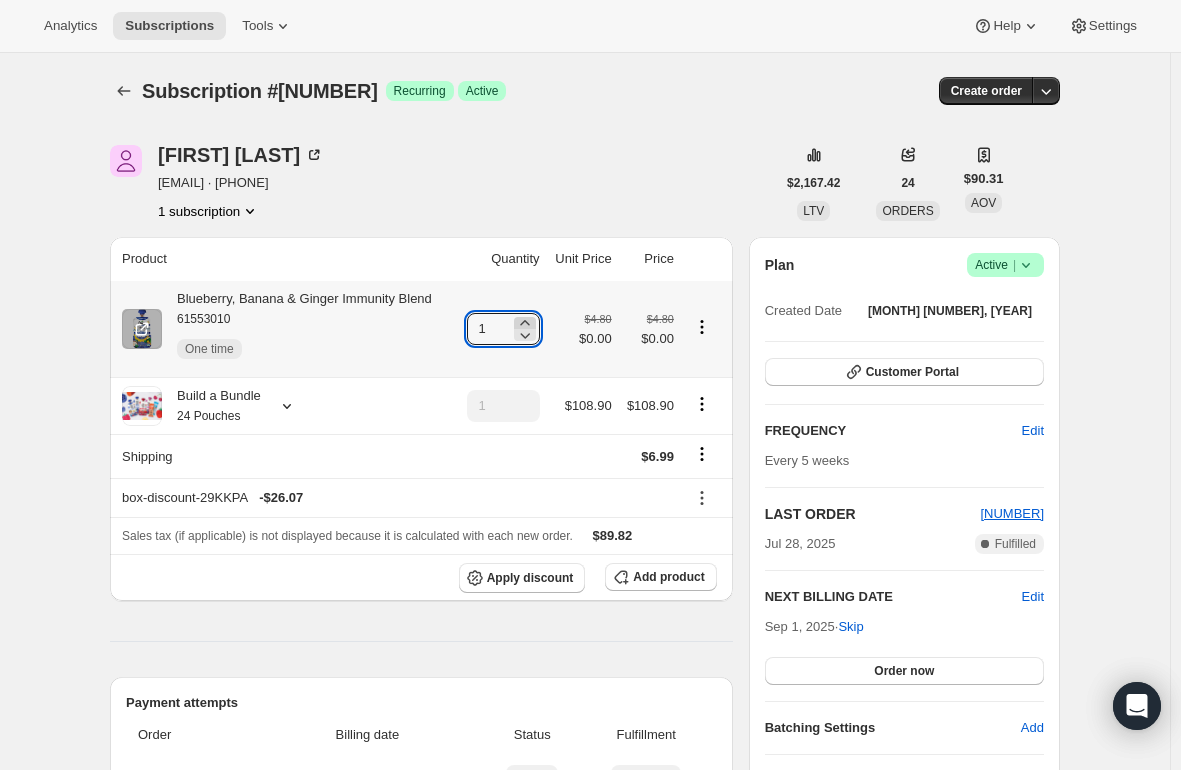 click 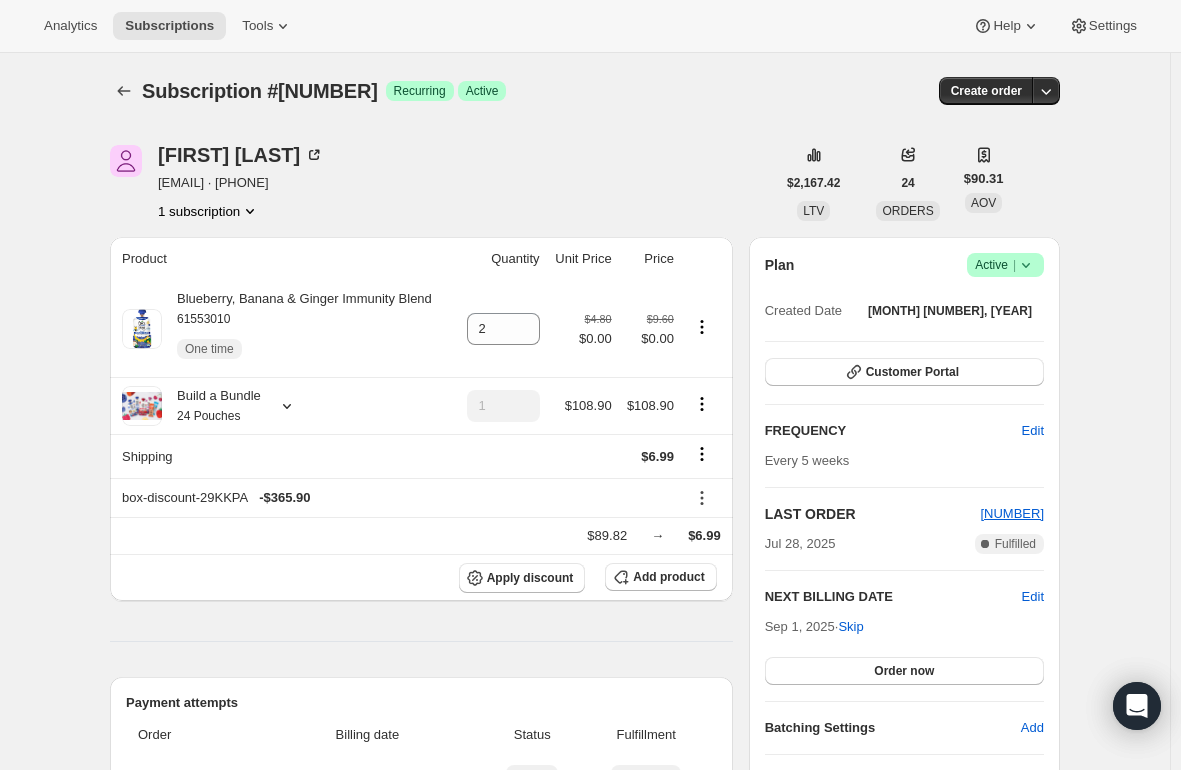 click on "Subscription #[NUMBER]. This page is ready Subscription #[NUMBER] Success Recurring Success Active Create order [FIRST] [LAST] [EMAIL] · [PHONE] 1 subscription [PRICE] LTV 24 ORDERS [PRICE] AOV Product Quantity Unit Price Price [PRODUCT] [NUMBER] One time 2 [PRICE] [PRICE] [PRICE] [PRICE] Build a Bundle 24 Pouches 1 [PRICE] [PRICE] Shipping [PRICE] box-discount-29KKPA   - [PRICE] [PRICE]  →  [PRICE] Apply discount Add product Payment attempts Order Billing date Status Fulfillment [NUMBER] [DATE]  ·  [TIME]  Complete Paid  Complete Fulfilled [NUMBER] [DATE]  ·  [TIME]  Complete Paid  Complete Fulfilled [NUMBER] [DATE]  ·  [TIME]  Complete Paid  Complete Fulfilled Timeline [DATE] [FIRST] [LAST] added 1 [PRODUCT] - [NUMBER] (One-time) via Admin.  [TIME] [DATE] Order processed successfully.  View order [TIME] [TIME] [DATE] [TIME] Shipping rate updated from  [PRICE] ." at bounding box center (585, 973) 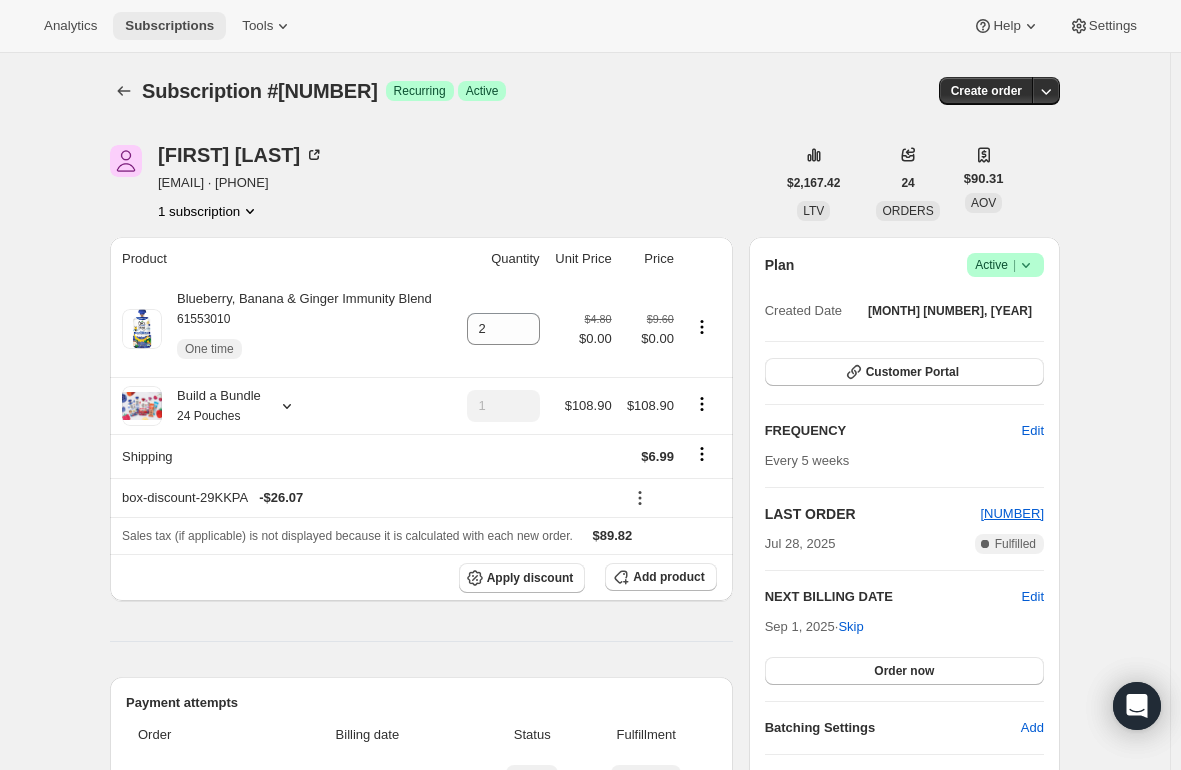 click on "Subscriptions" at bounding box center [169, 26] 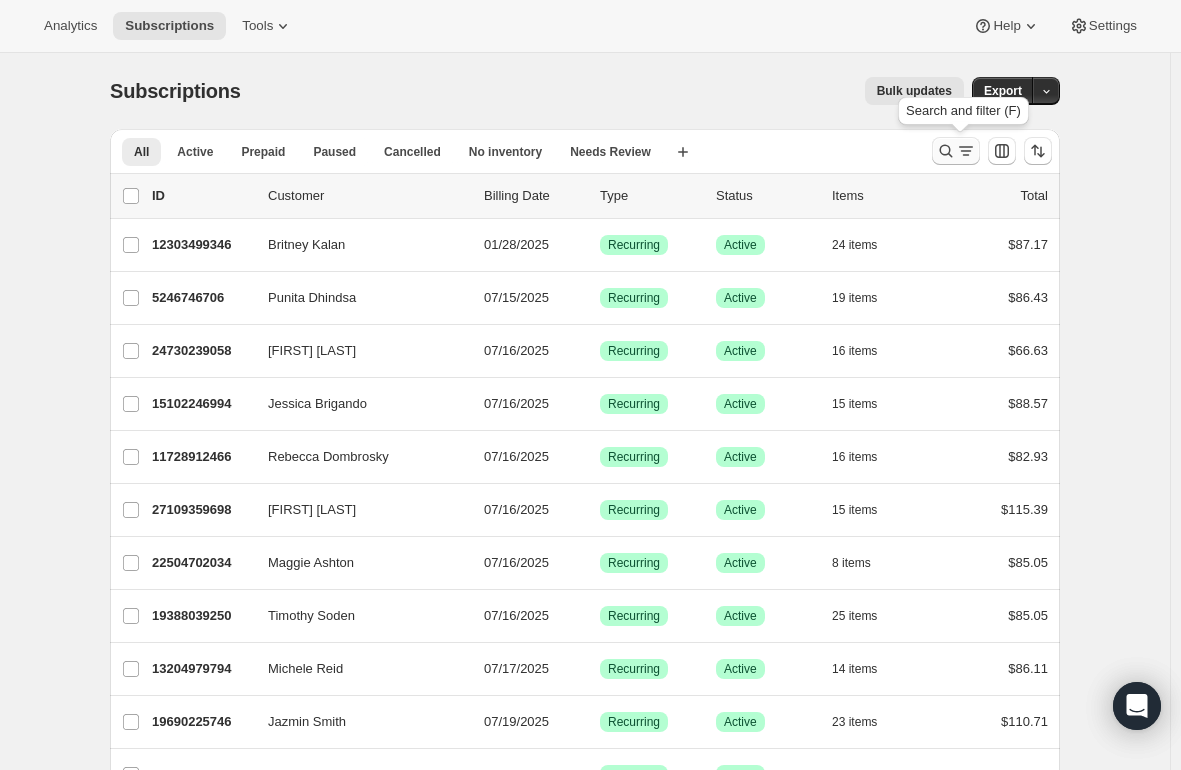 click 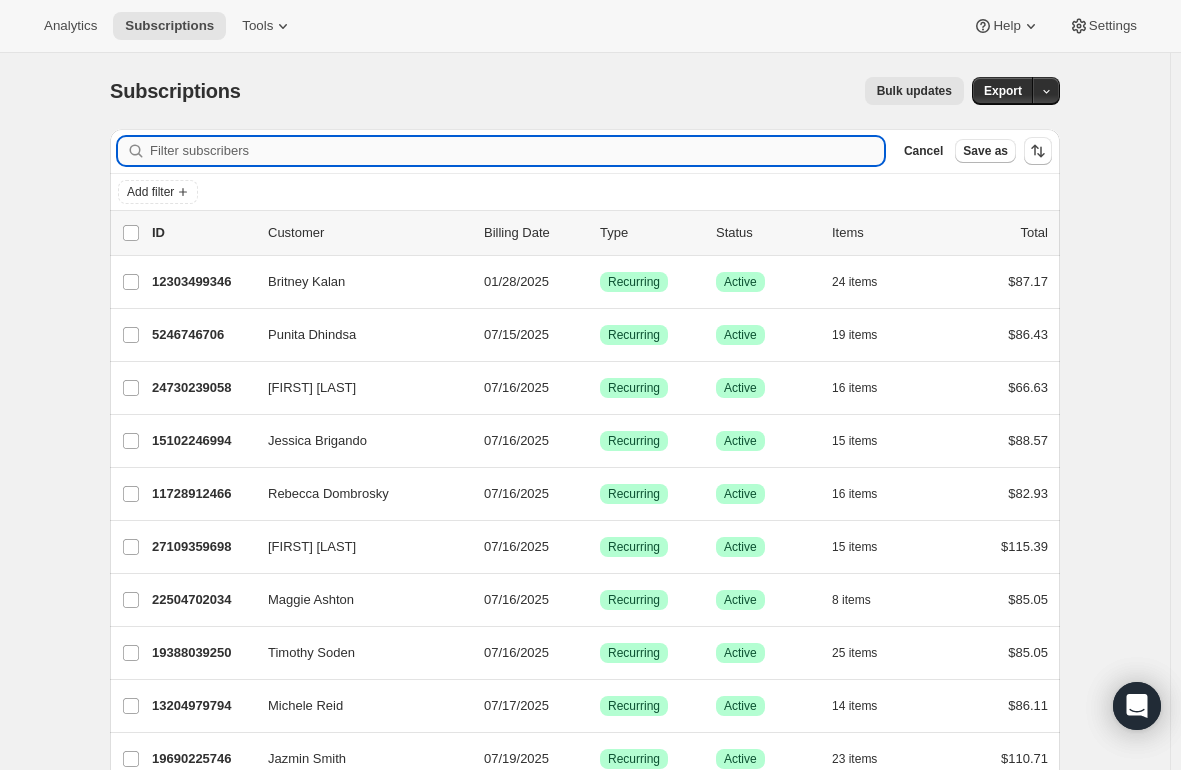 click on "Filter subscribers" at bounding box center (517, 151) 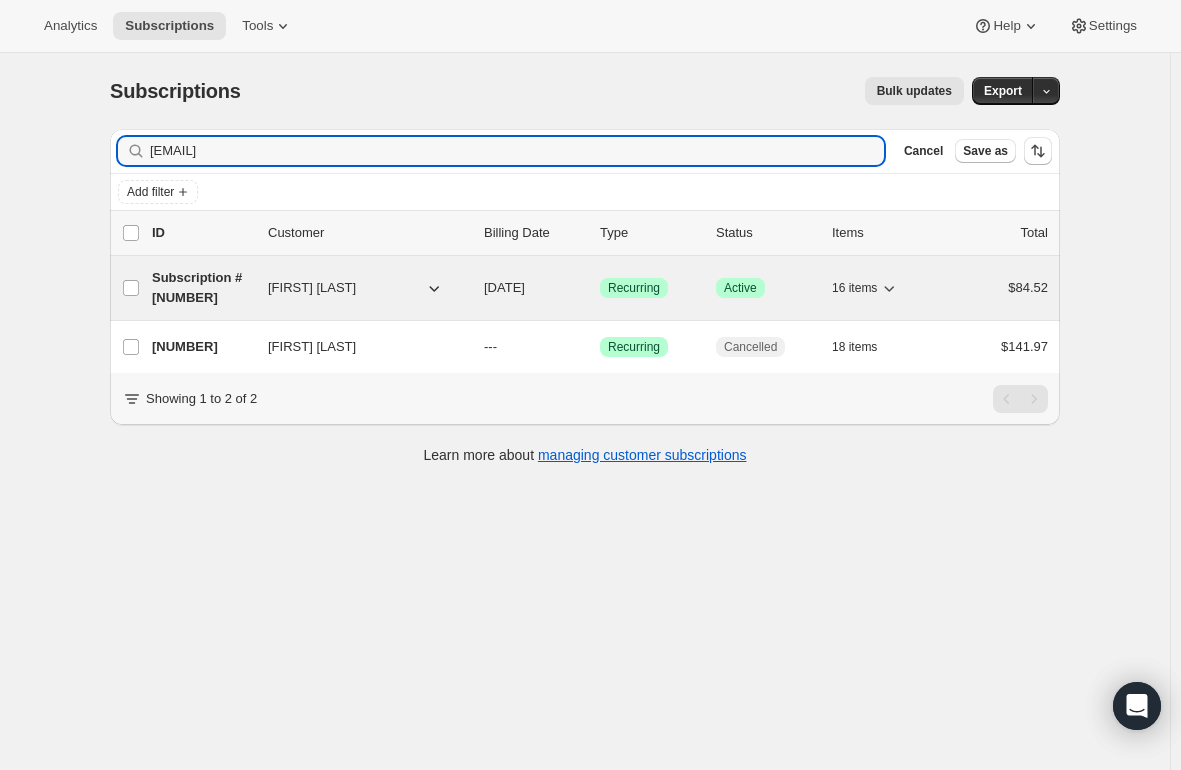 type on "[EMAIL]" 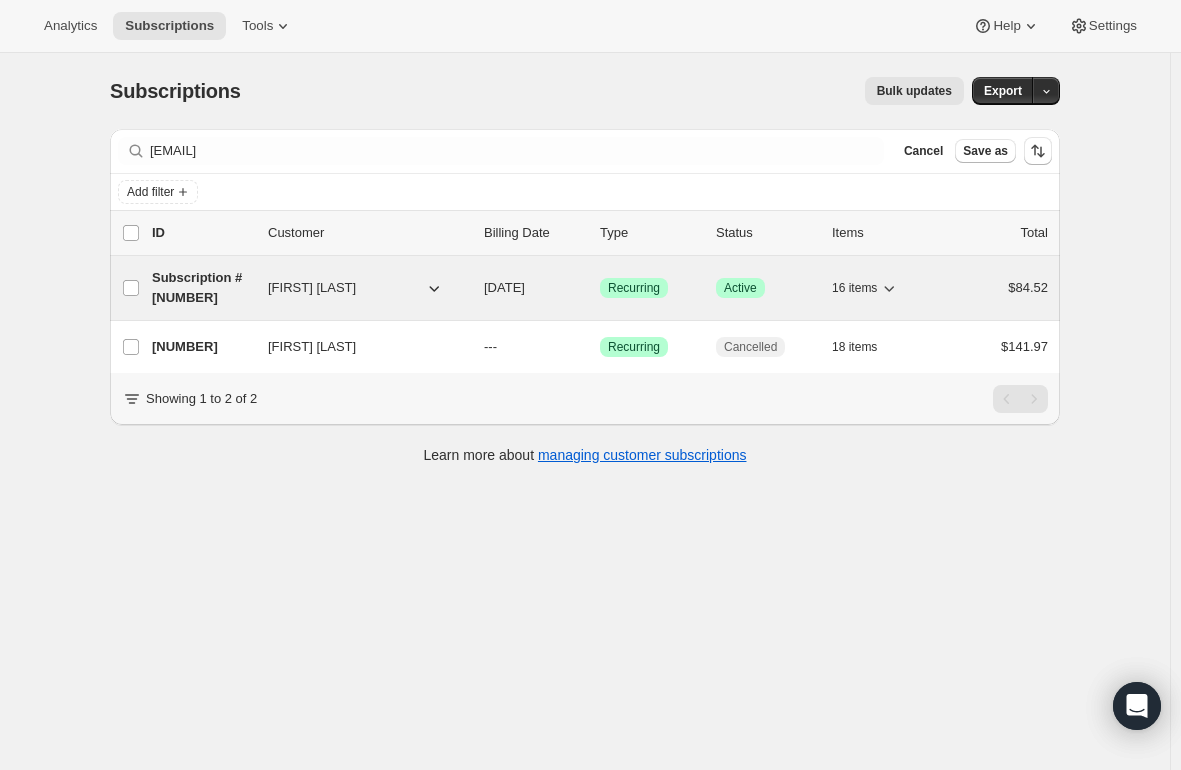 click on "Subscription #[NUMBER]" at bounding box center [202, 288] 